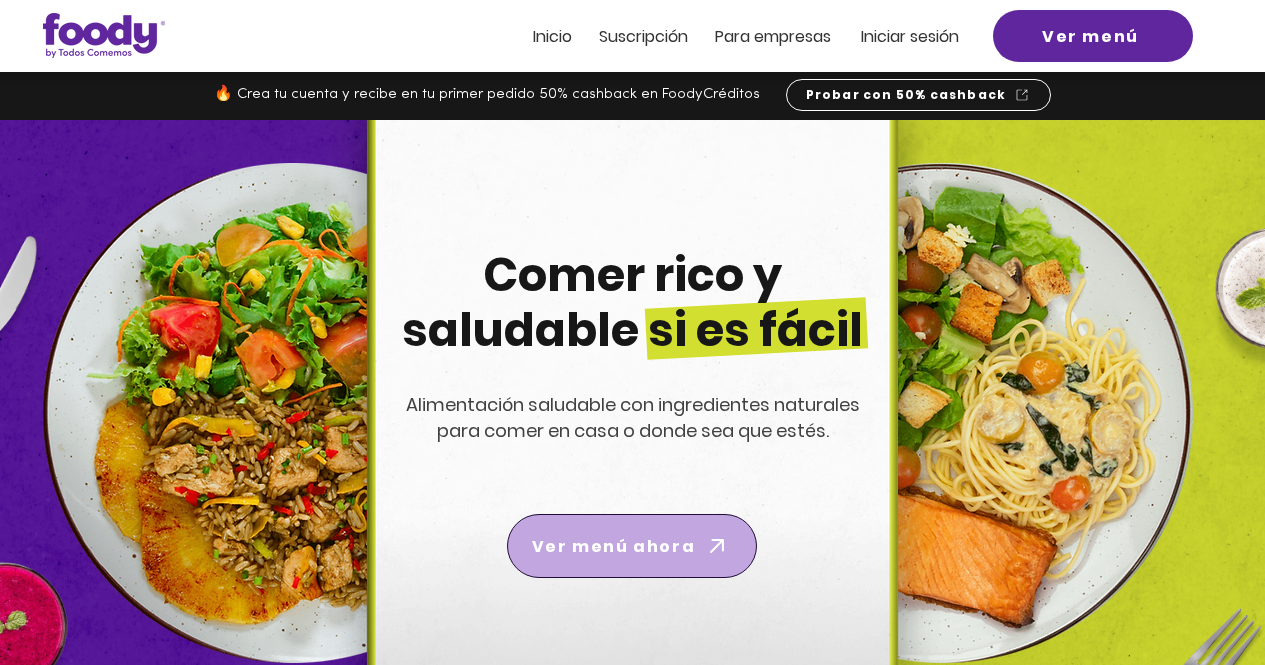 scroll, scrollTop: 0, scrollLeft: 0, axis: both 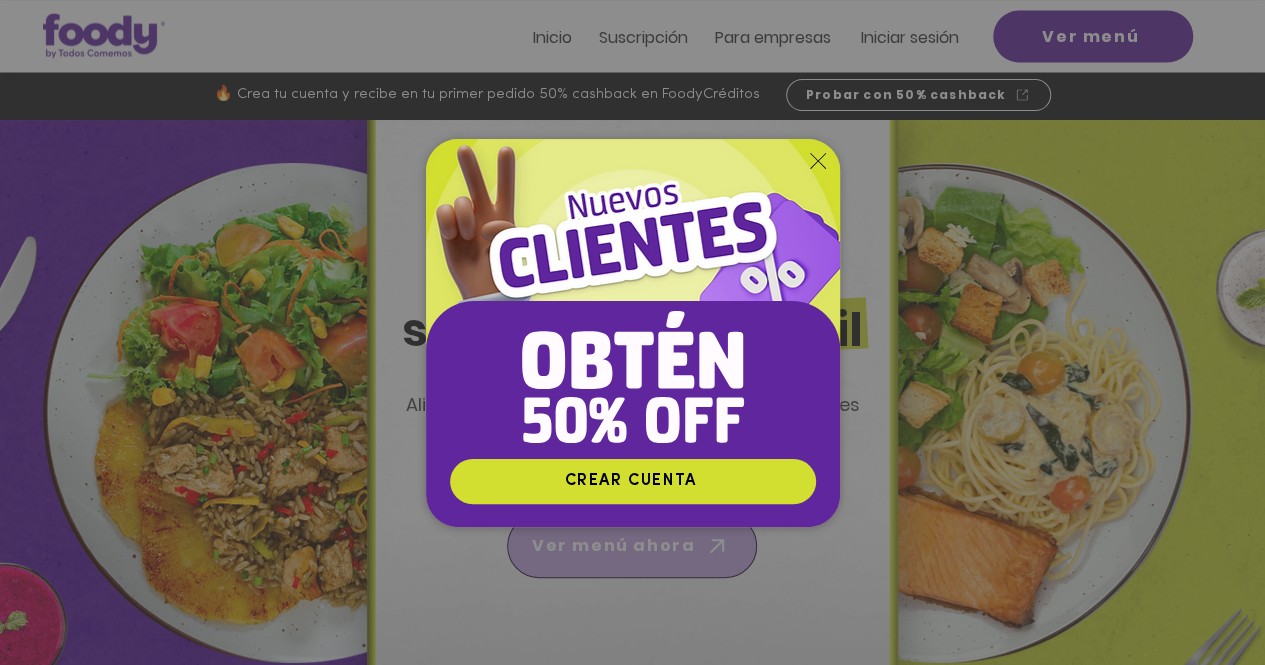 click at bounding box center [632, 332] 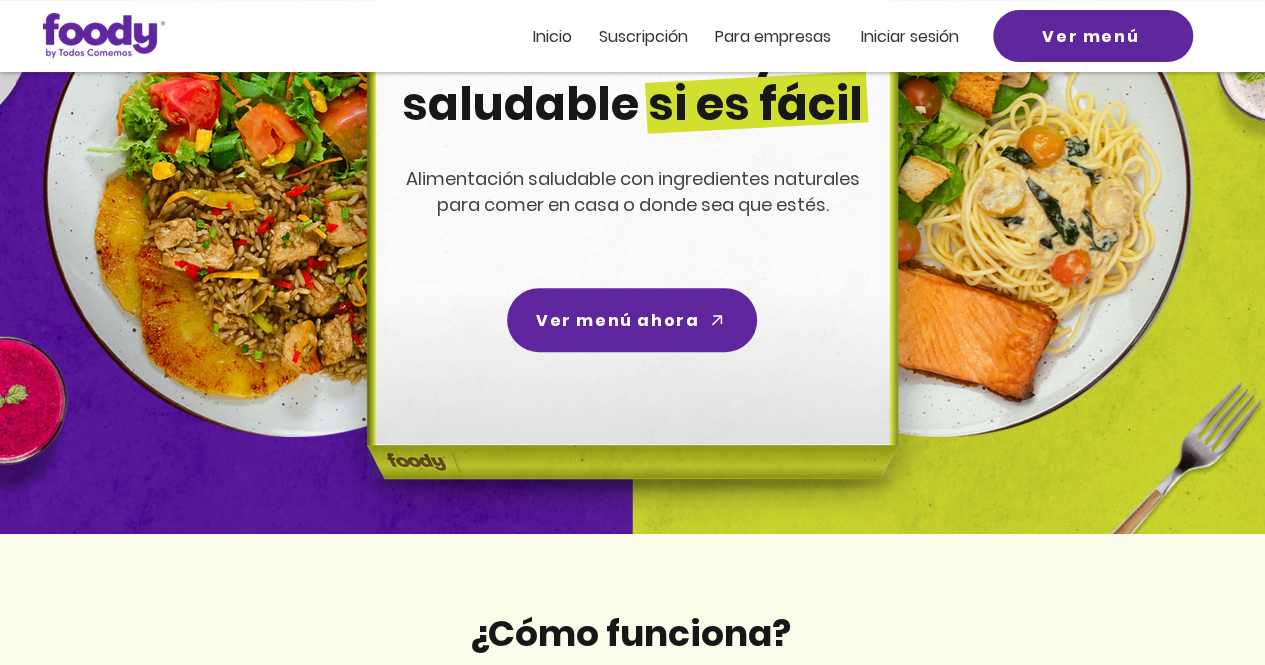 scroll, scrollTop: 300, scrollLeft: 0, axis: vertical 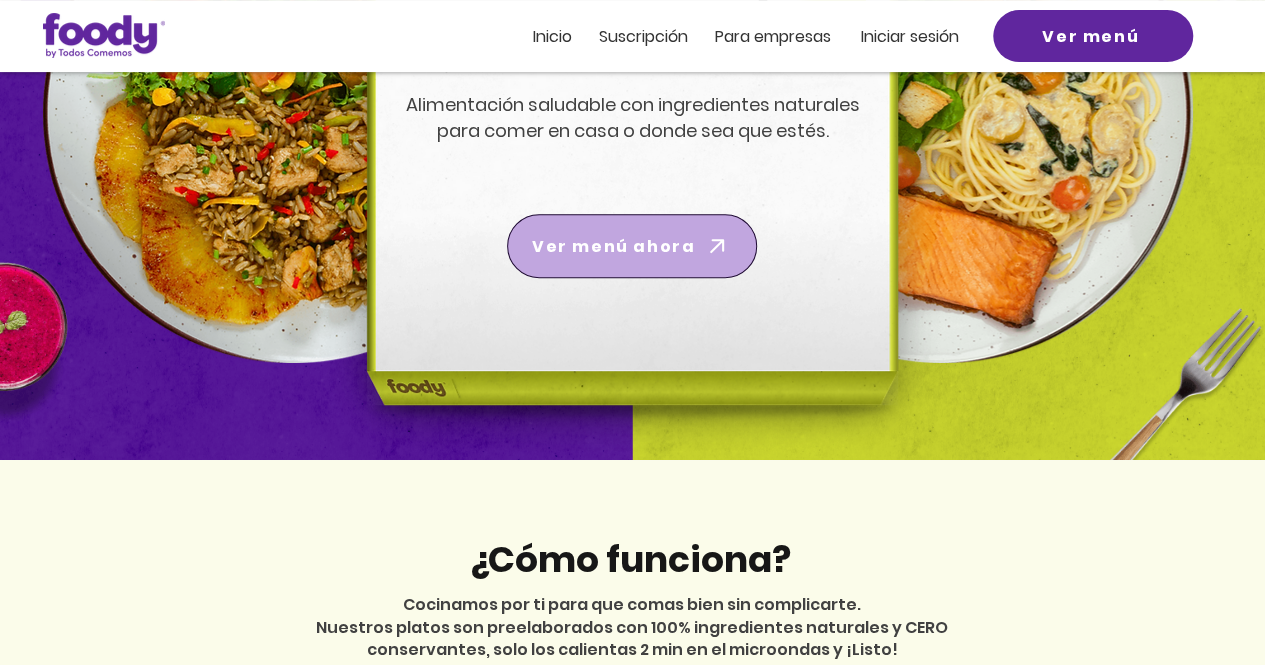 click on "Ver menú ahora" at bounding box center [613, 246] 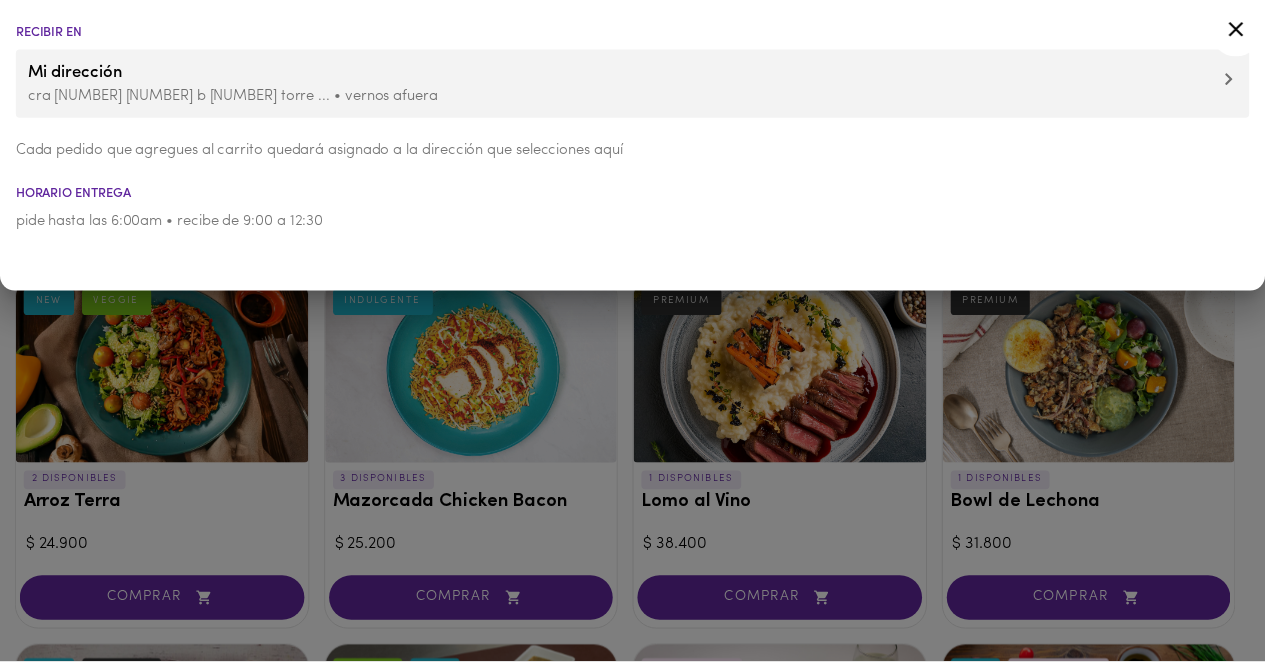 scroll, scrollTop: 0, scrollLeft: 0, axis: both 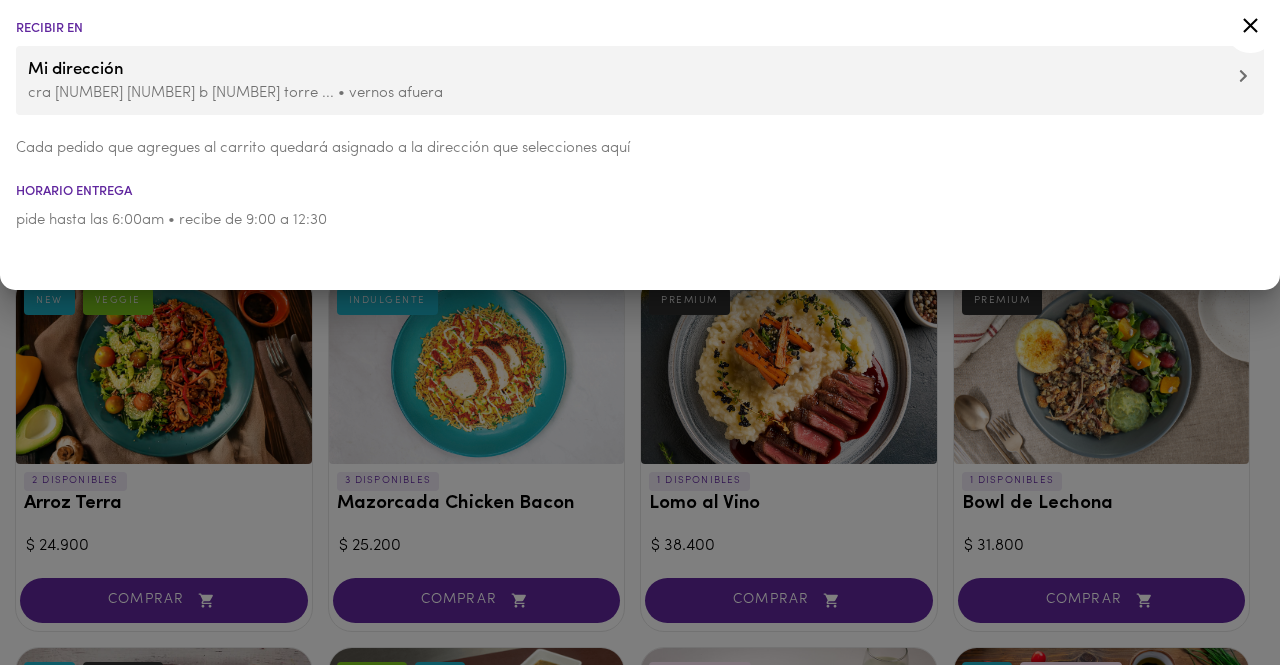 click 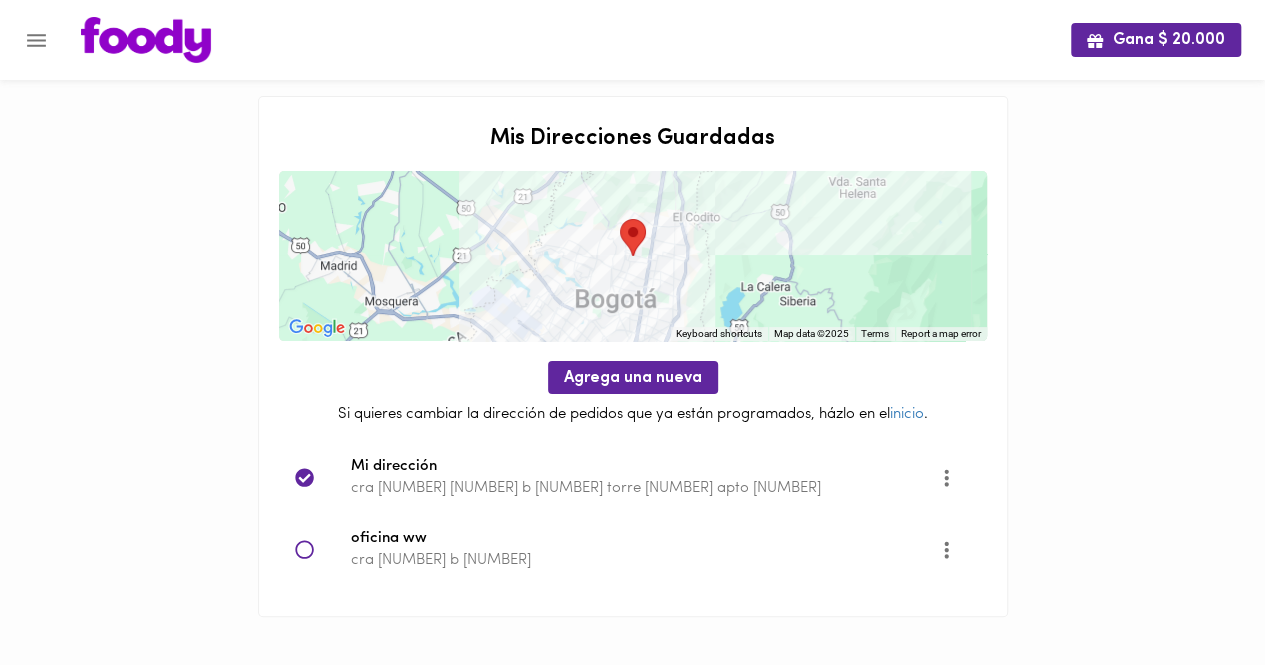 scroll, scrollTop: 0, scrollLeft: 0, axis: both 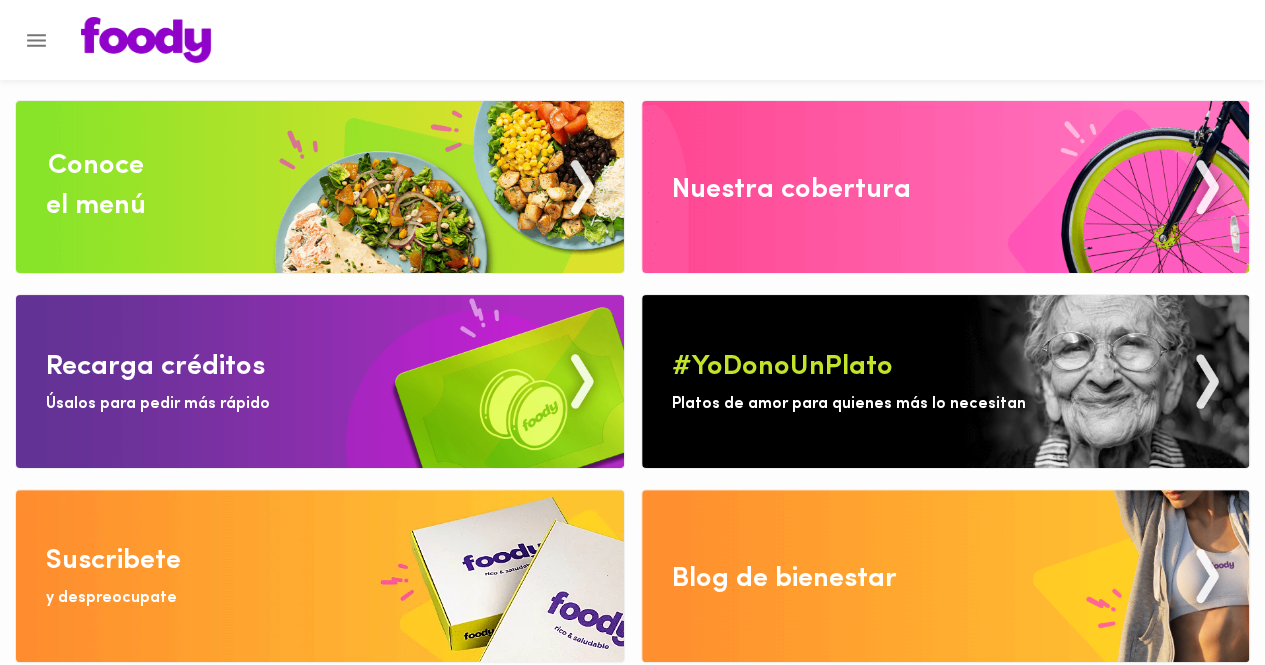 click at bounding box center [320, 187] 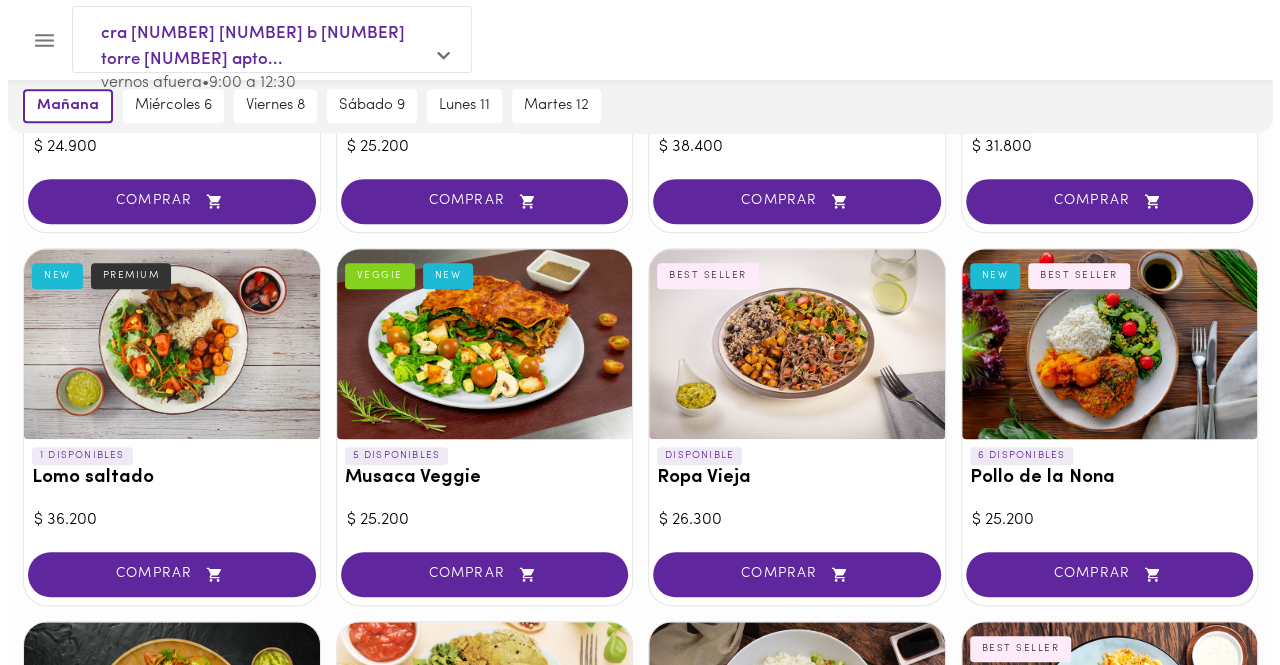 scroll, scrollTop: 400, scrollLeft: 0, axis: vertical 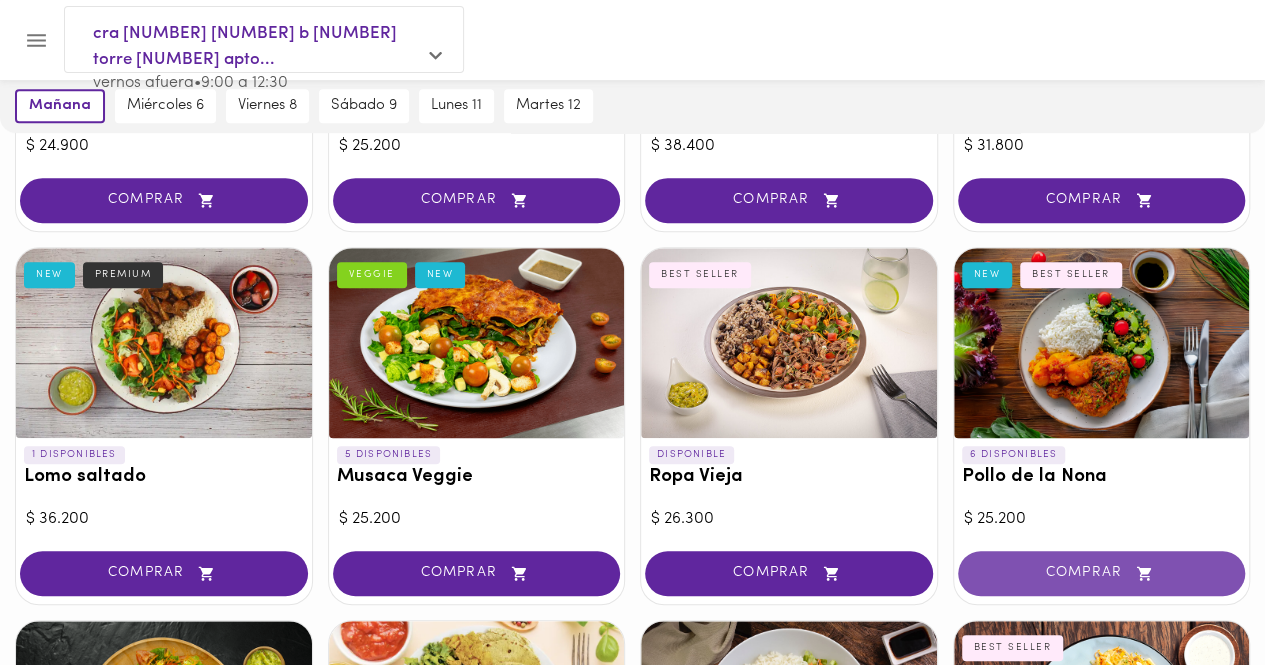 click on "COMPRAR" at bounding box center (1102, 573) 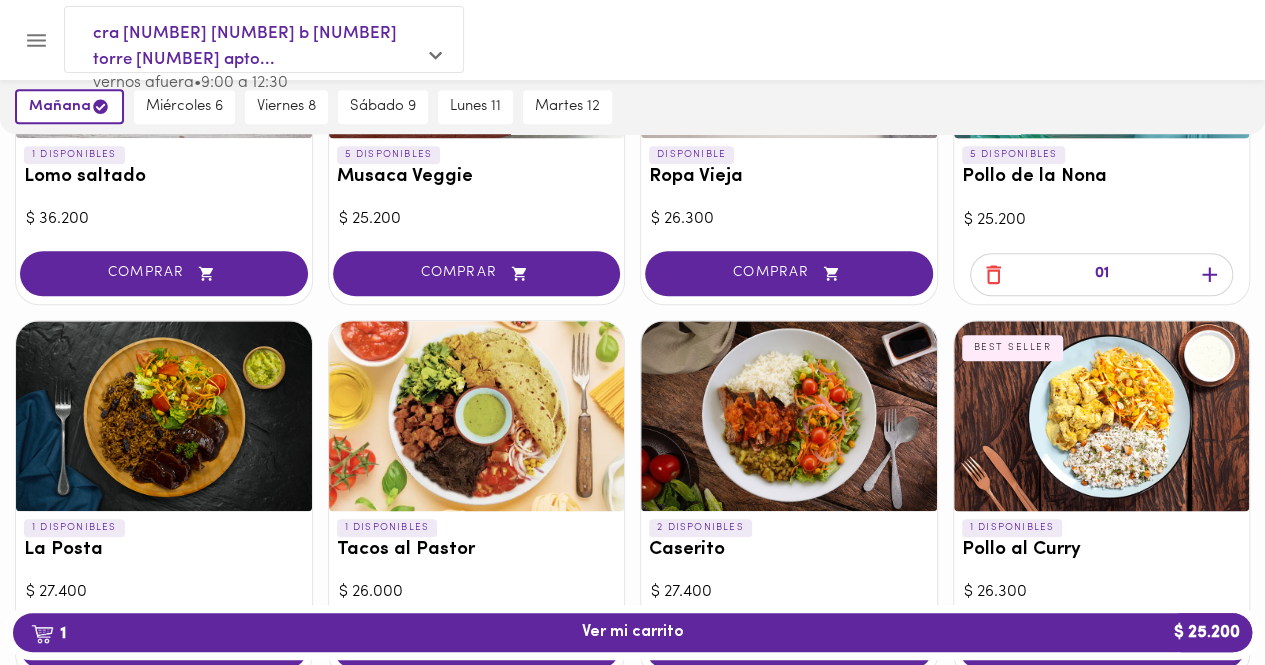 scroll, scrollTop: 501, scrollLeft: 0, axis: vertical 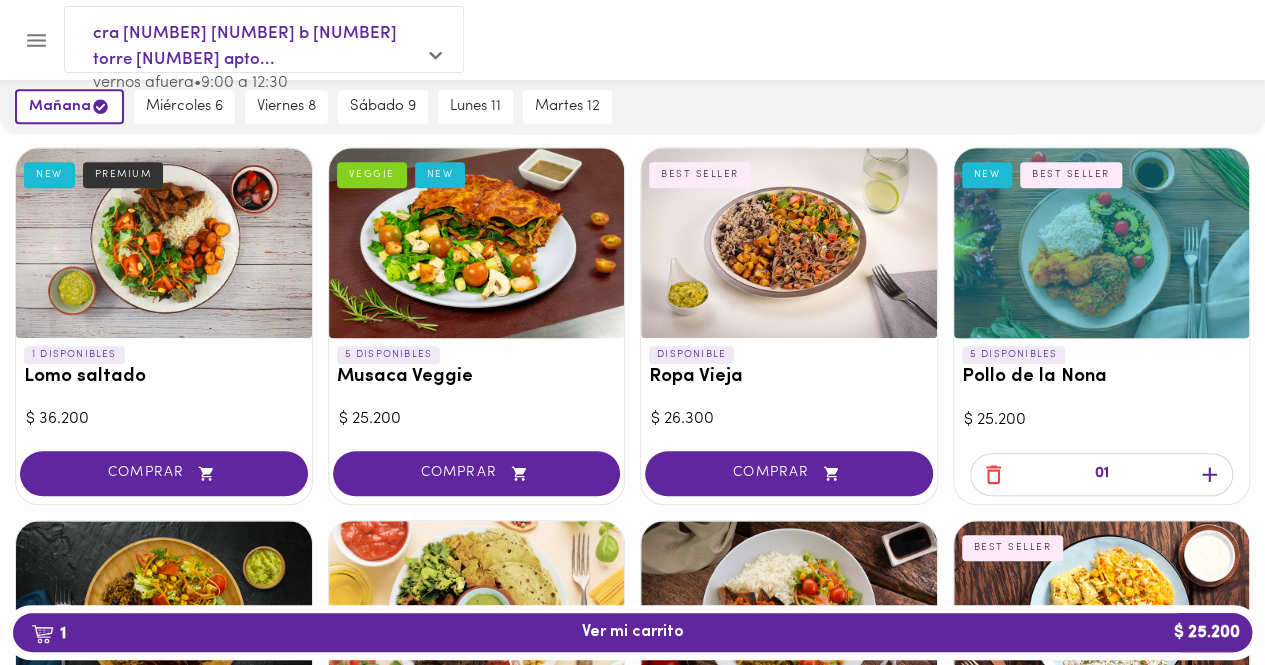 click 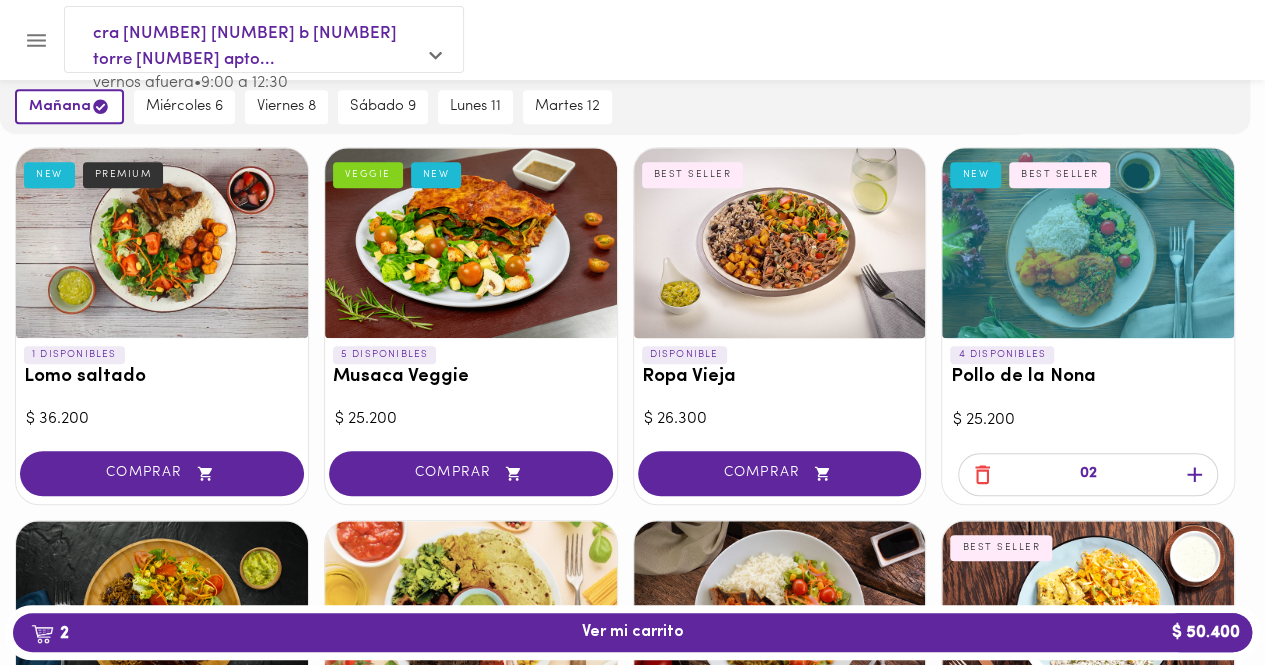 click 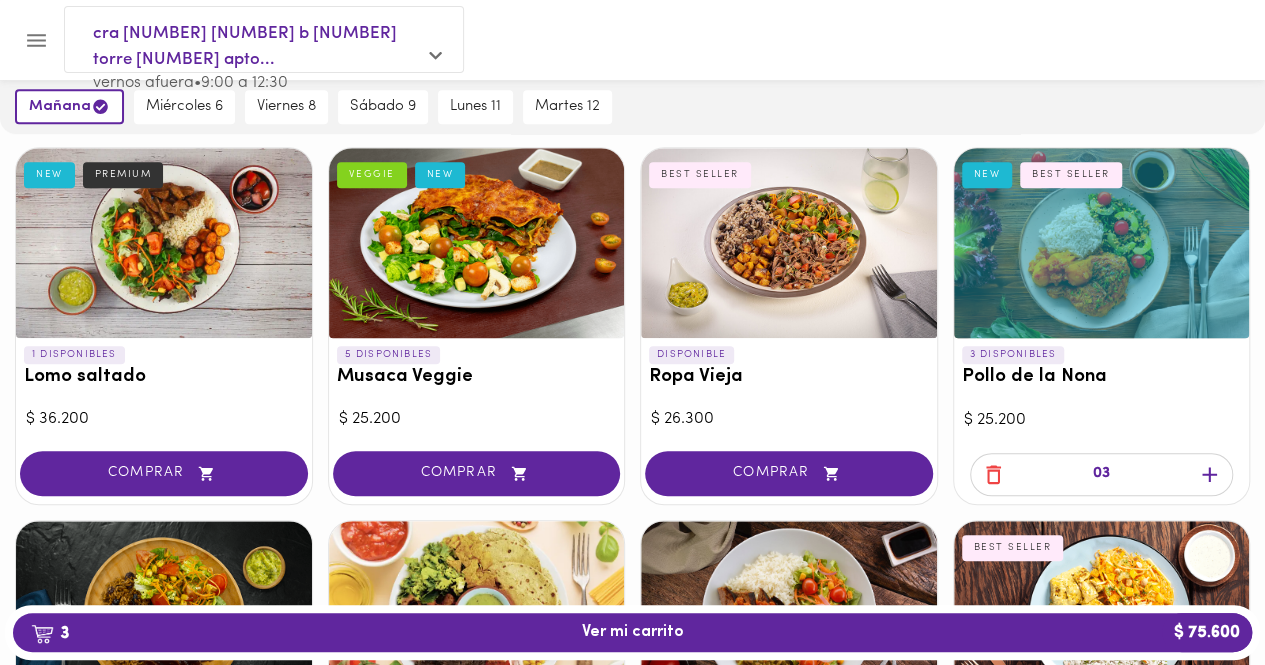 click 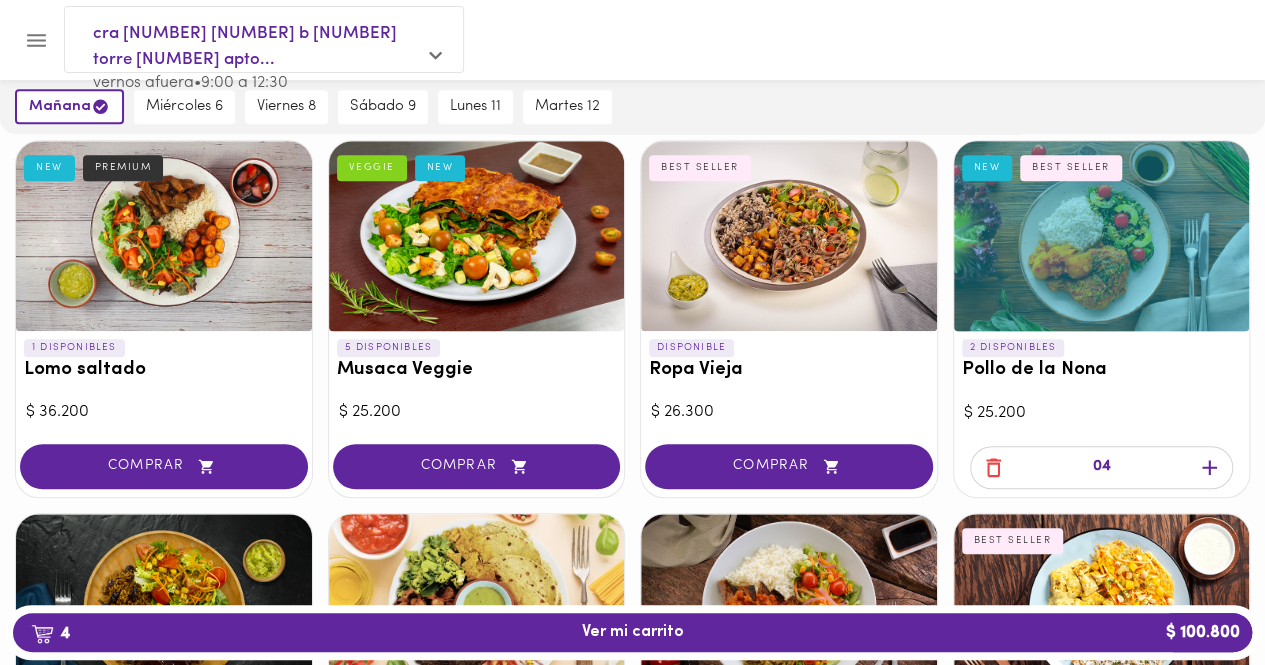 scroll, scrollTop: 501, scrollLeft: 0, axis: vertical 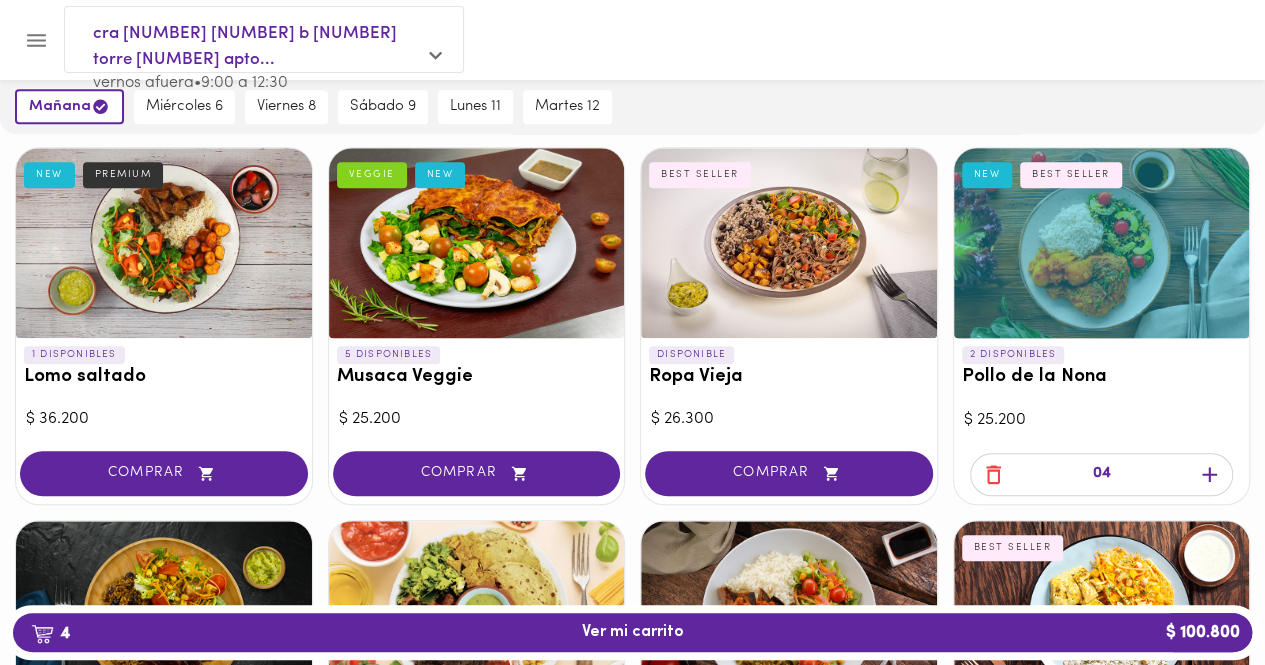 click 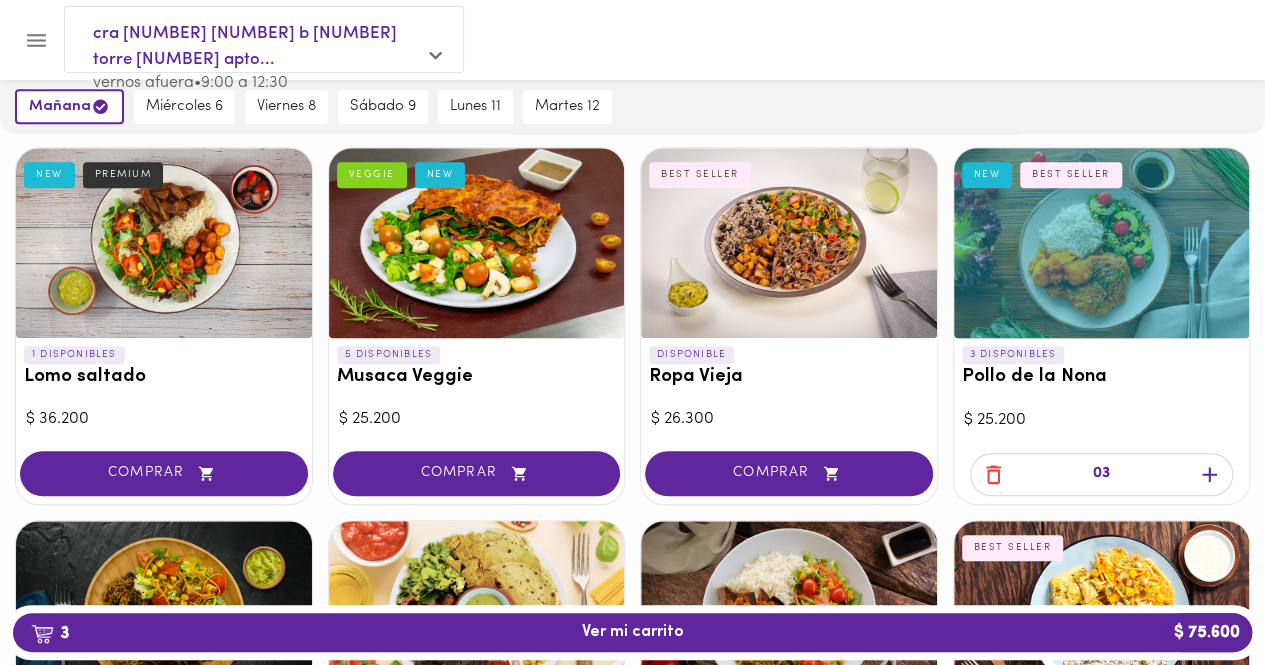 click 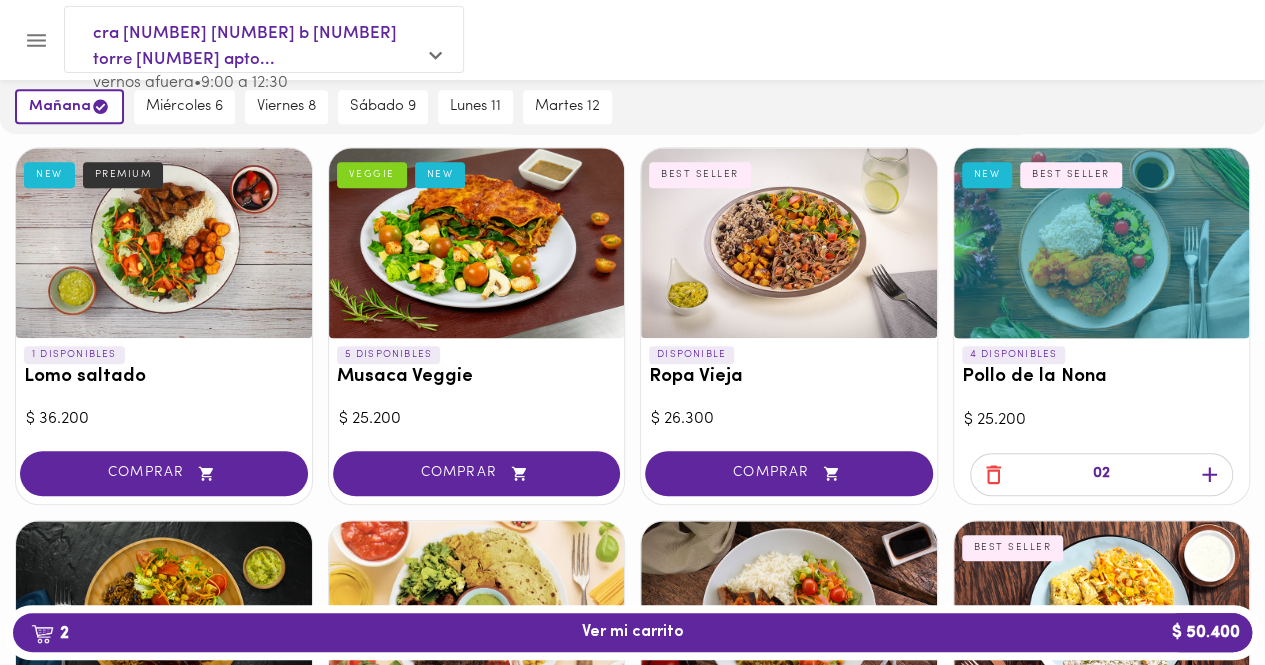 click 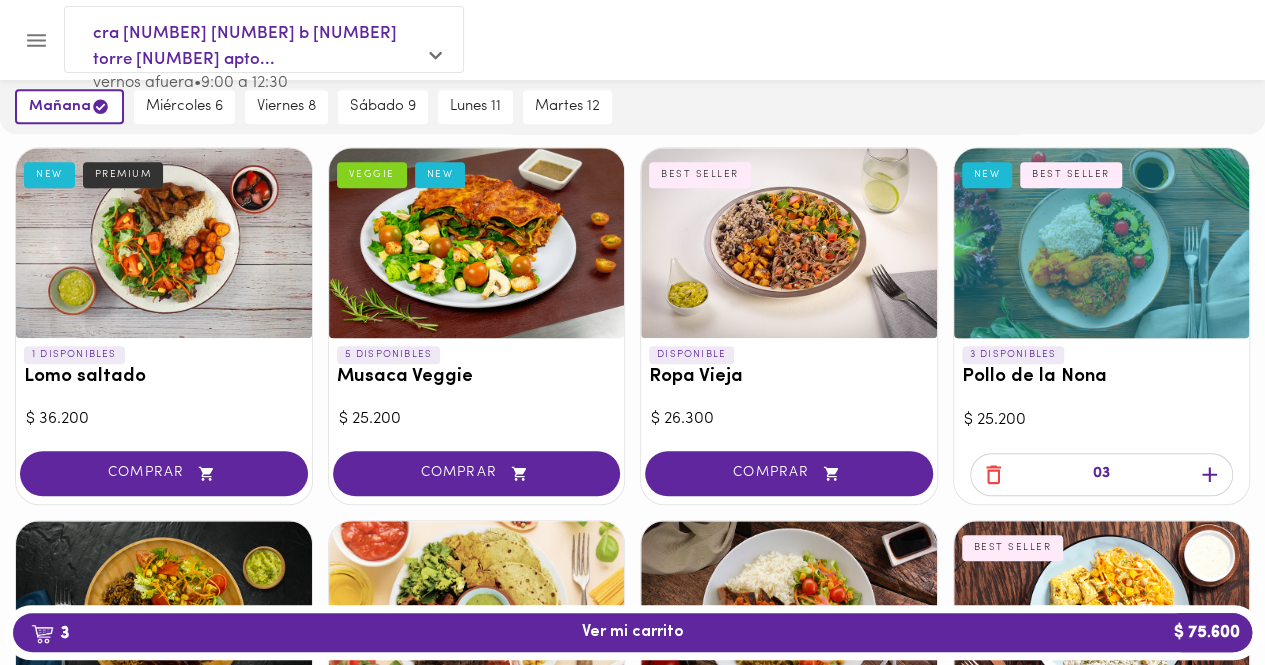 click 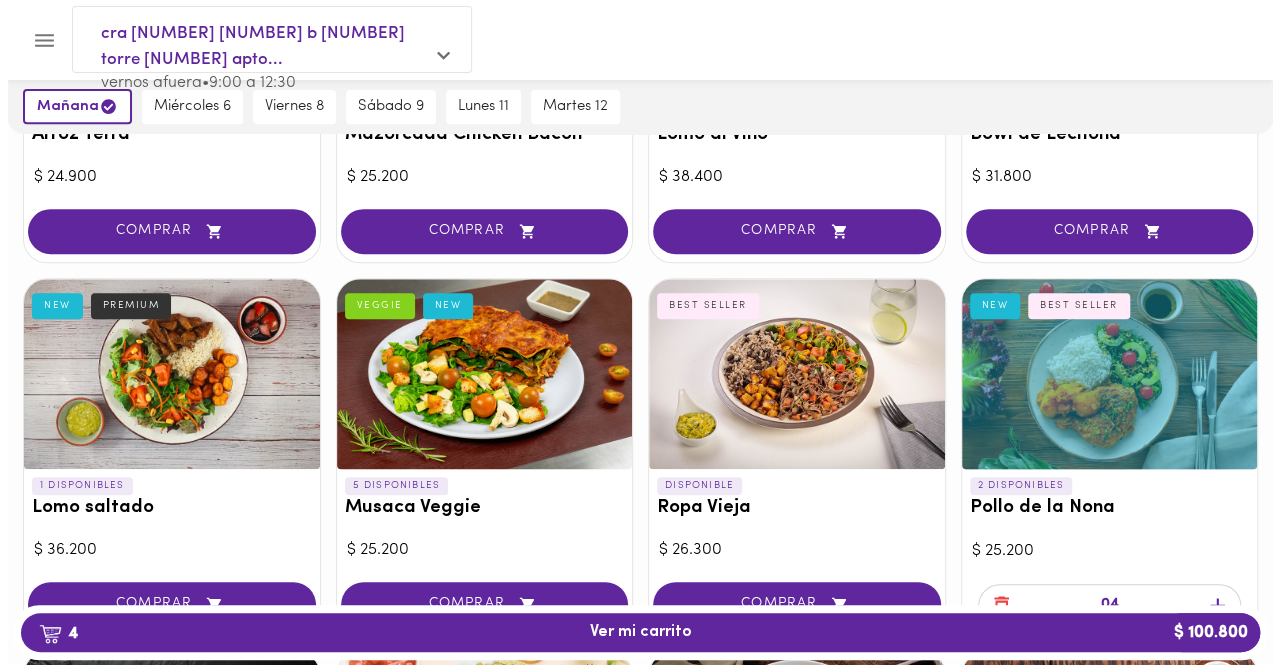 scroll, scrollTop: 500, scrollLeft: 0, axis: vertical 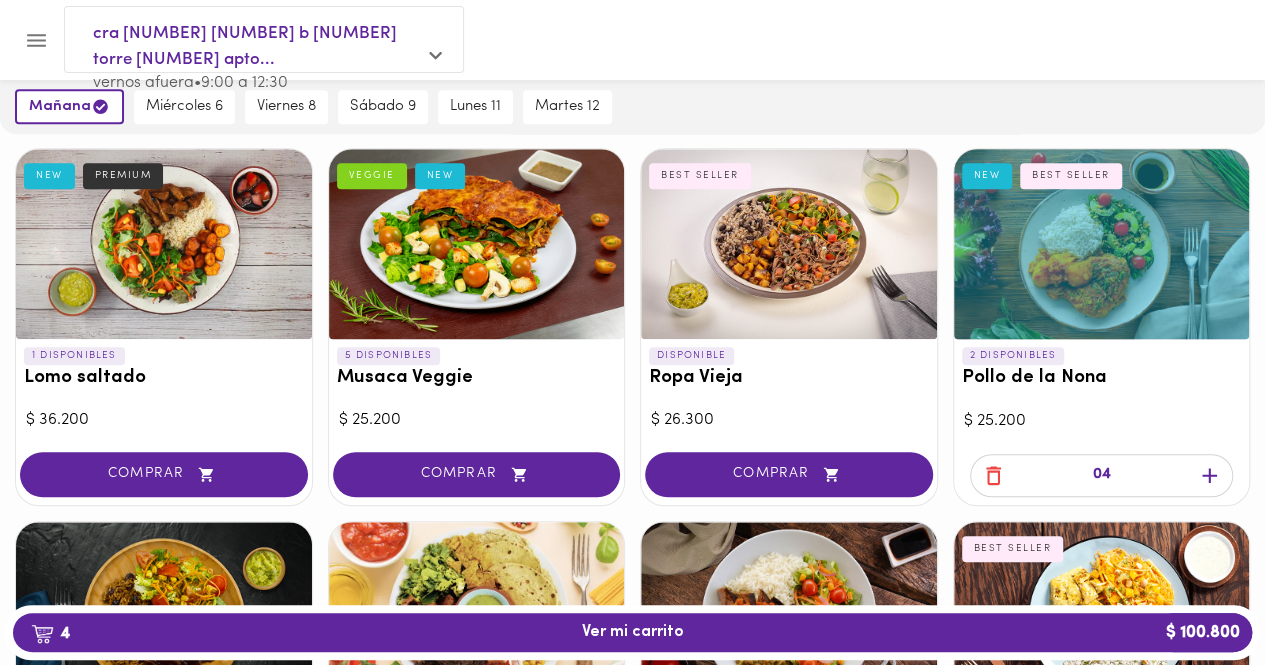 click at bounding box center (1102, 244) 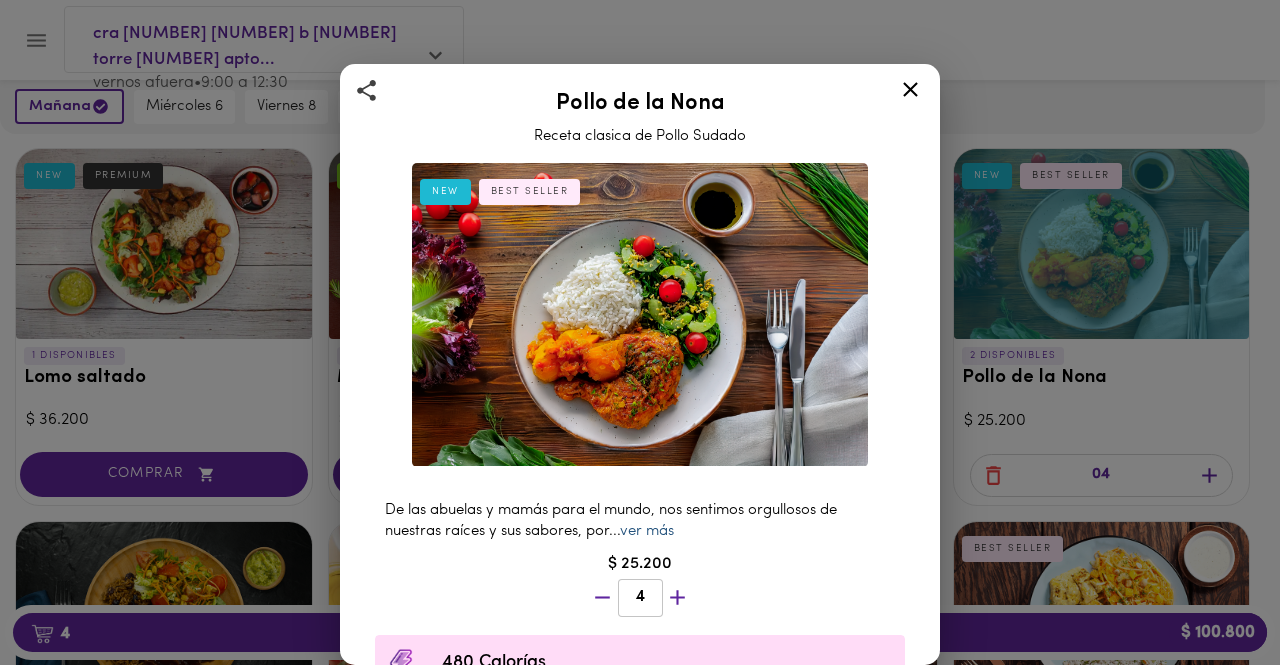 click on "ver más" at bounding box center (647, 531) 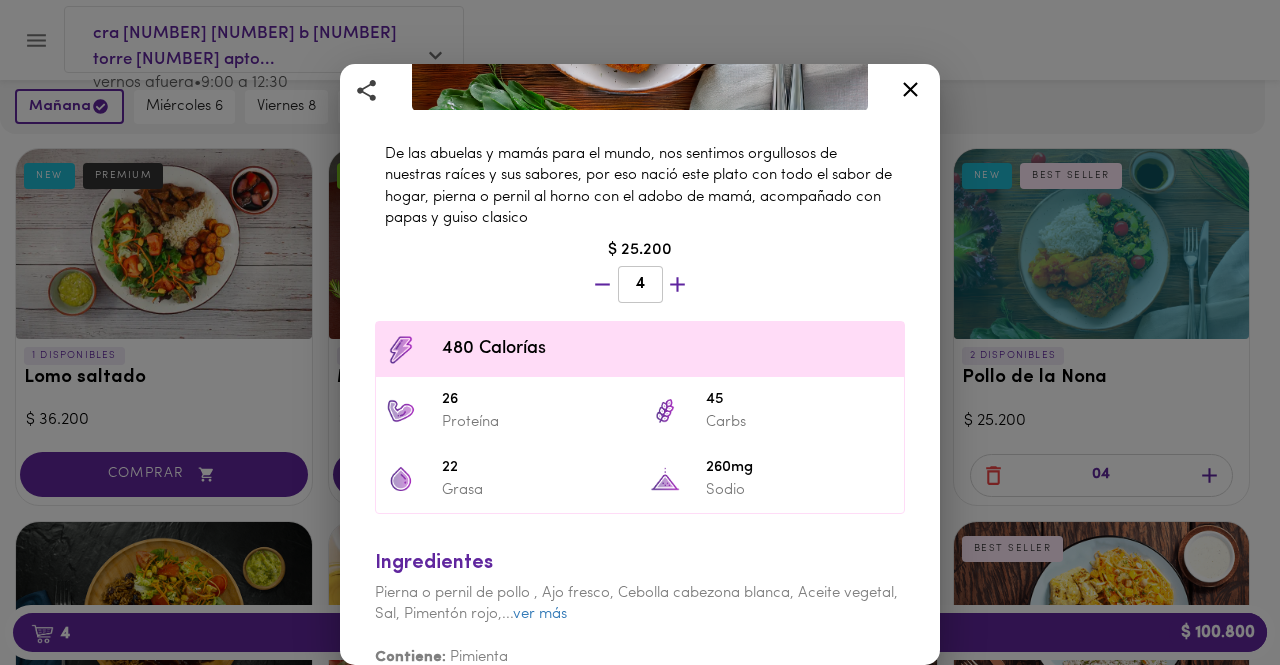 scroll, scrollTop: 374, scrollLeft: 0, axis: vertical 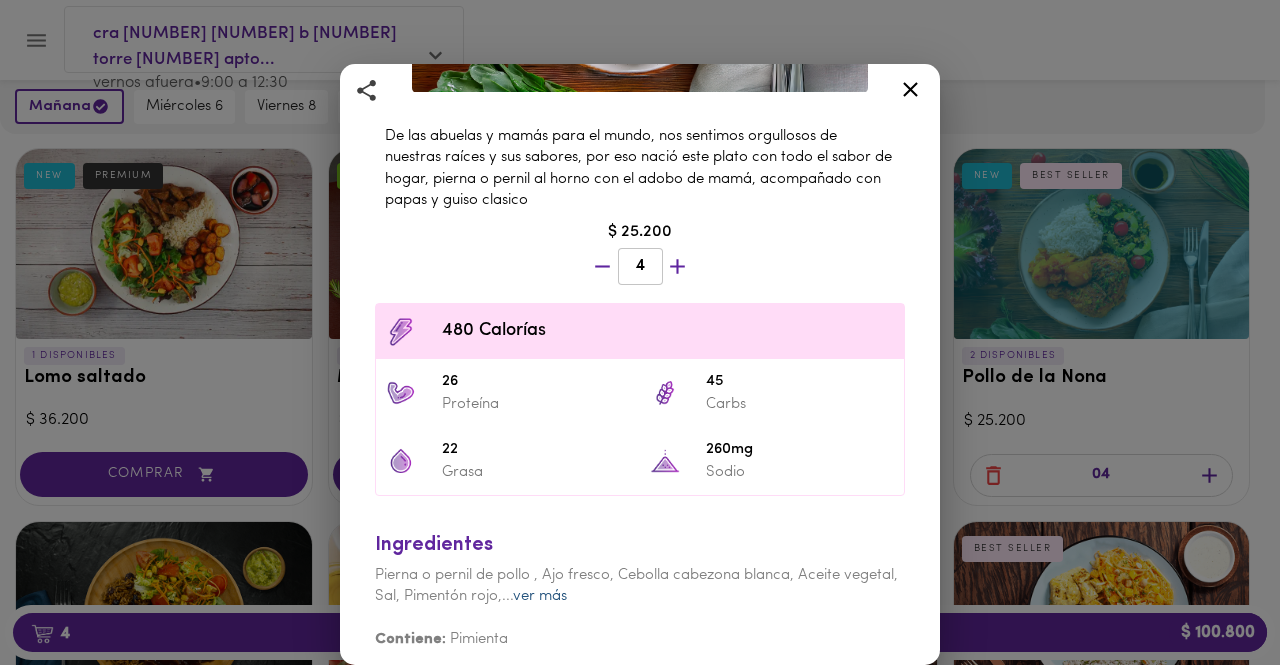 click on "ver más" at bounding box center [540, 596] 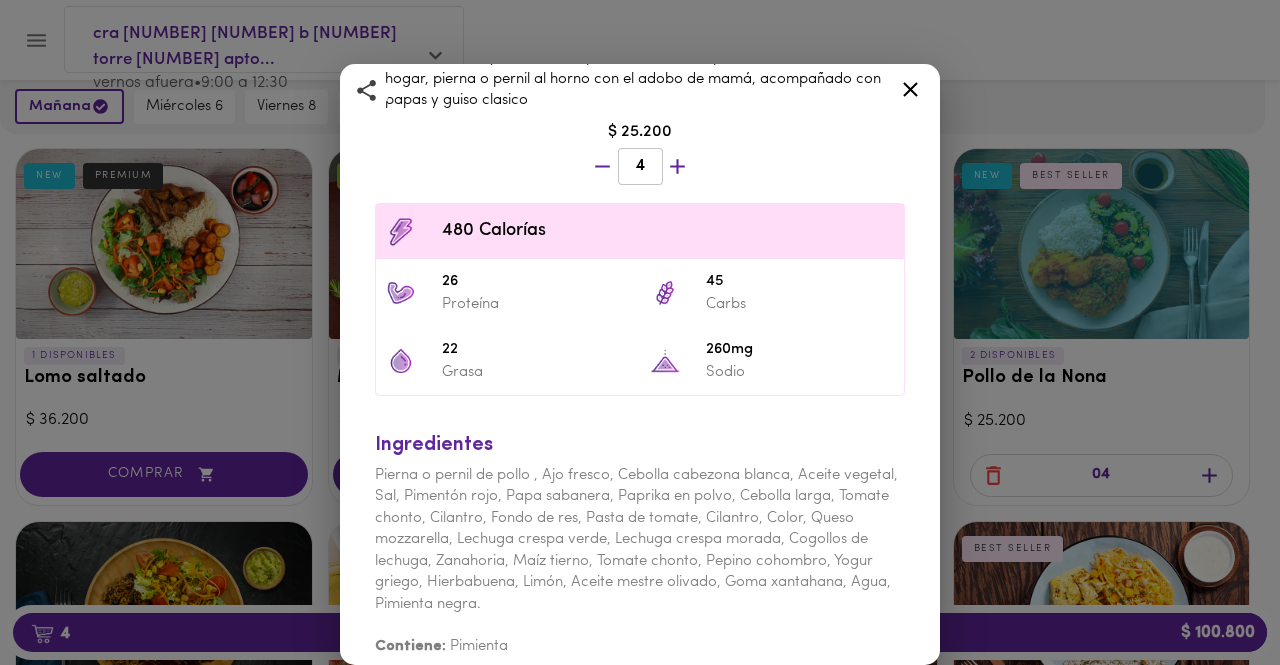 scroll, scrollTop: 482, scrollLeft: 0, axis: vertical 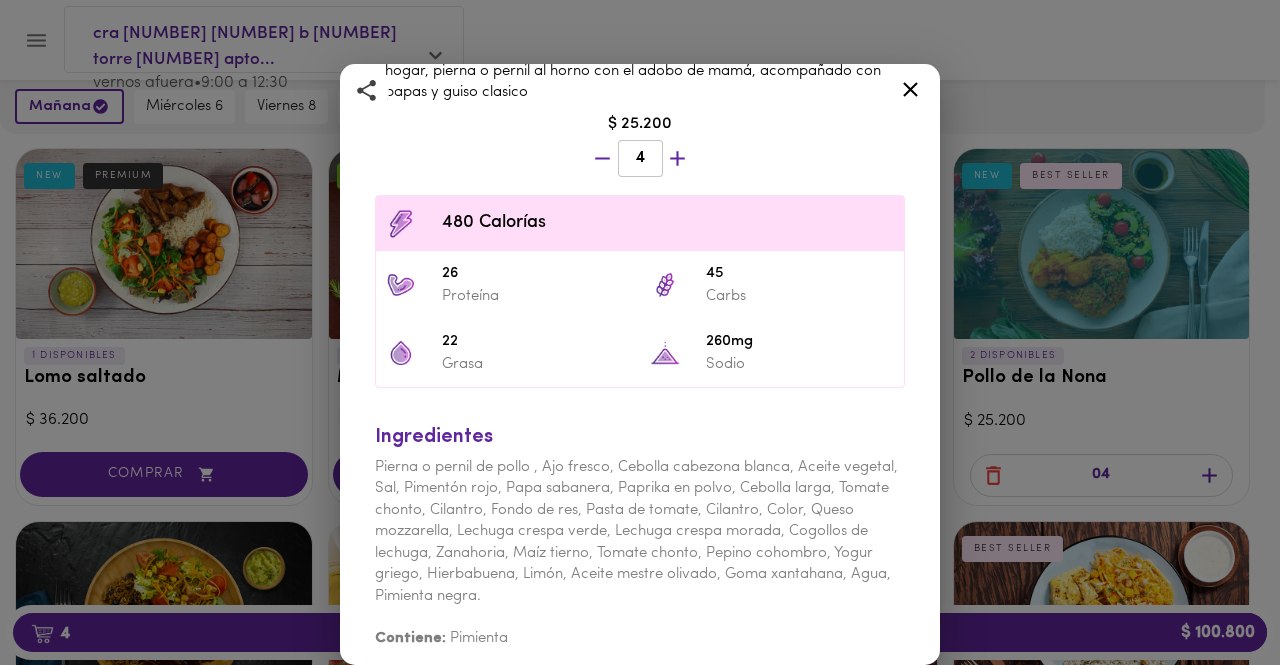 click 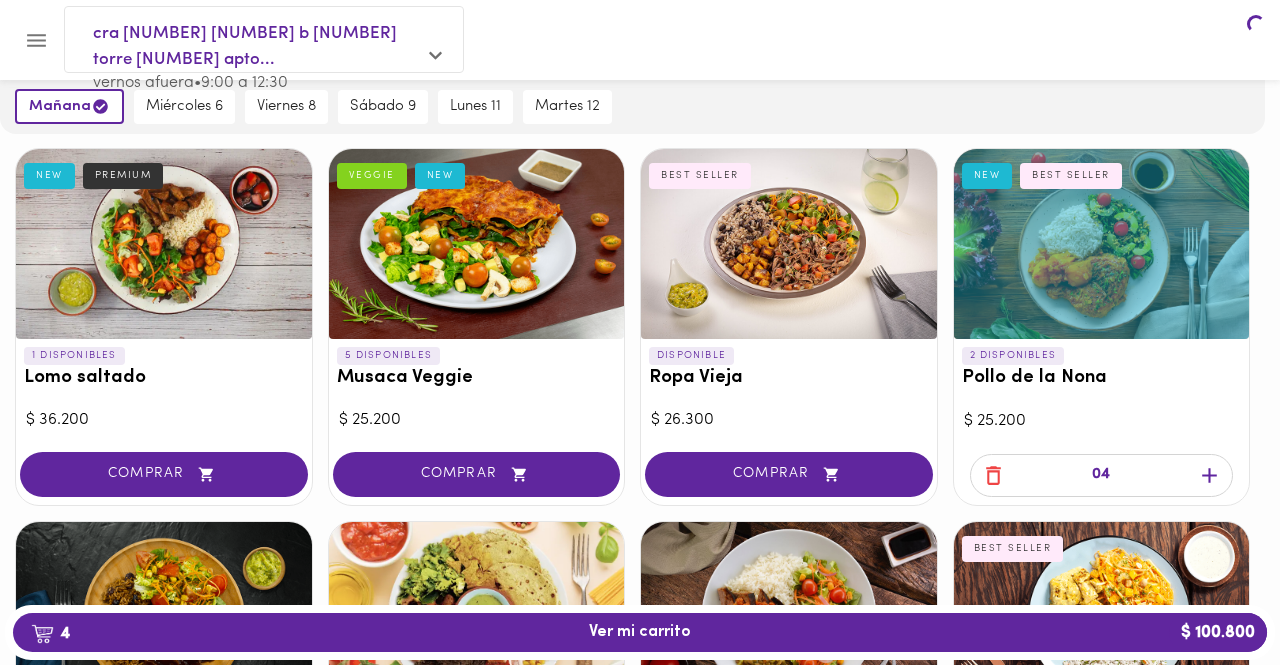 scroll, scrollTop: 0, scrollLeft: 0, axis: both 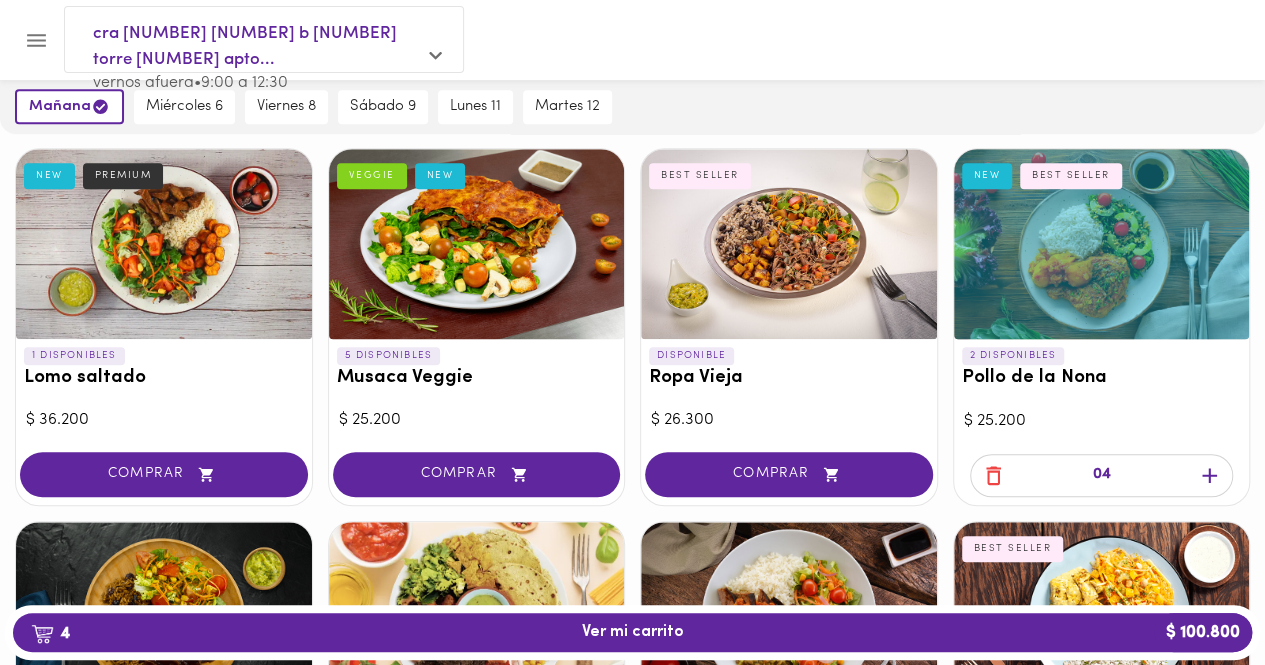 click at bounding box center [477, 244] 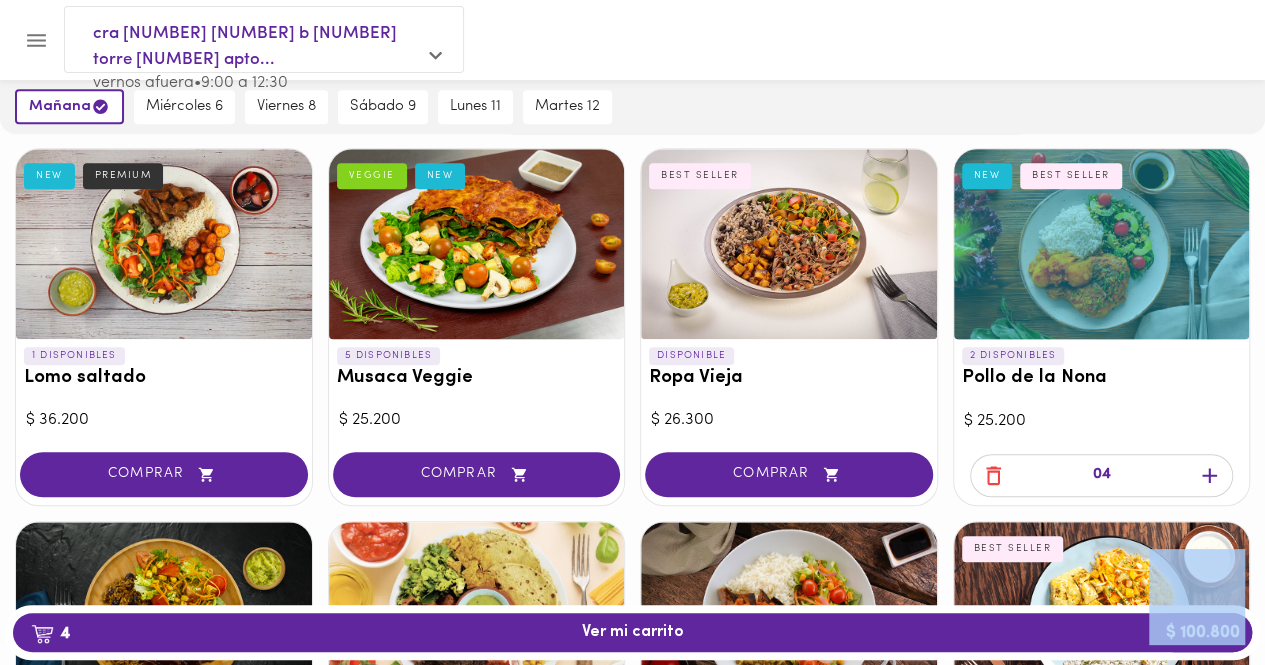 click at bounding box center [632, 332] 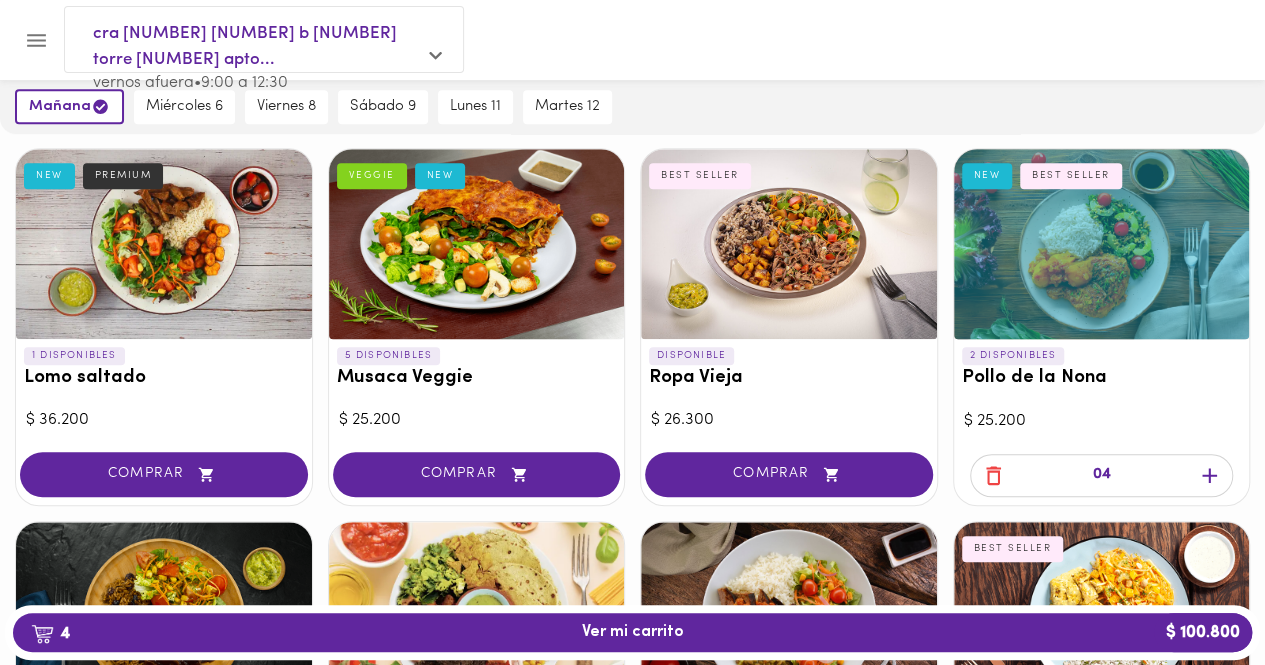 click at bounding box center [477, 244] 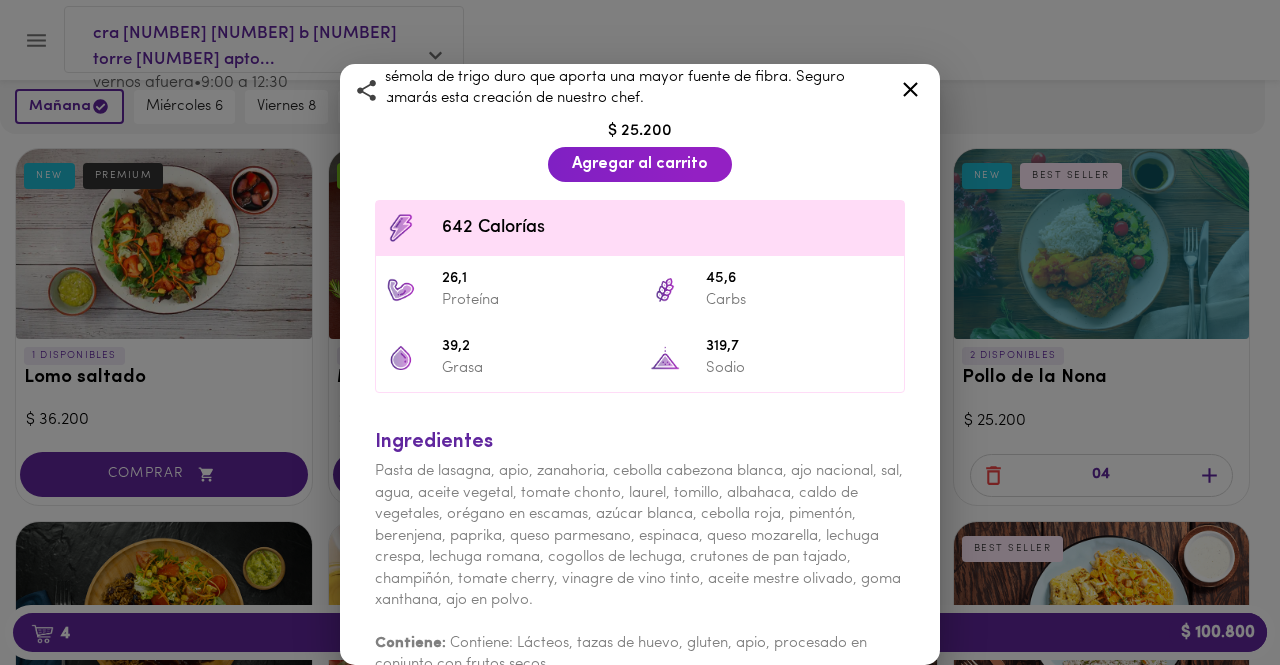 scroll, scrollTop: 588, scrollLeft: 0, axis: vertical 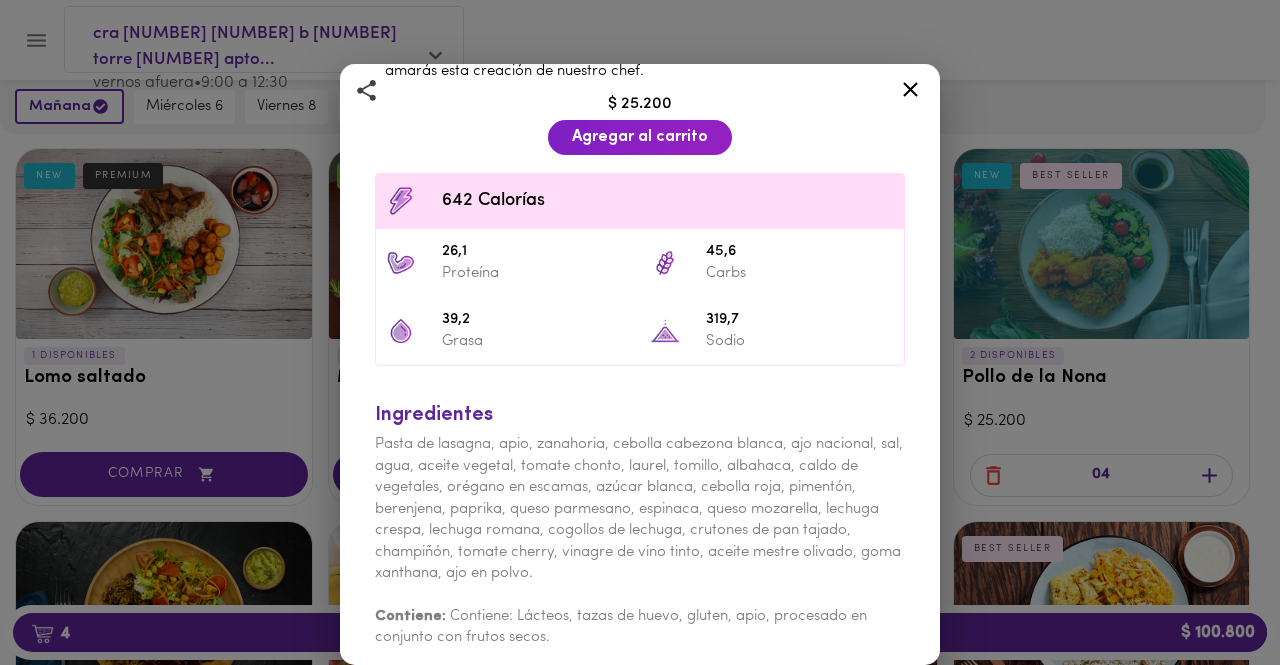 click 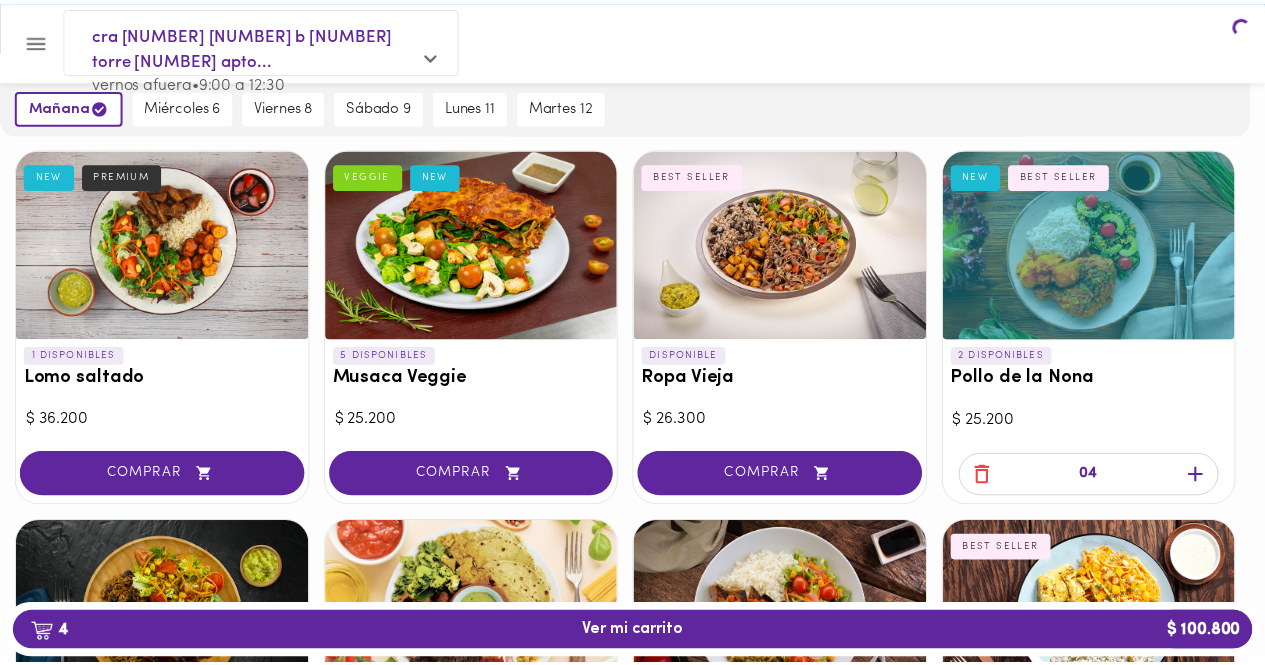 scroll, scrollTop: 0, scrollLeft: 0, axis: both 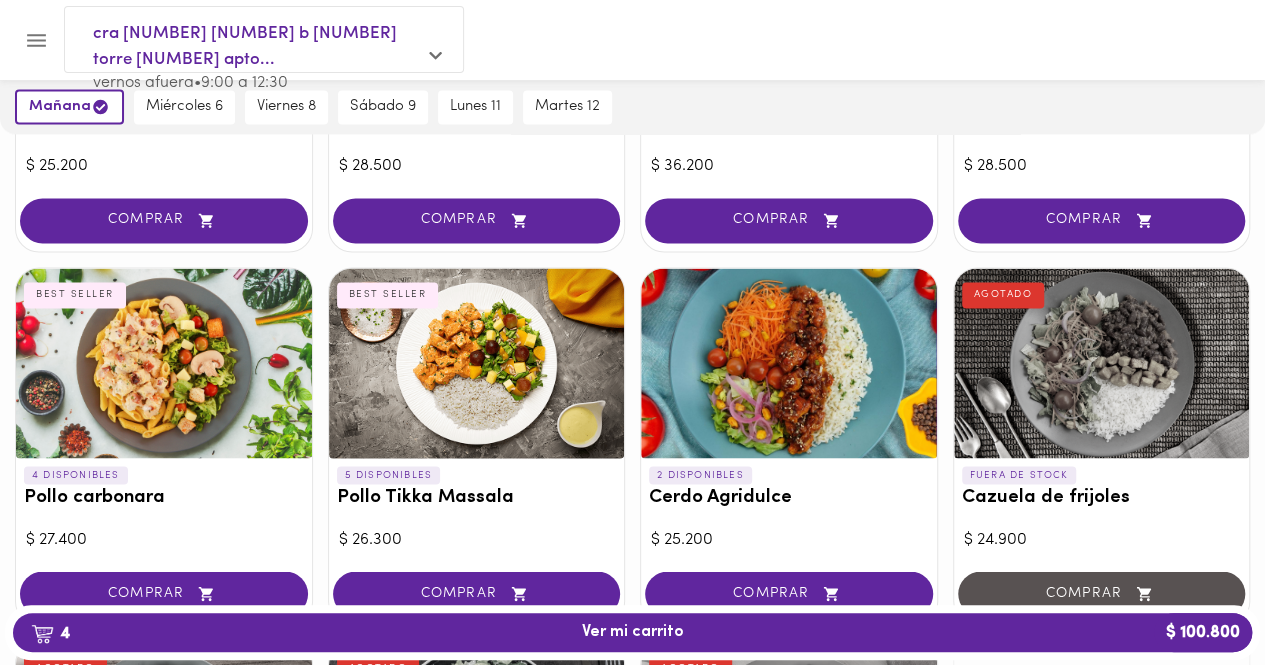 click at bounding box center (789, 363) 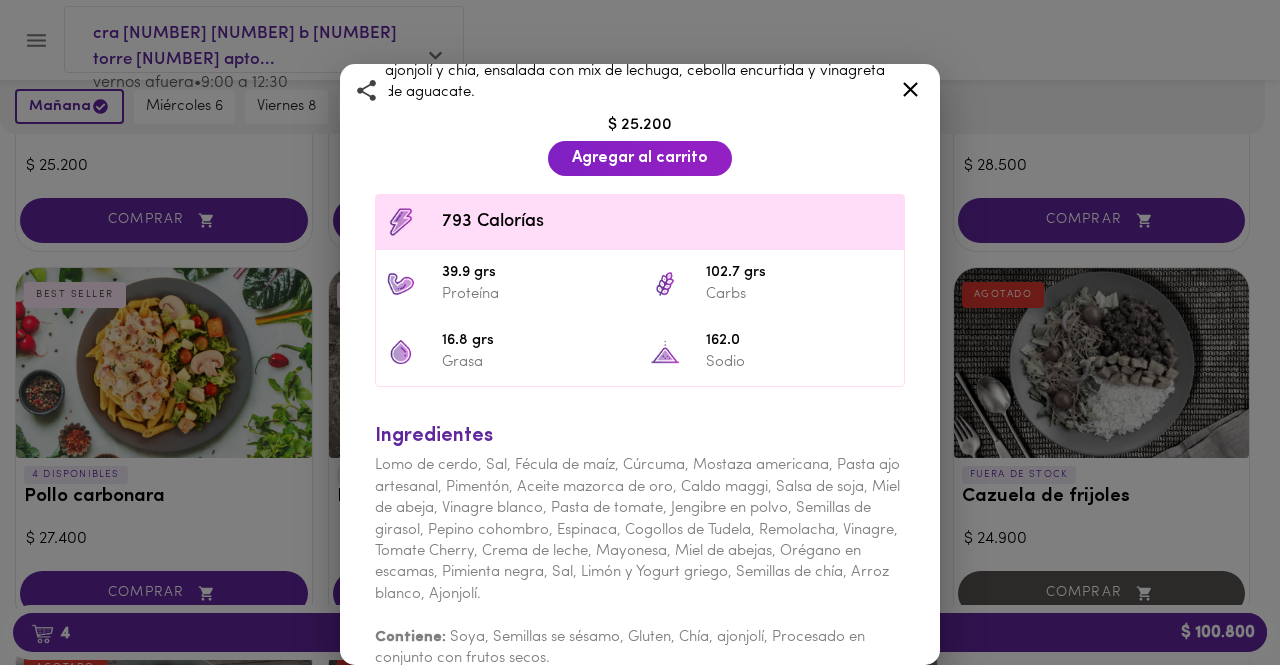 scroll, scrollTop: 552, scrollLeft: 0, axis: vertical 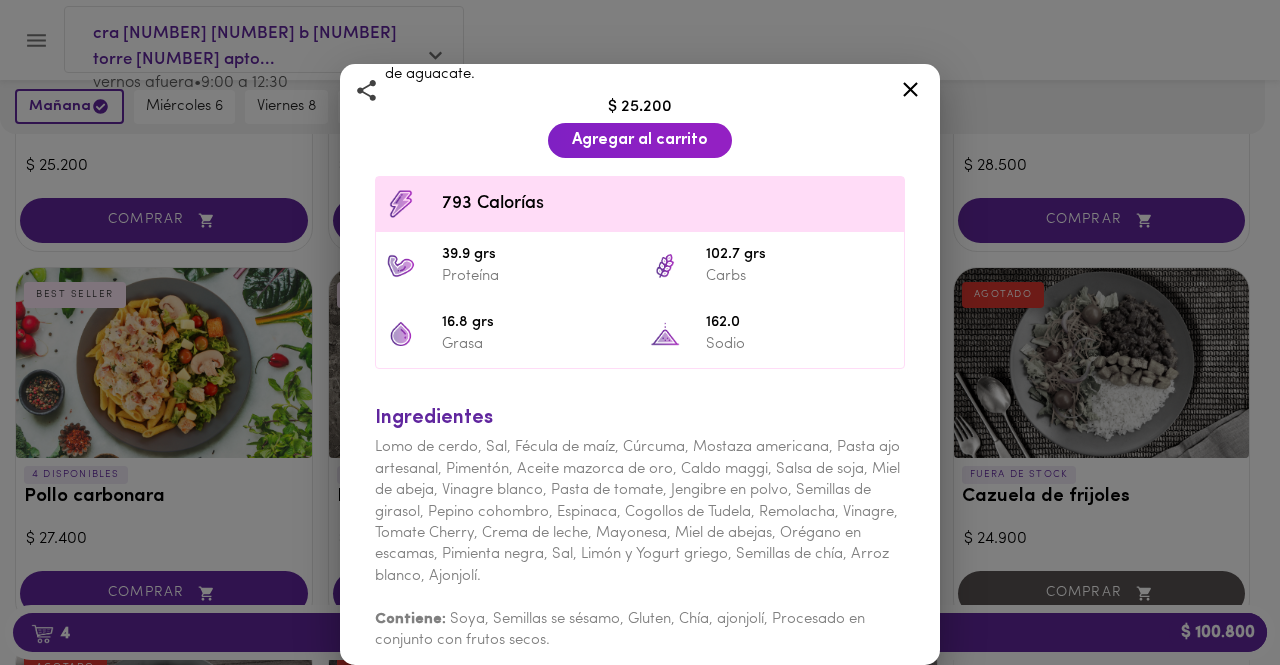 click 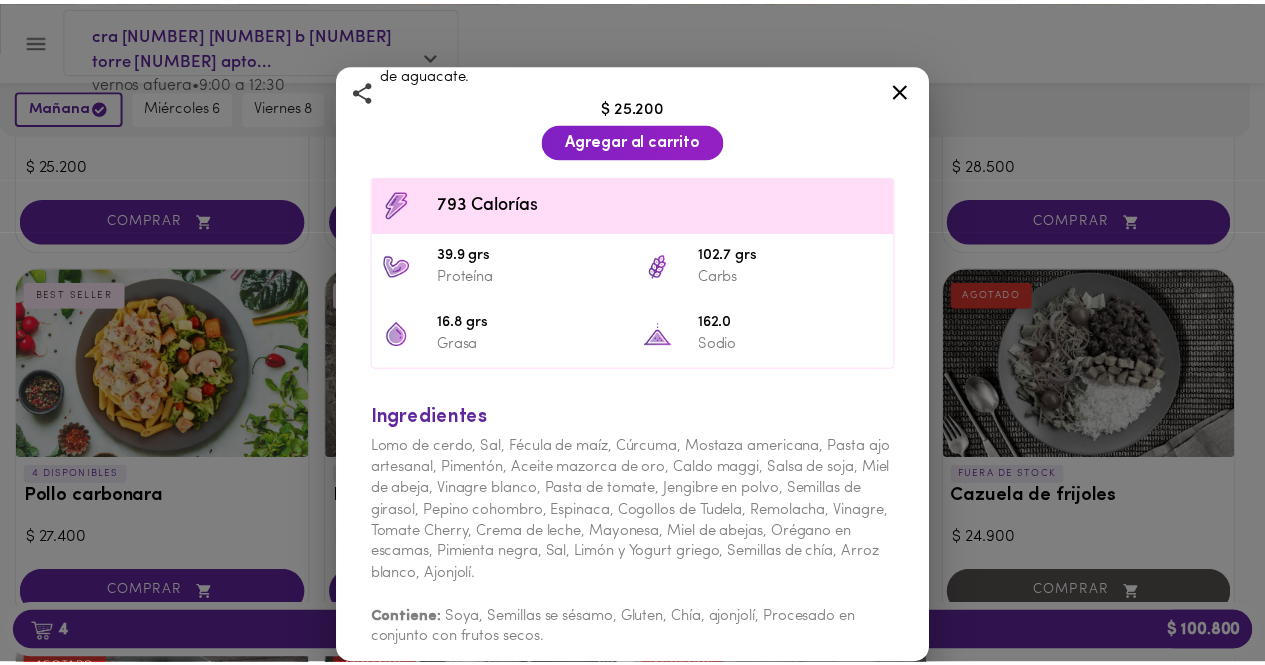 scroll, scrollTop: 0, scrollLeft: 0, axis: both 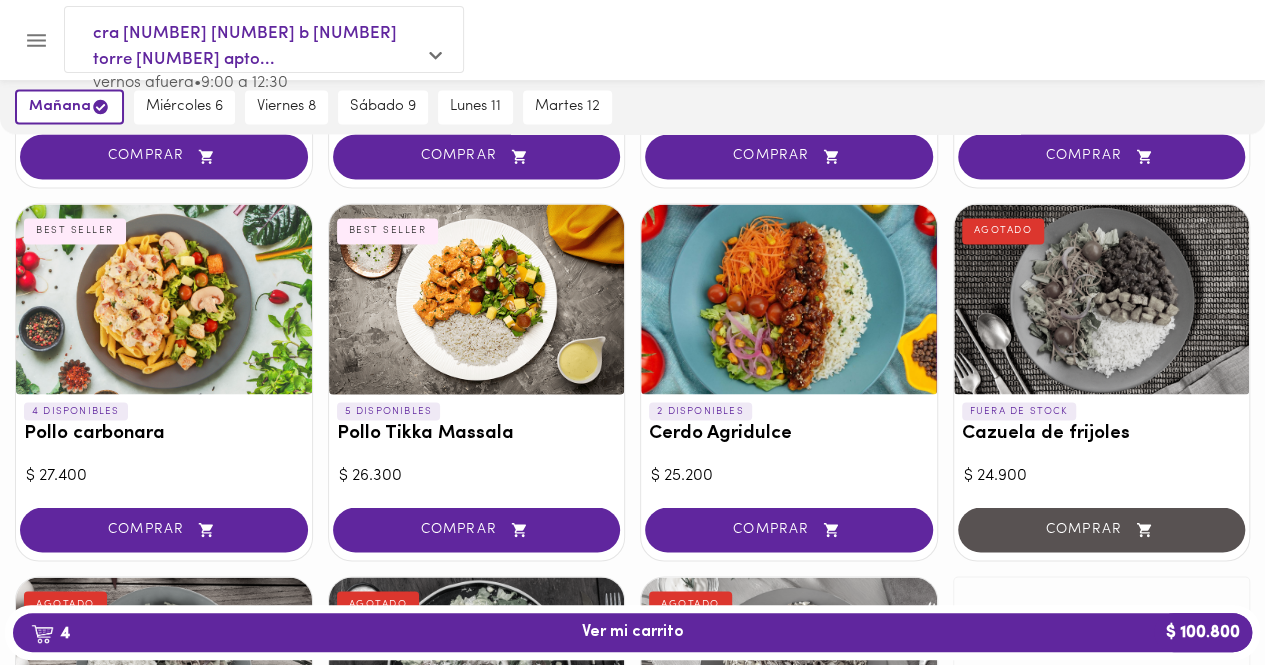 click at bounding box center (1102, 299) 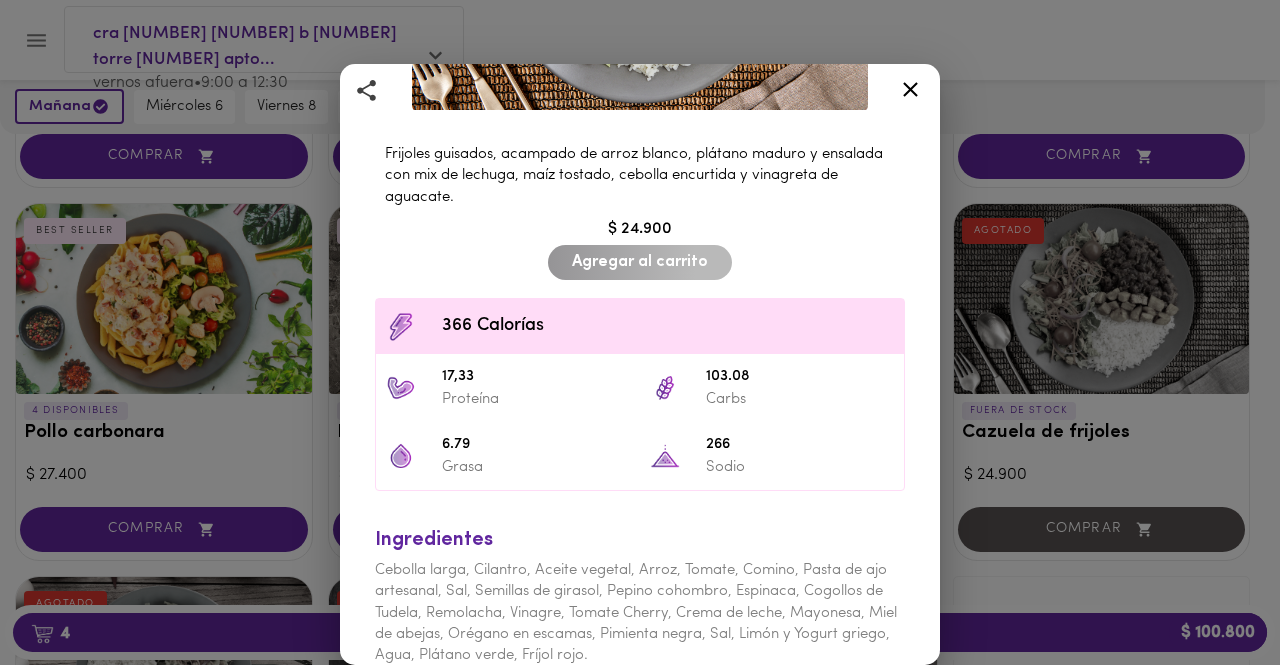 scroll, scrollTop: 400, scrollLeft: 0, axis: vertical 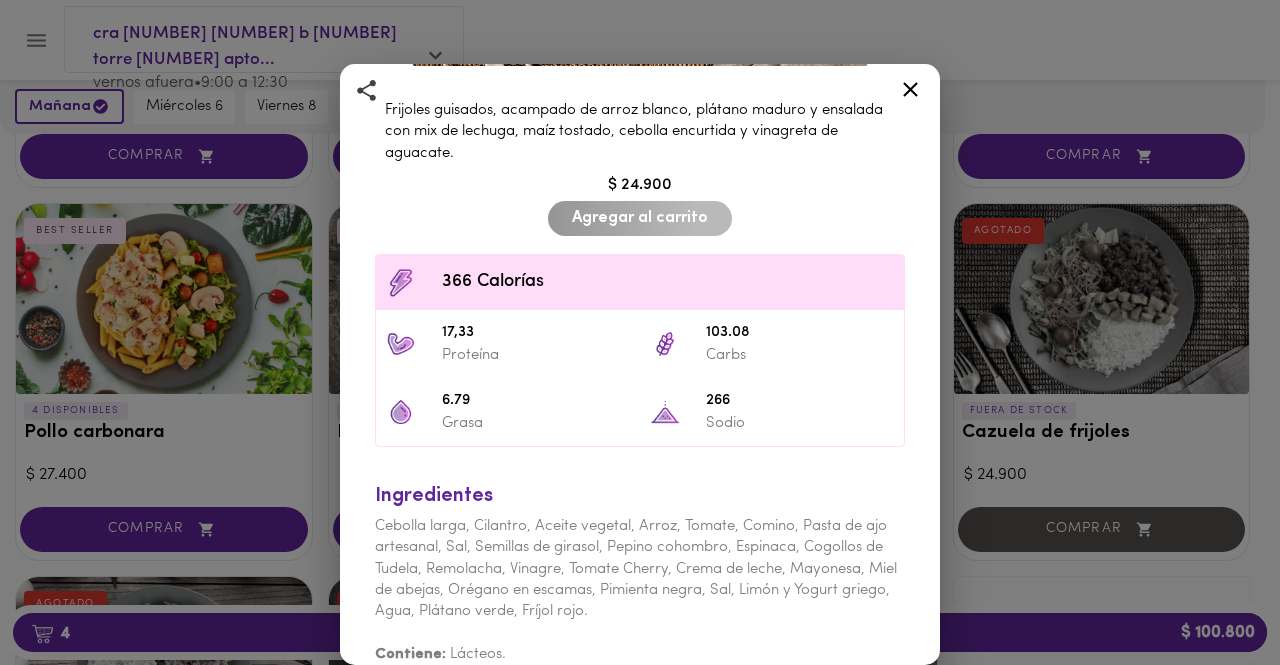 click 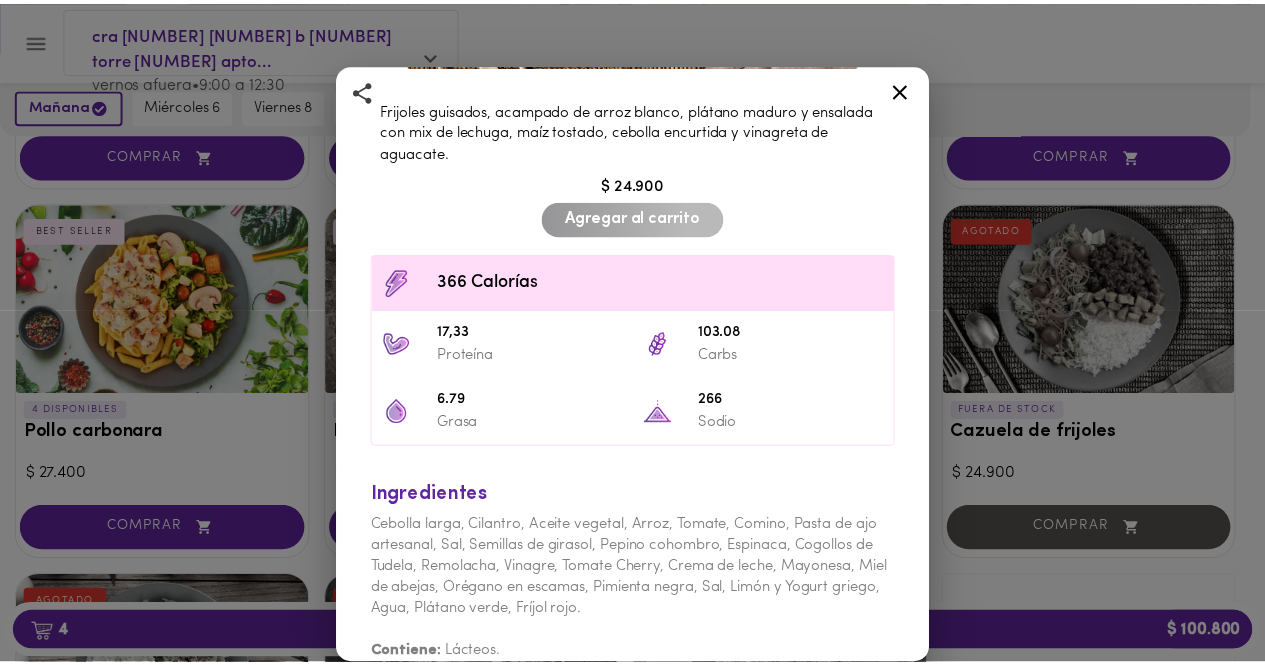 scroll, scrollTop: 0, scrollLeft: 0, axis: both 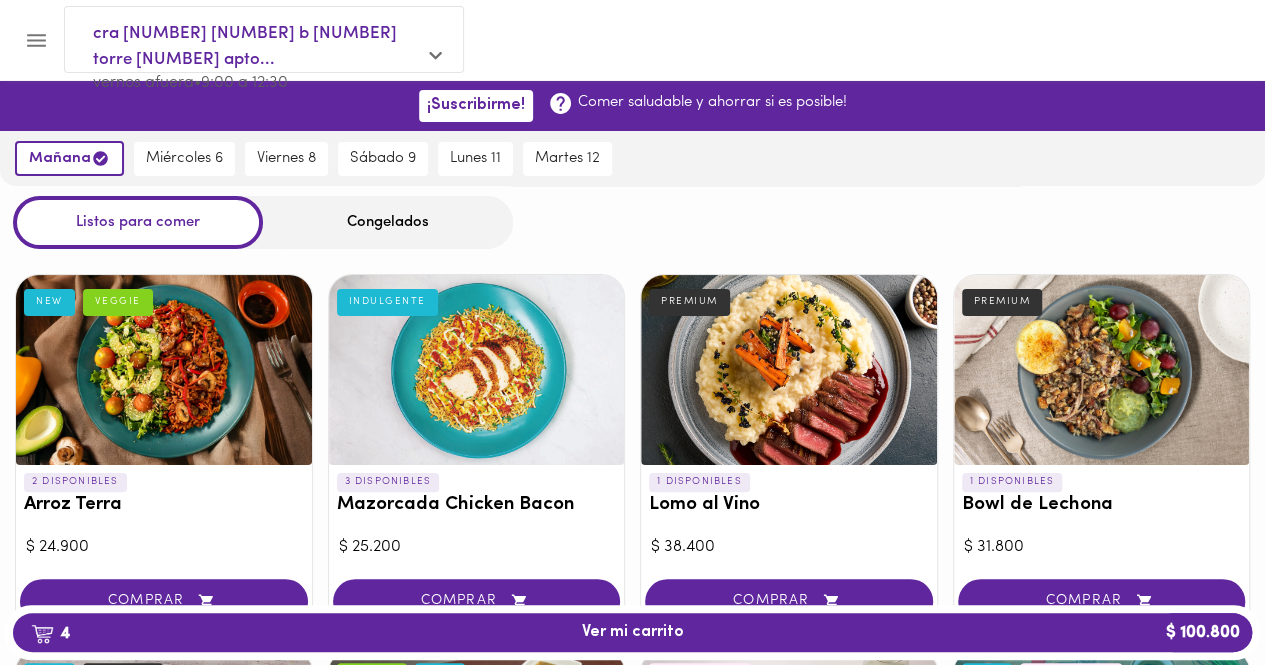 click at bounding box center [164, 370] 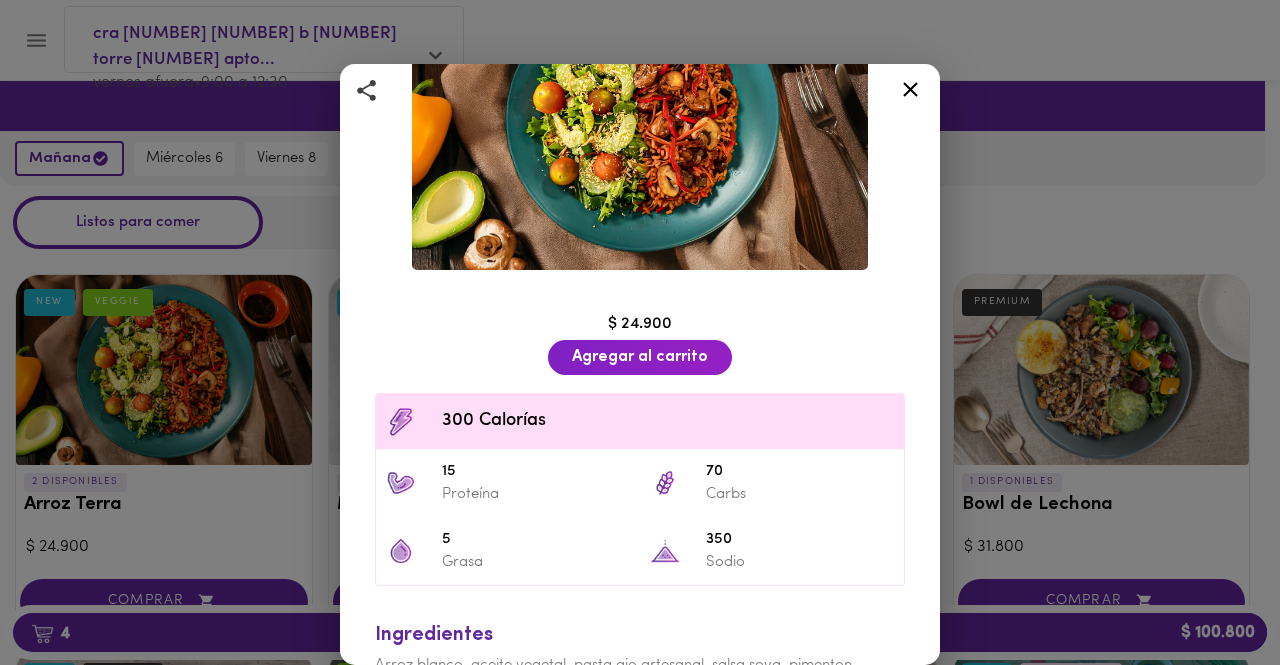 scroll, scrollTop: 270, scrollLeft: 0, axis: vertical 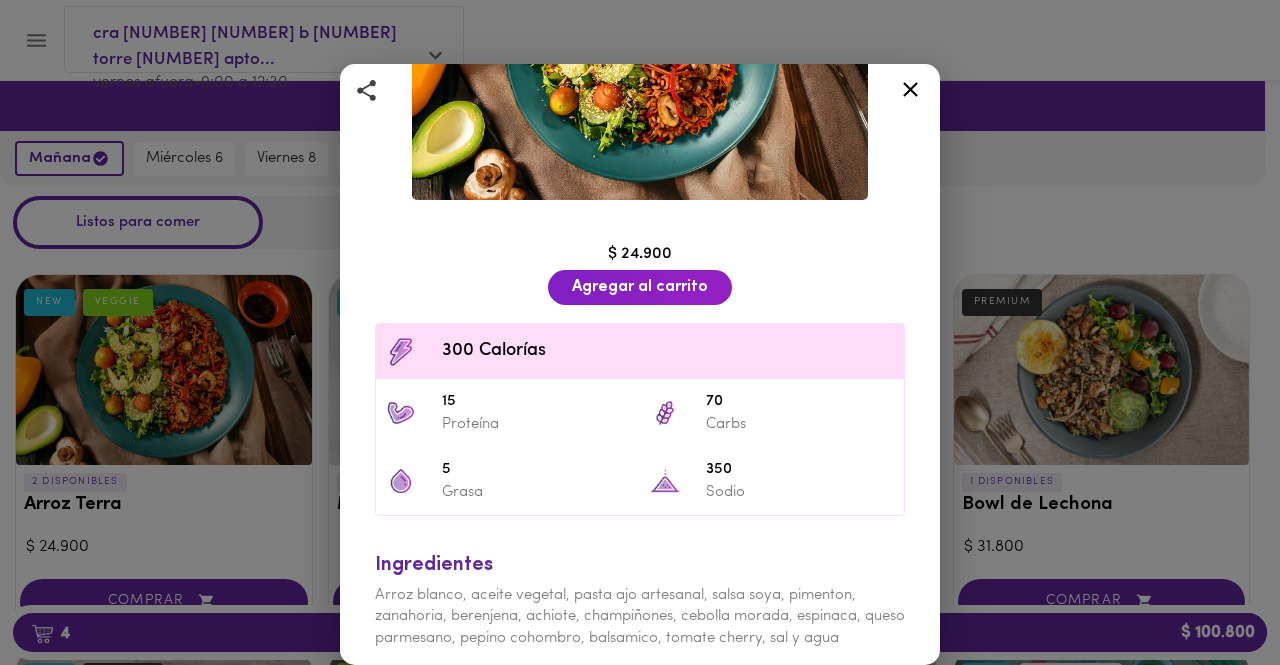 click 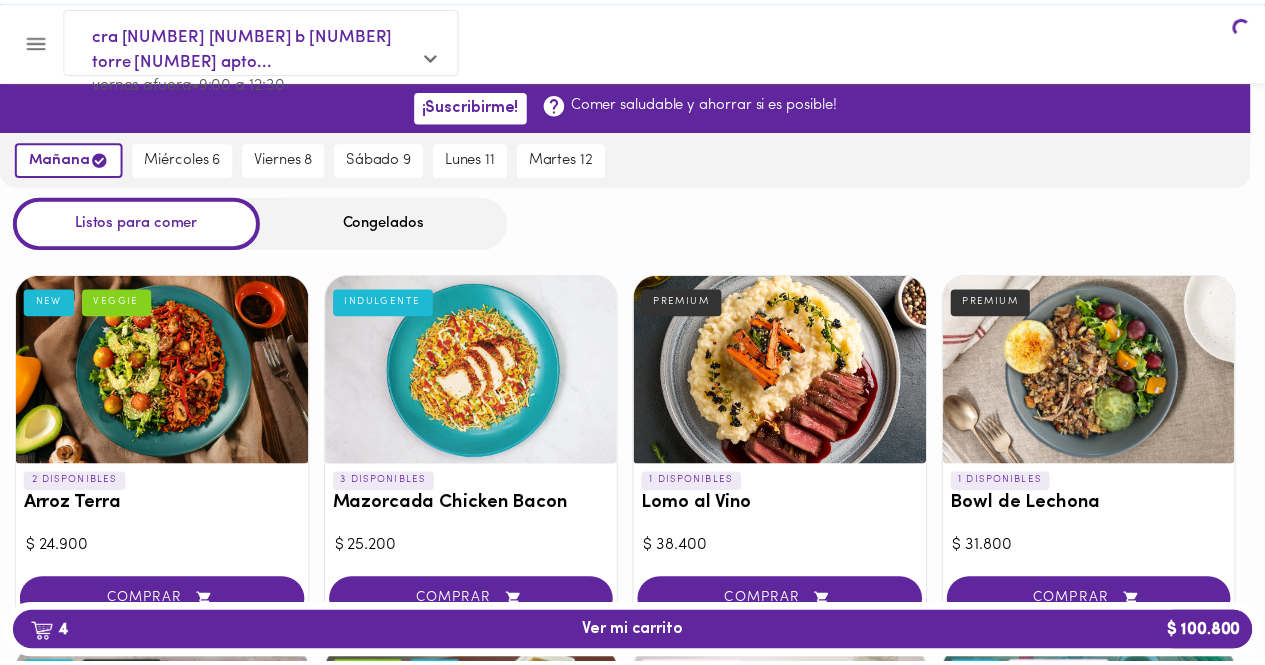 scroll, scrollTop: 0, scrollLeft: 0, axis: both 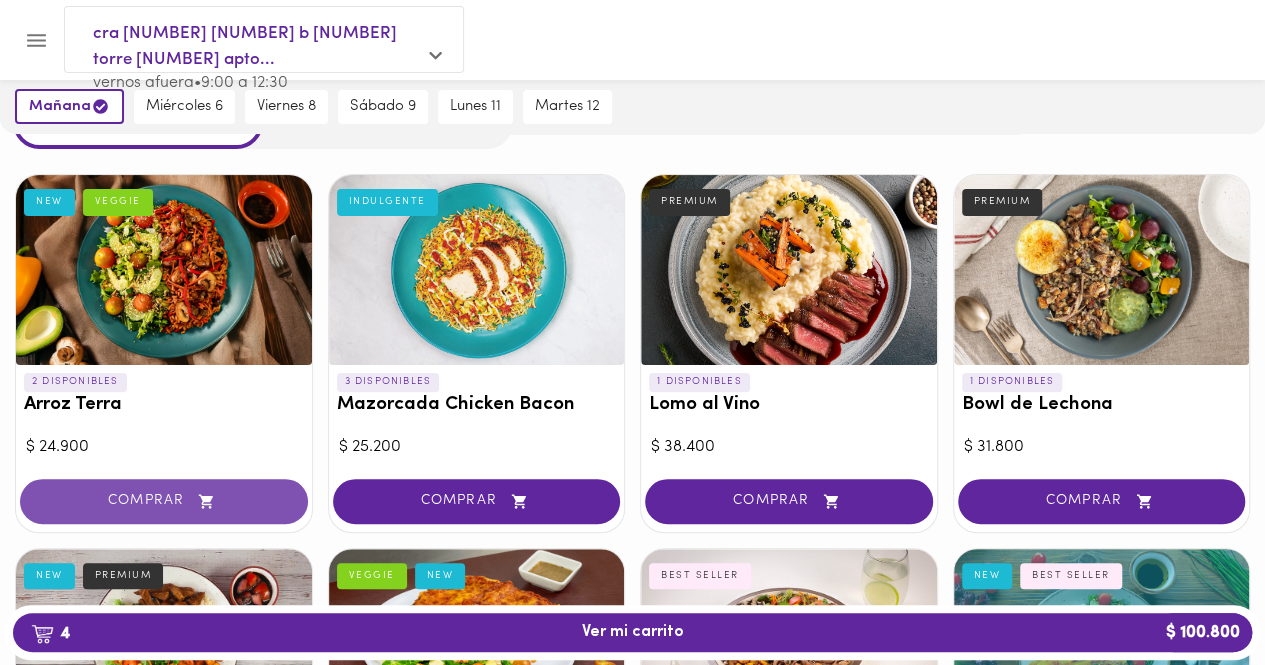 click on "COMPRAR" at bounding box center [164, 501] 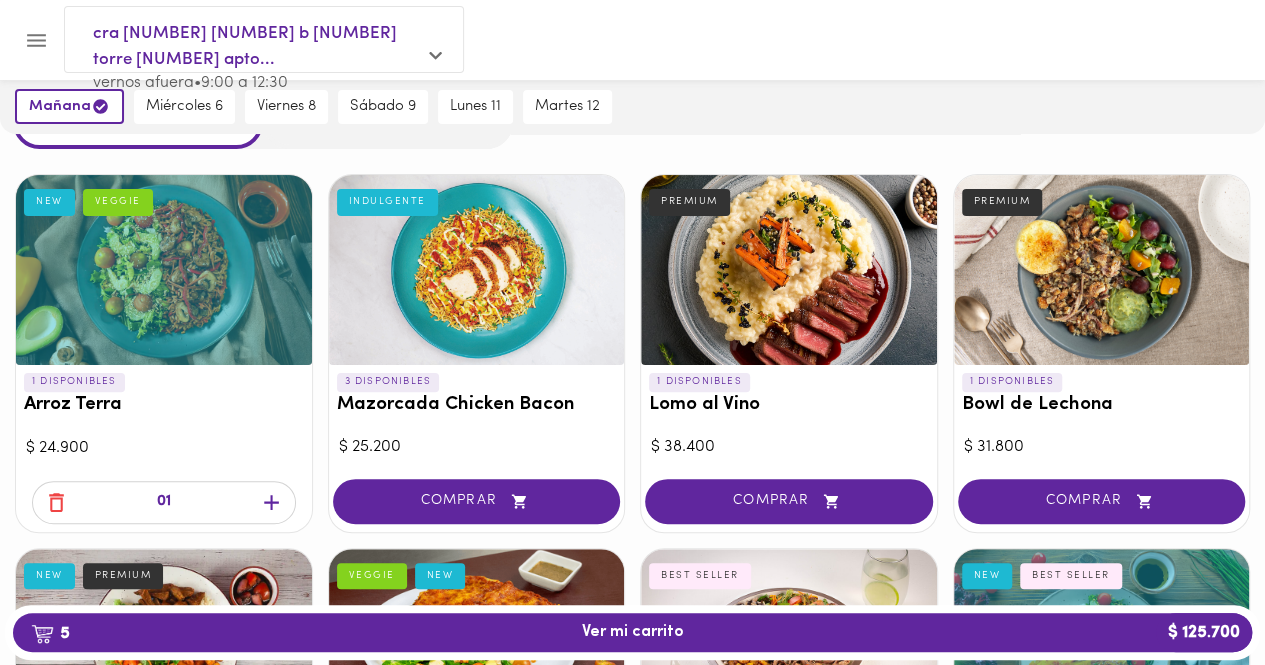 click 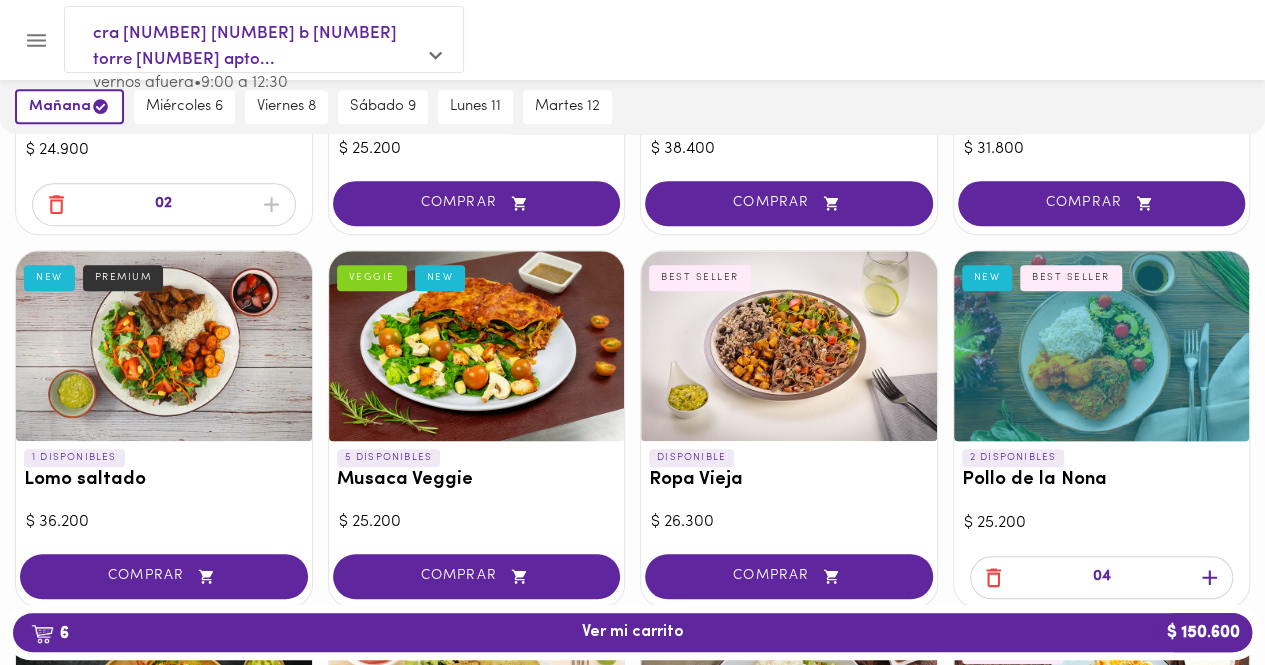 scroll, scrollTop: 400, scrollLeft: 0, axis: vertical 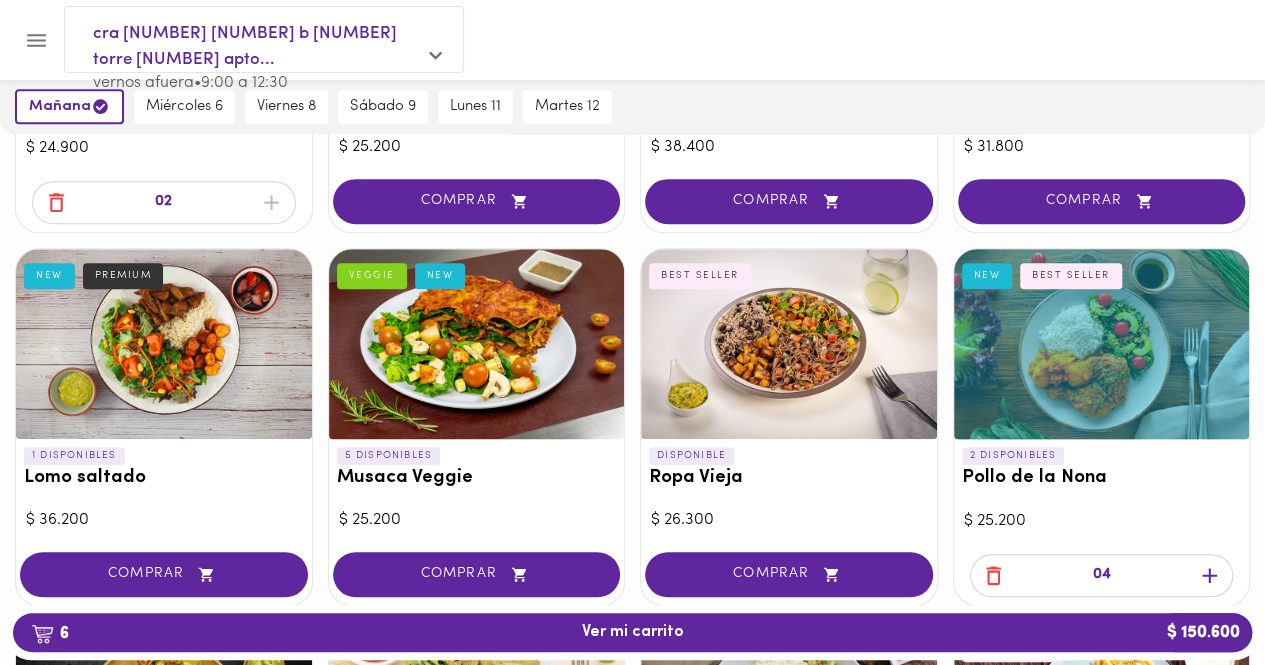 click 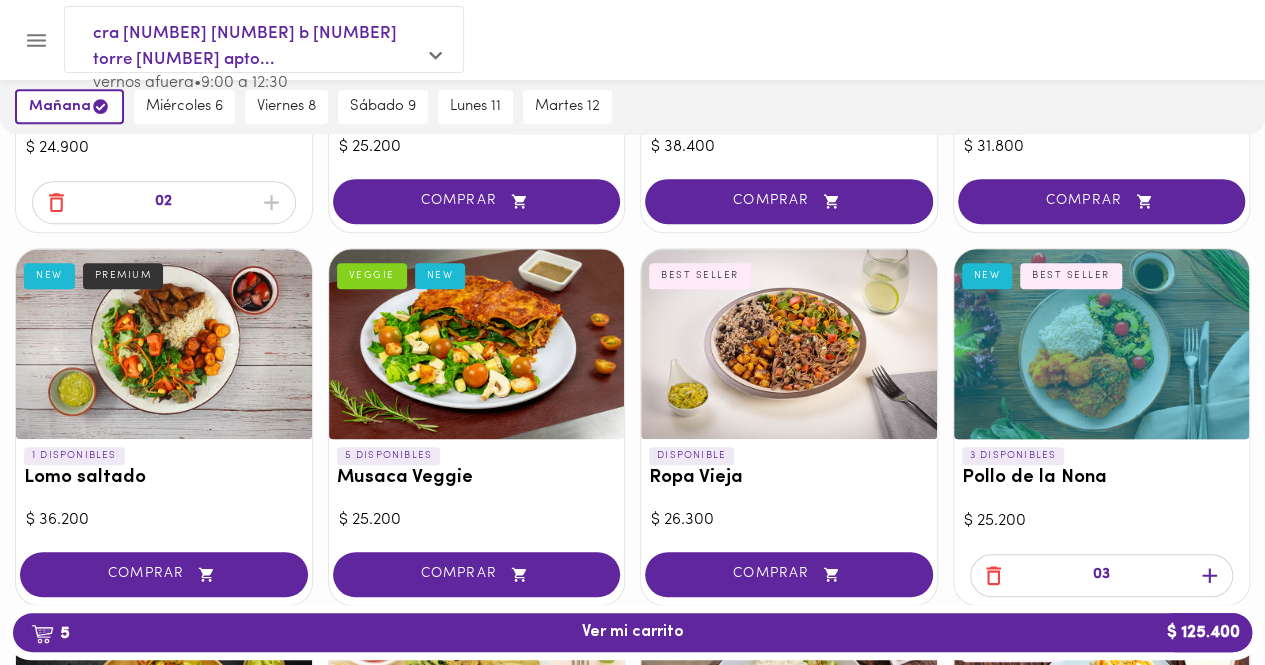 click 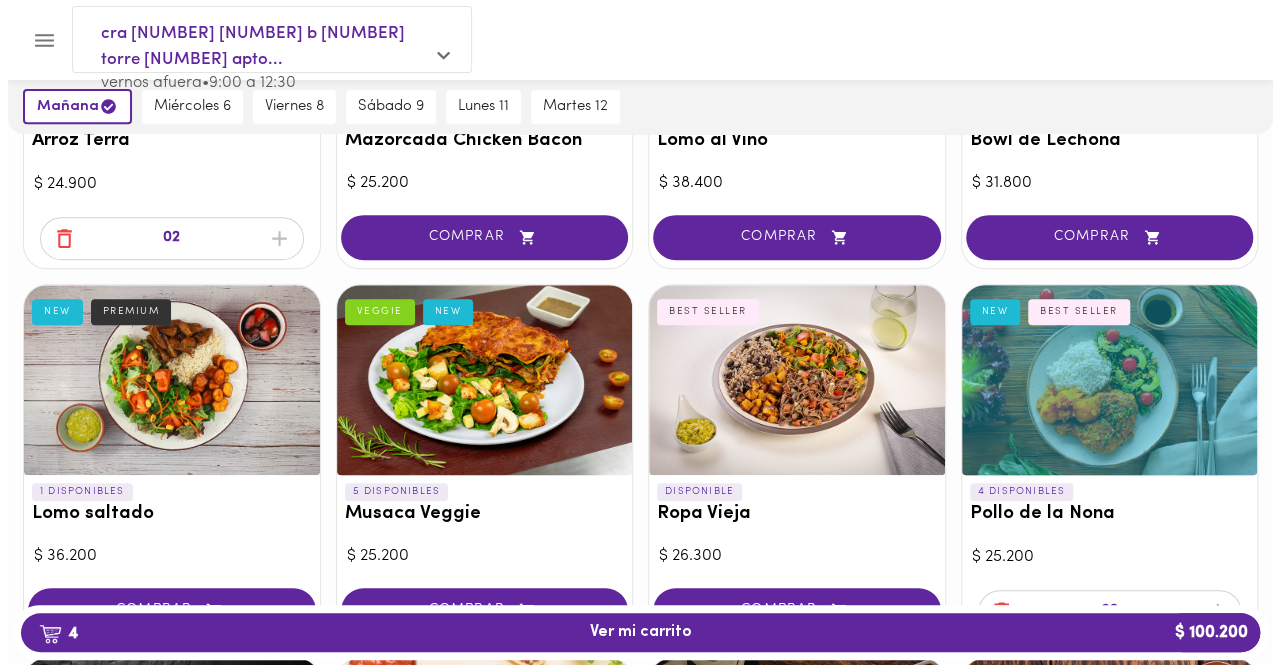 scroll, scrollTop: 400, scrollLeft: 0, axis: vertical 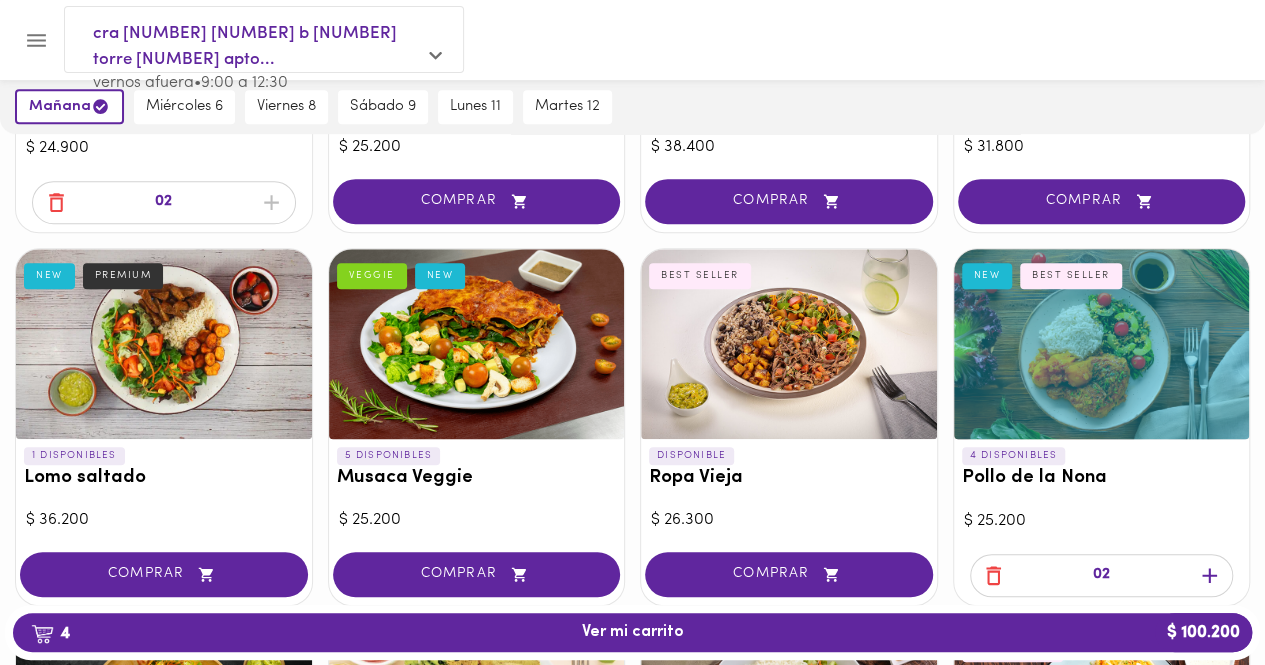click at bounding box center [477, 344] 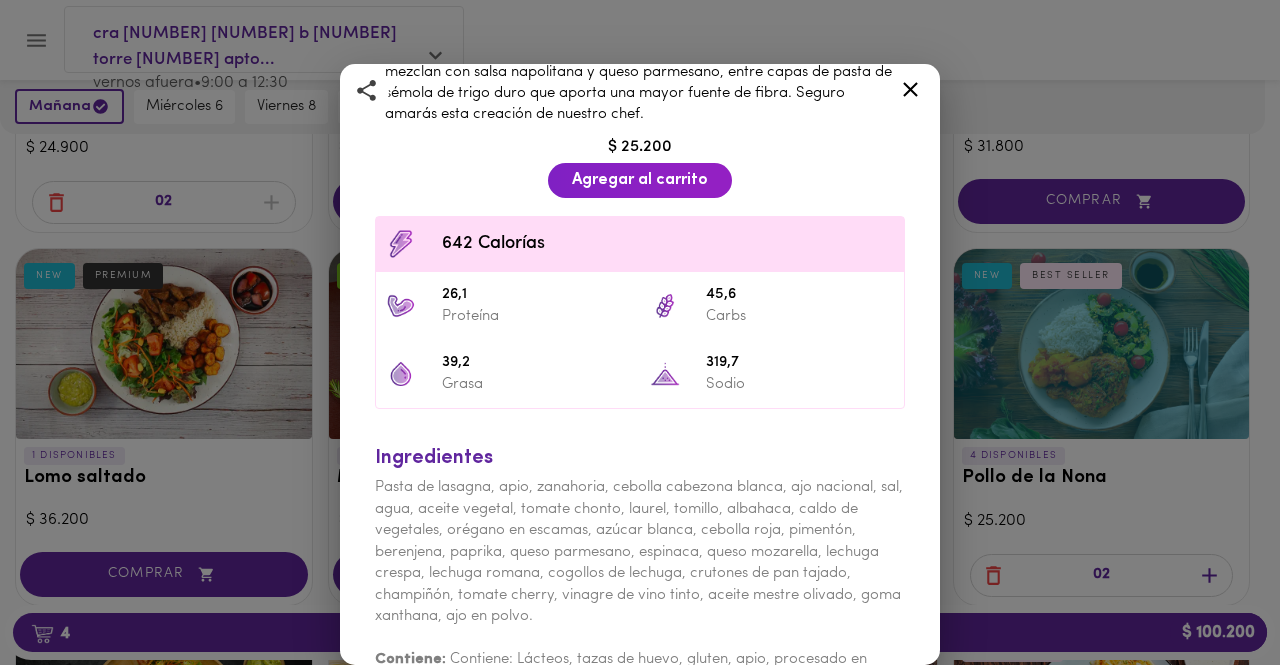 scroll, scrollTop: 588, scrollLeft: 0, axis: vertical 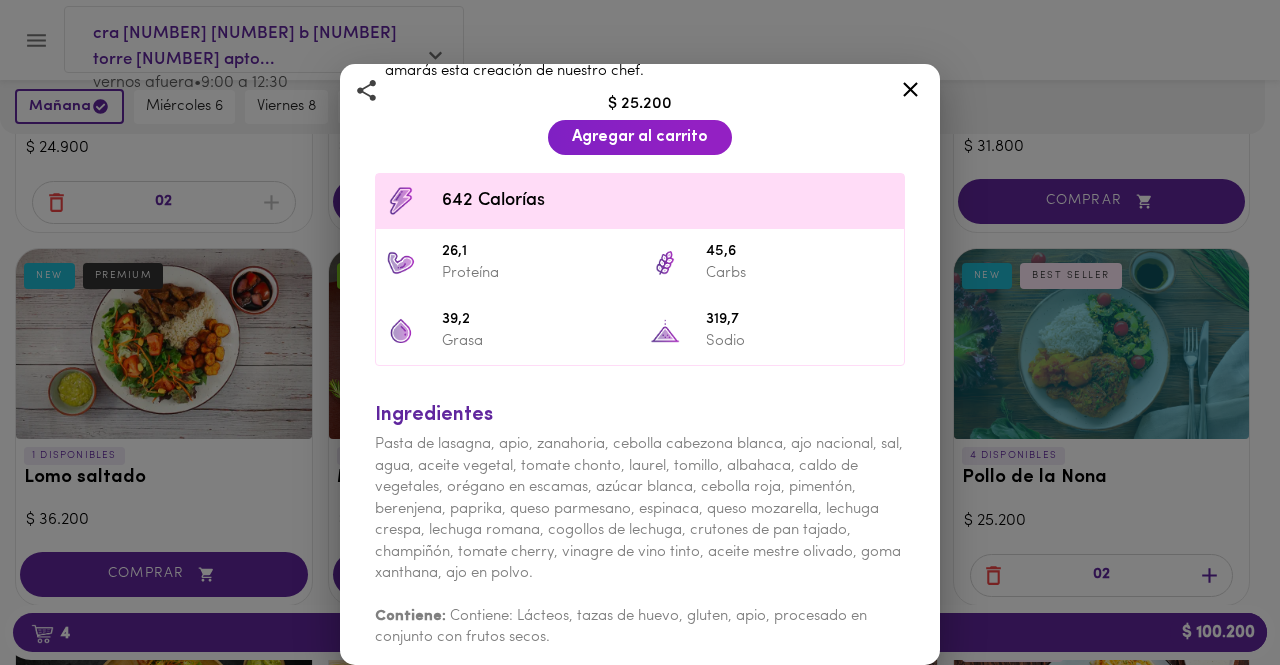 click 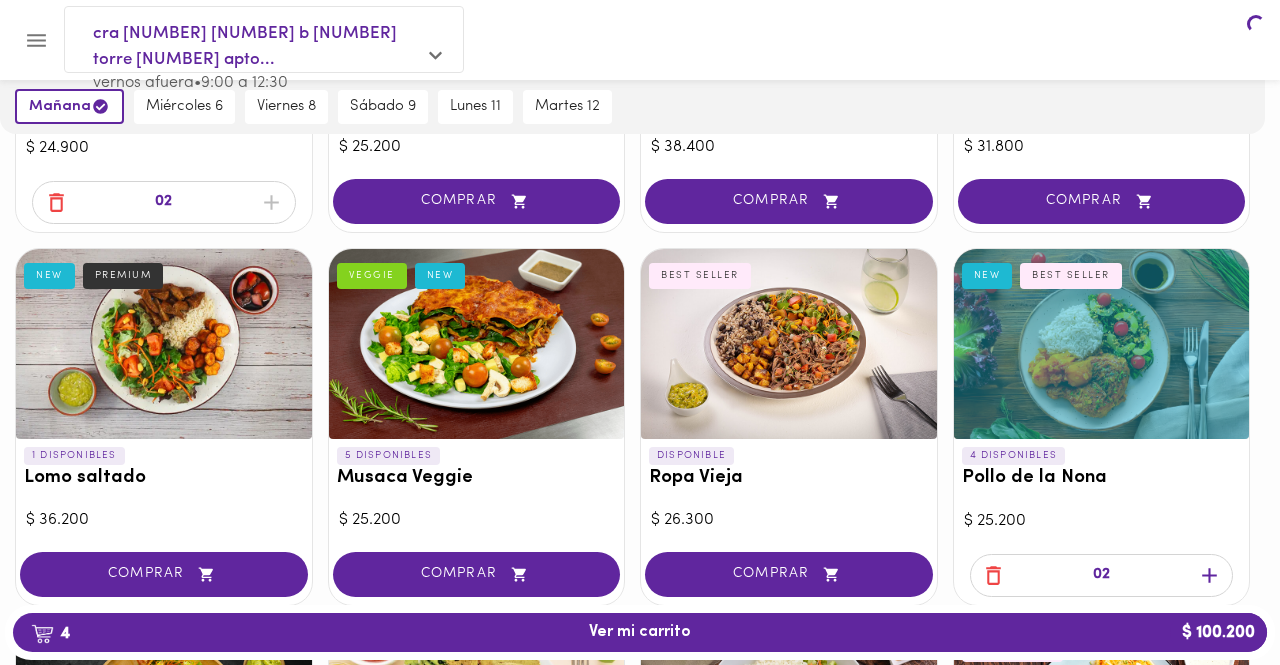 scroll, scrollTop: 0, scrollLeft: 0, axis: both 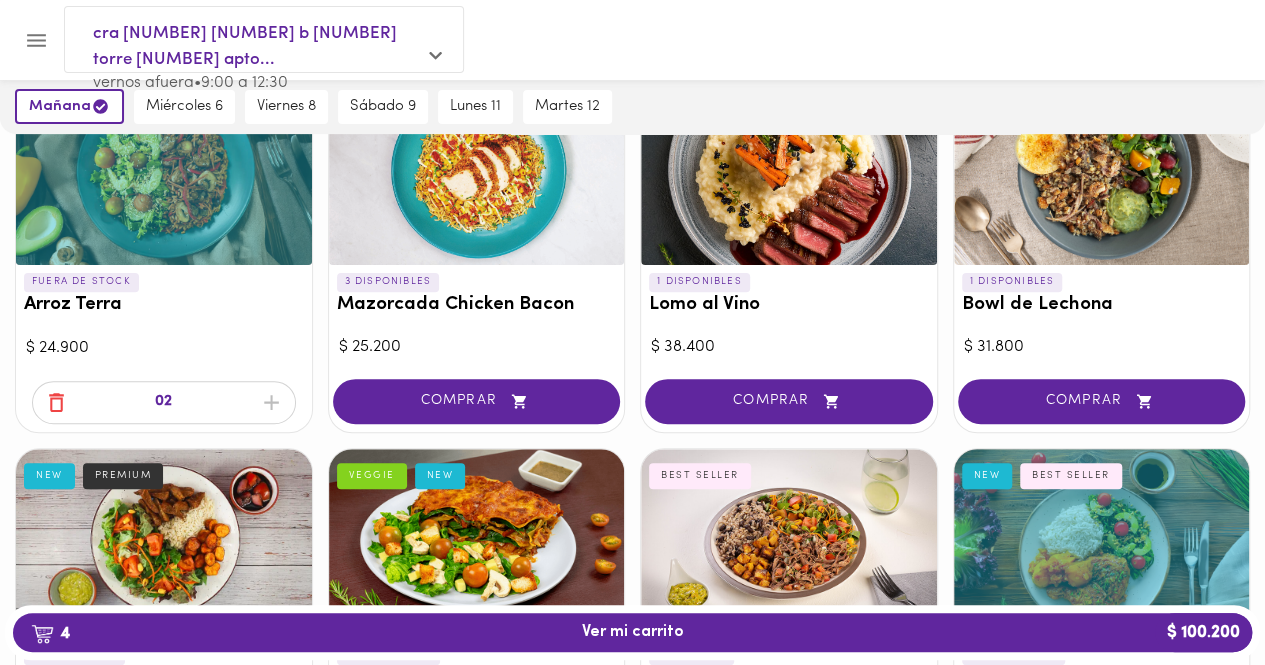 click 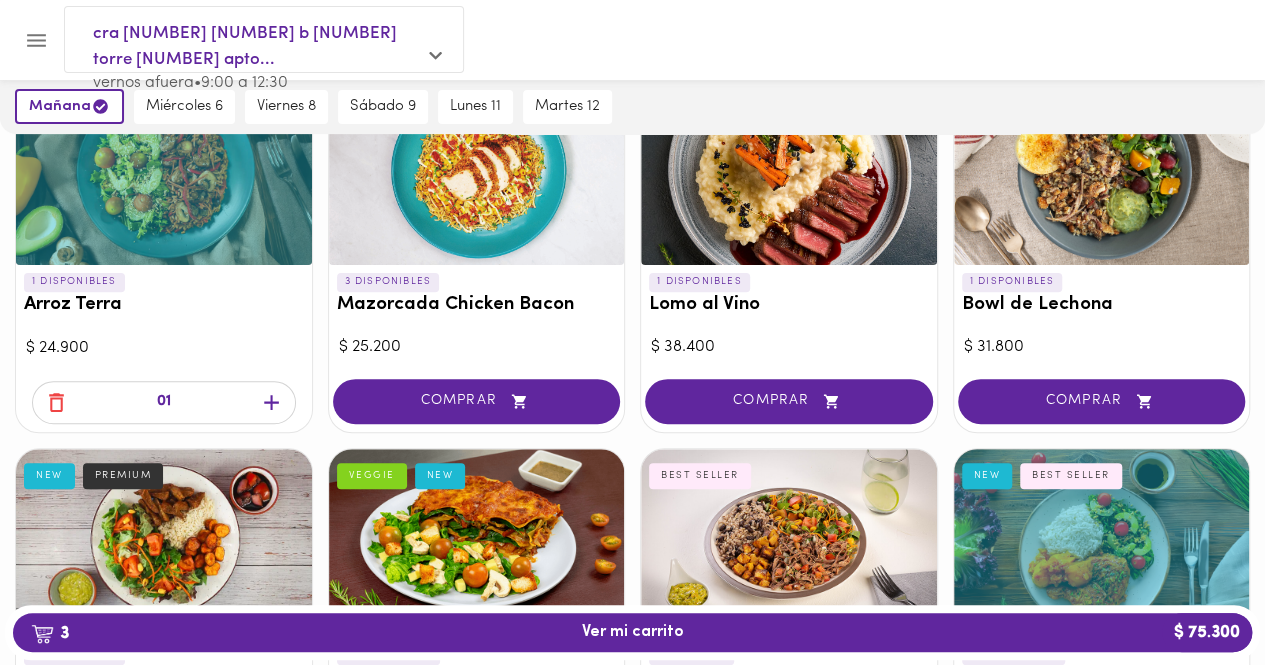 click 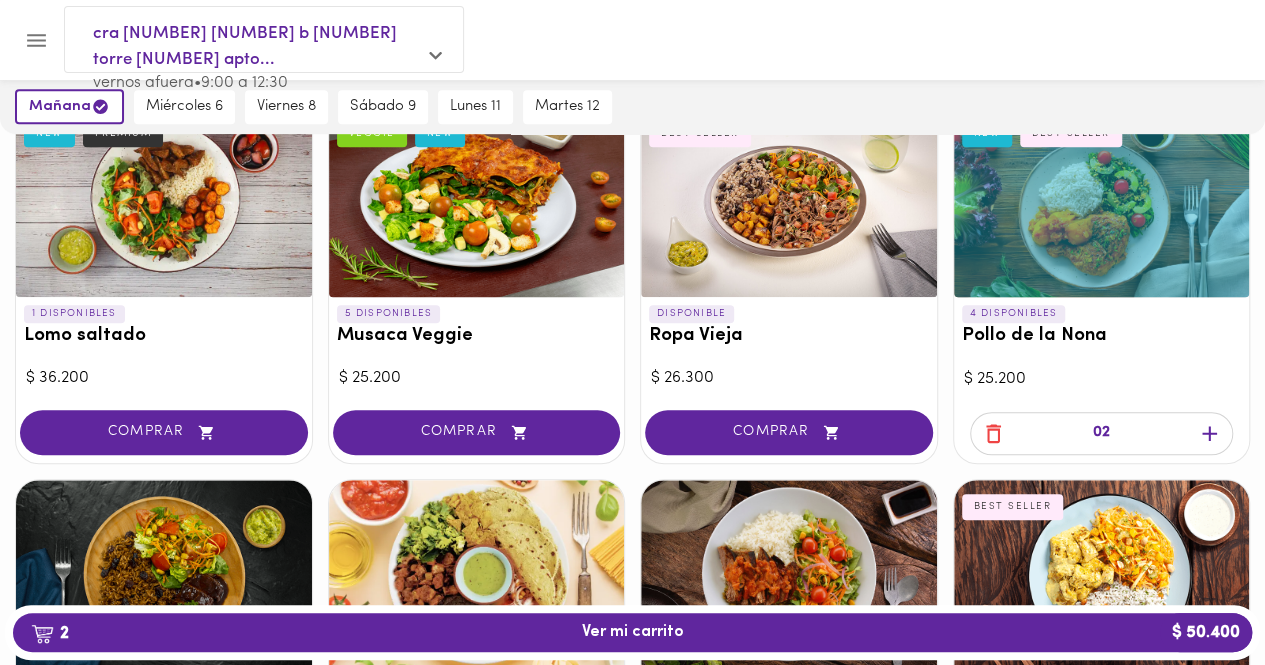 scroll, scrollTop: 500, scrollLeft: 0, axis: vertical 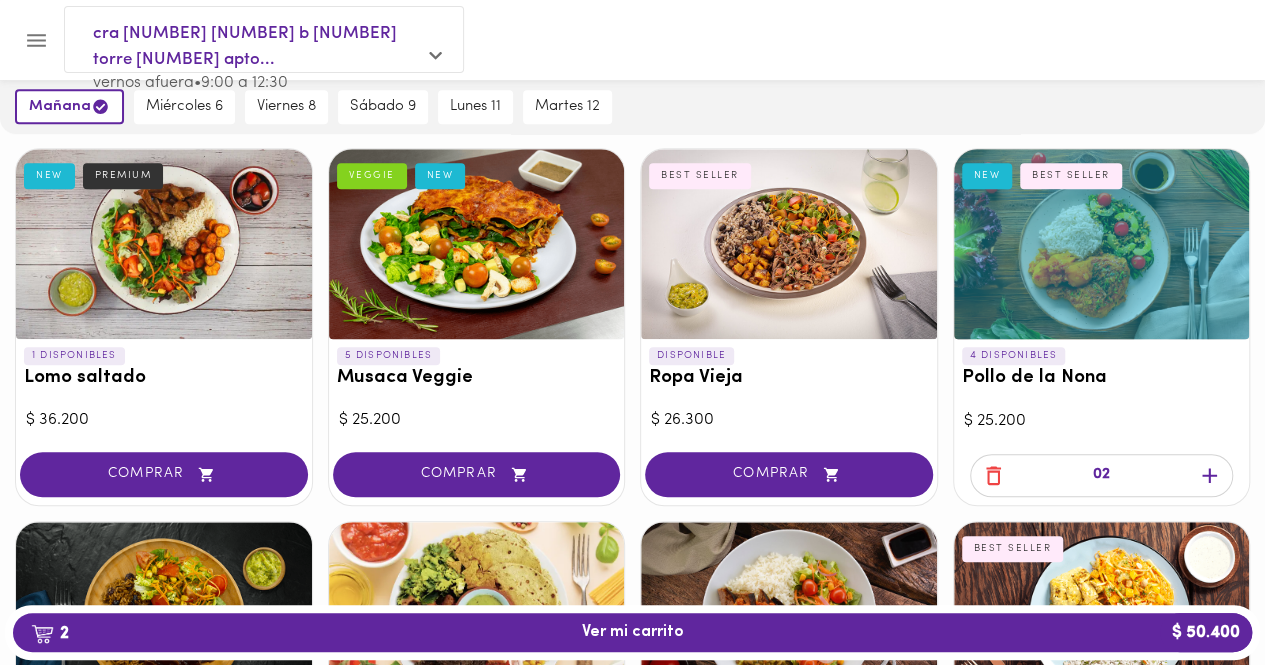 click 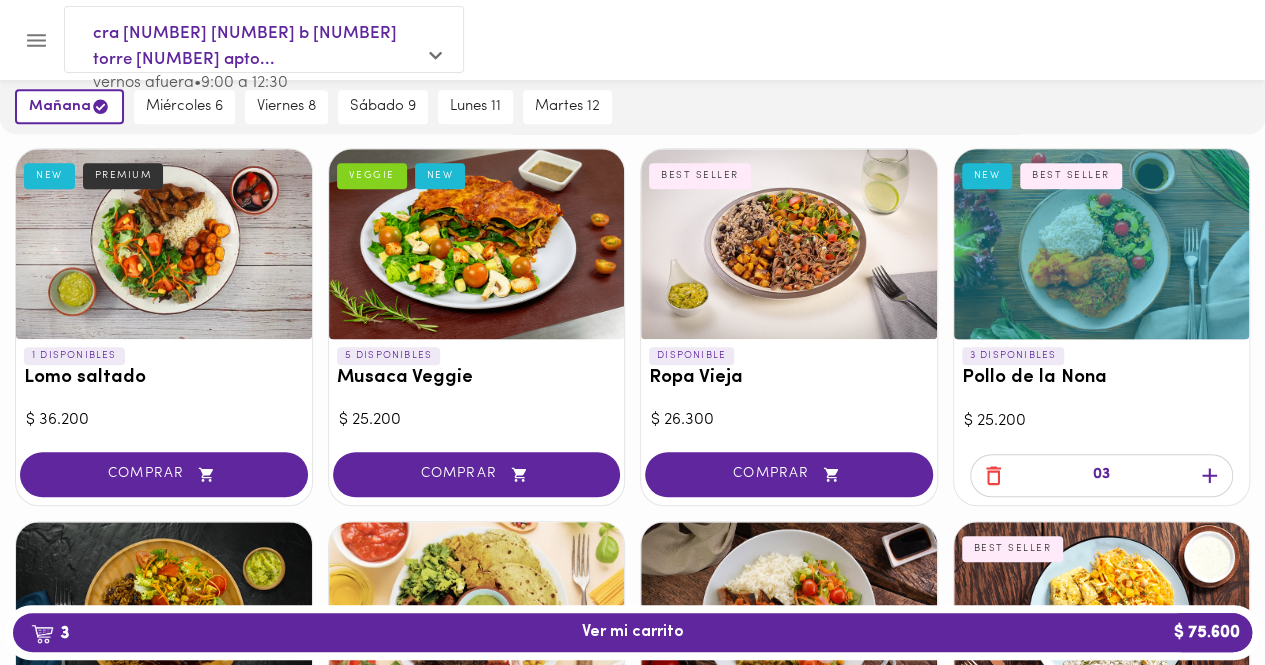 click 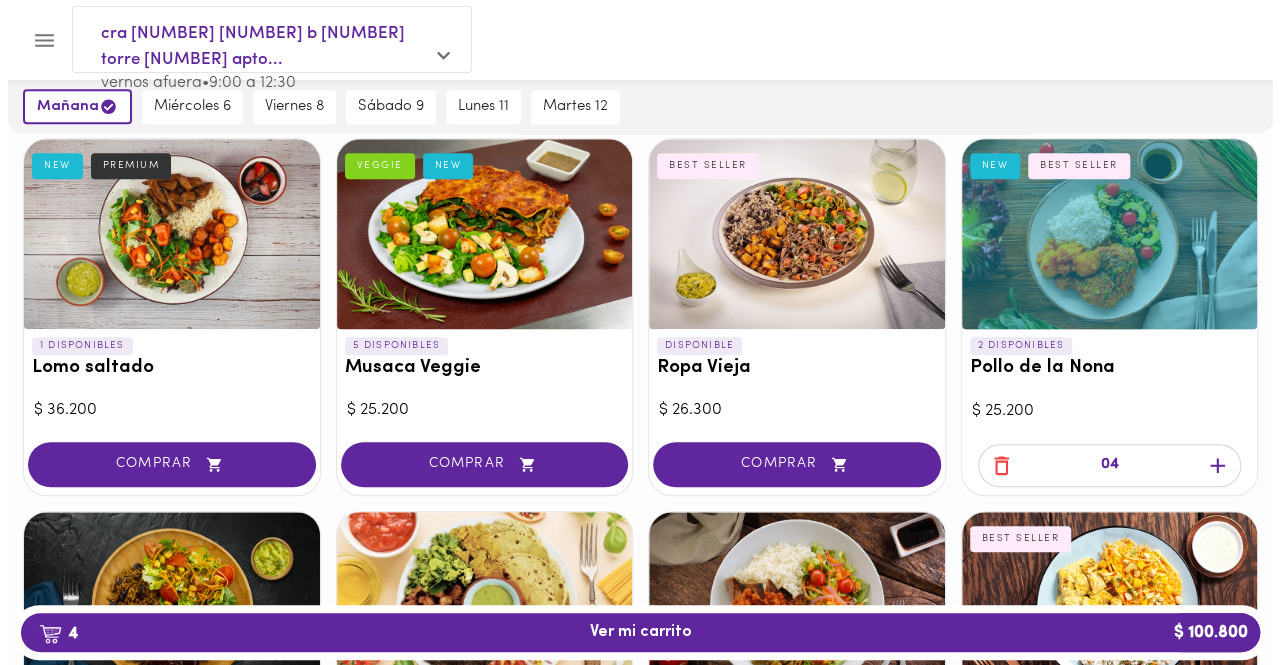 scroll, scrollTop: 400, scrollLeft: 0, axis: vertical 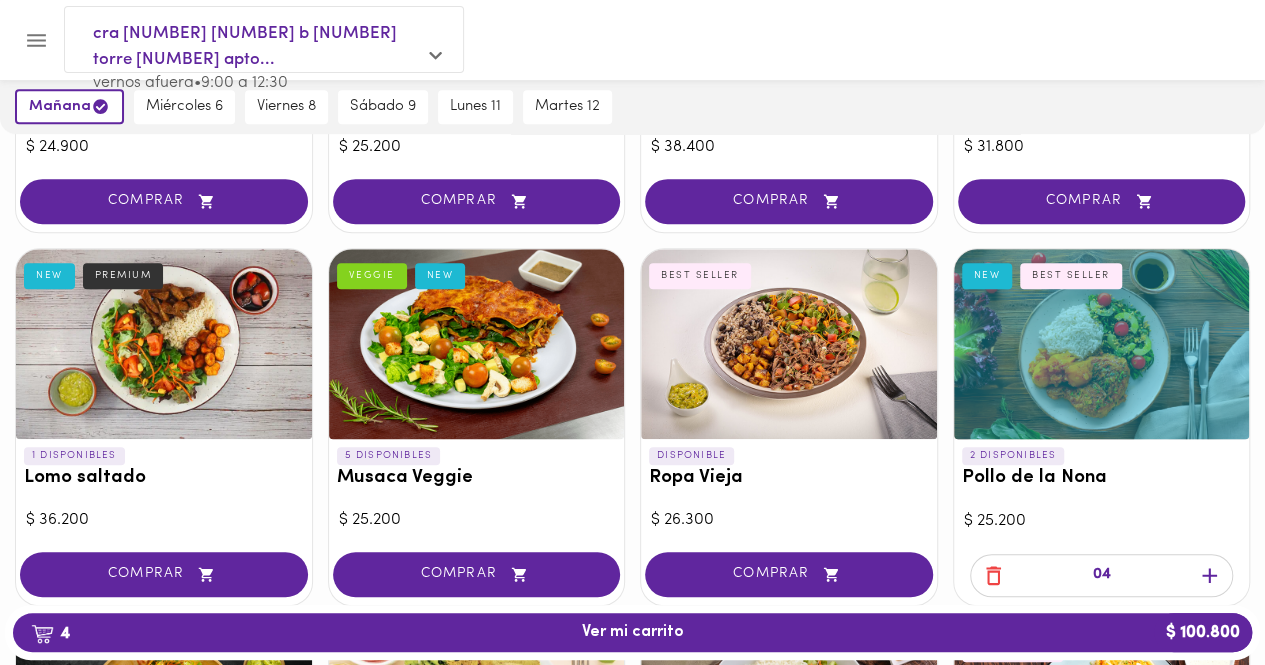 click at bounding box center [1102, 344] 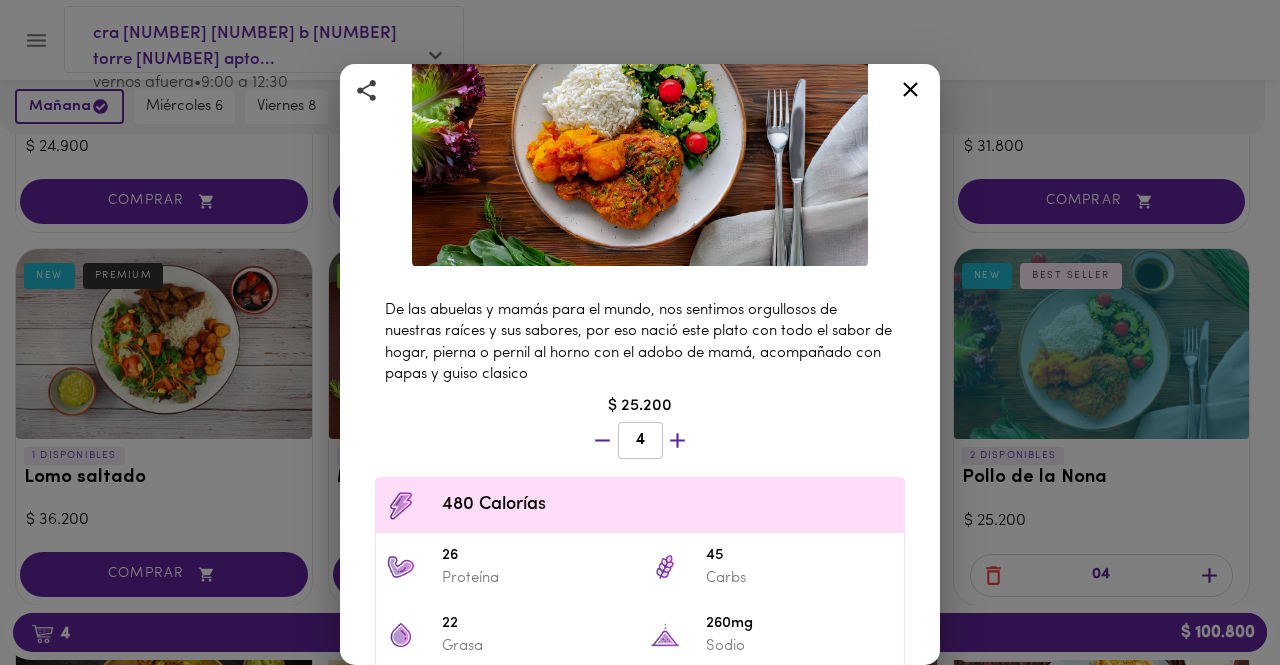 scroll, scrollTop: 100, scrollLeft: 0, axis: vertical 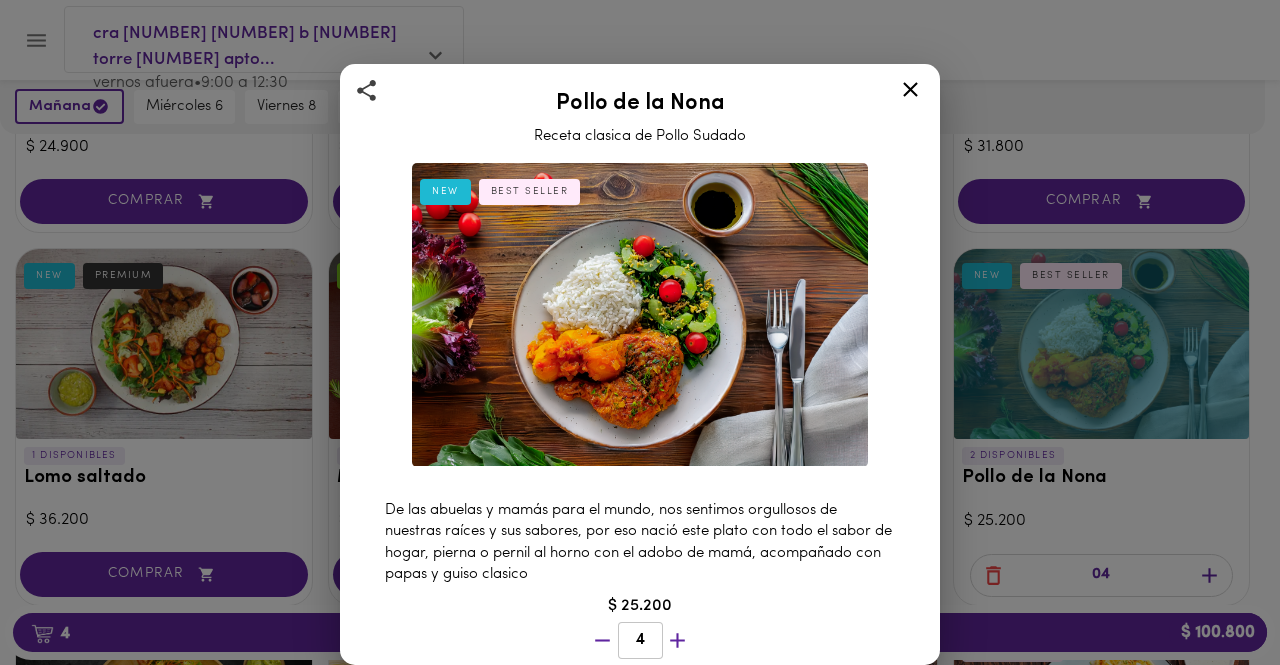 click 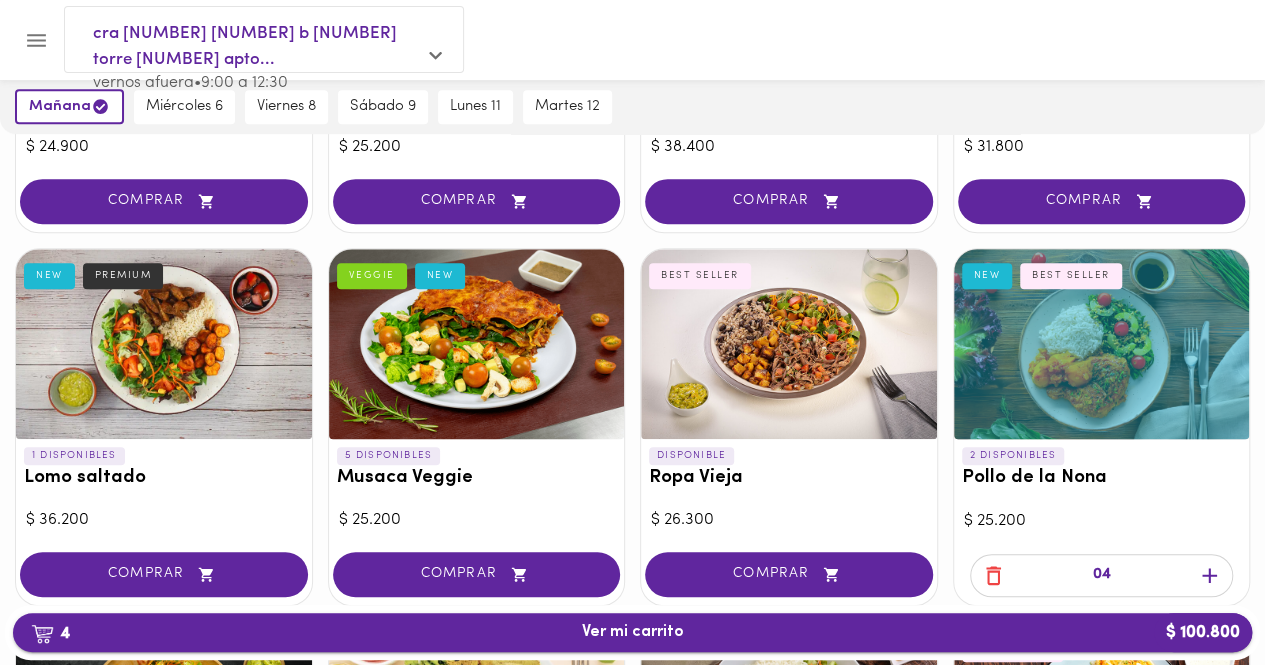 click on "4 Ver mi carrito $ 100.800" at bounding box center [633, 632] 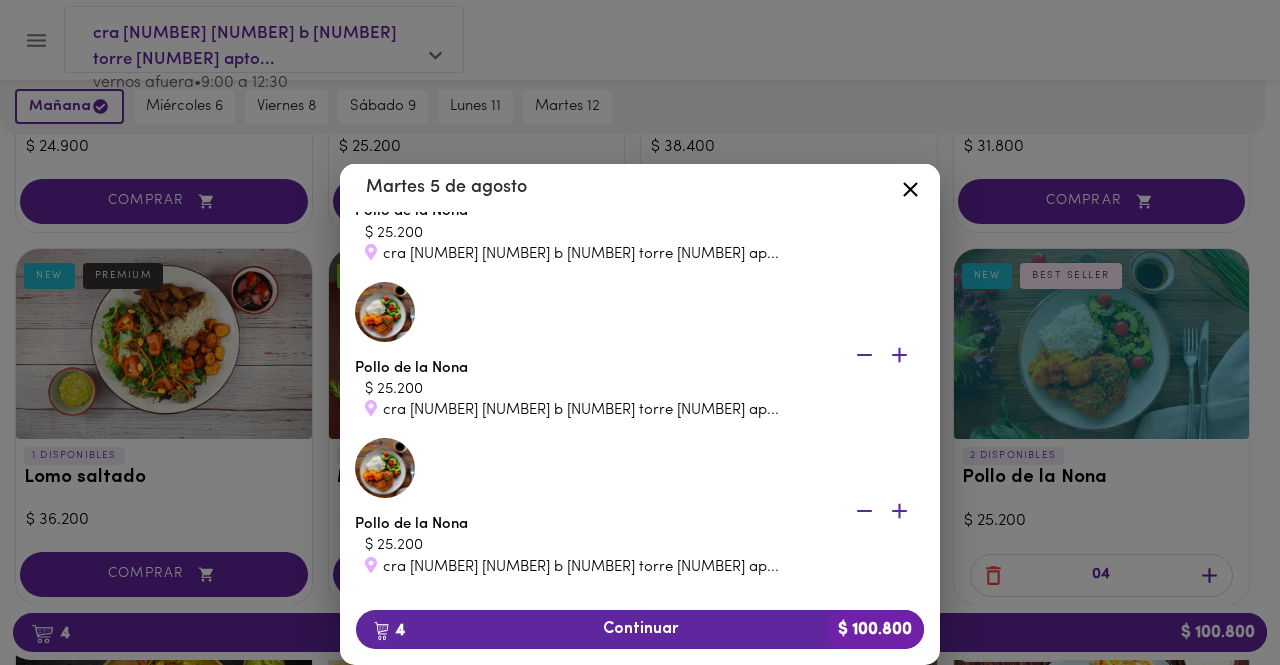 scroll, scrollTop: 162, scrollLeft: 0, axis: vertical 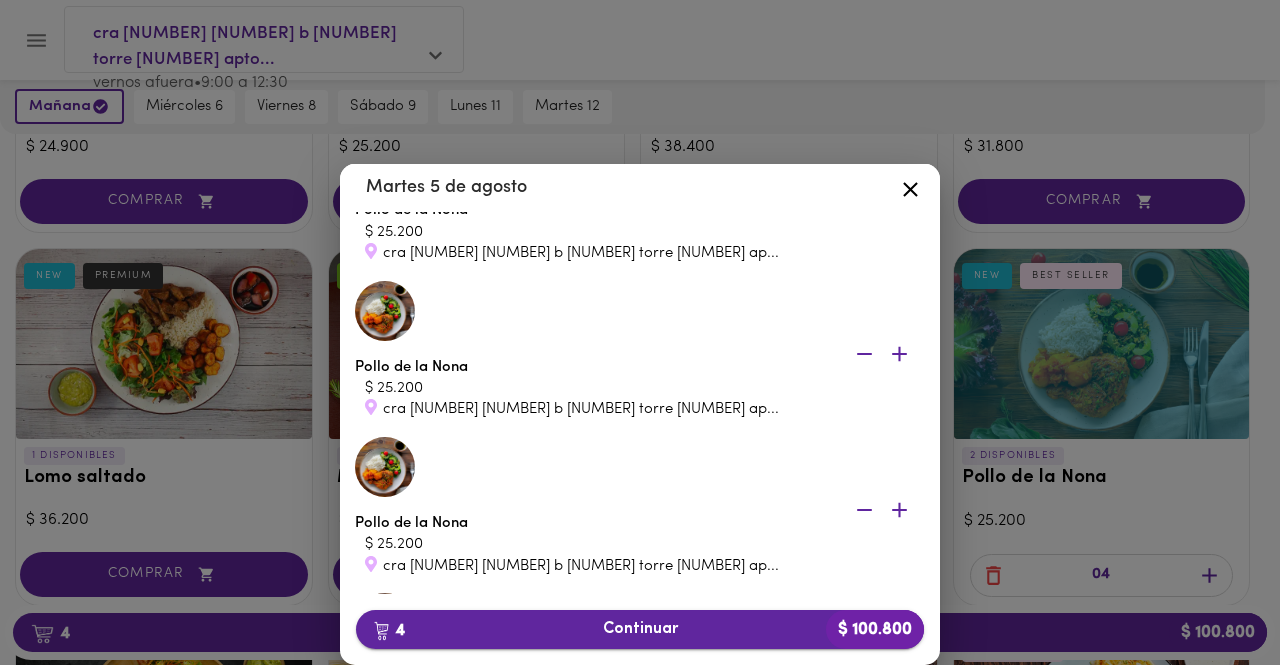 click on "4 Continuar $ 100.800" at bounding box center [640, 629] 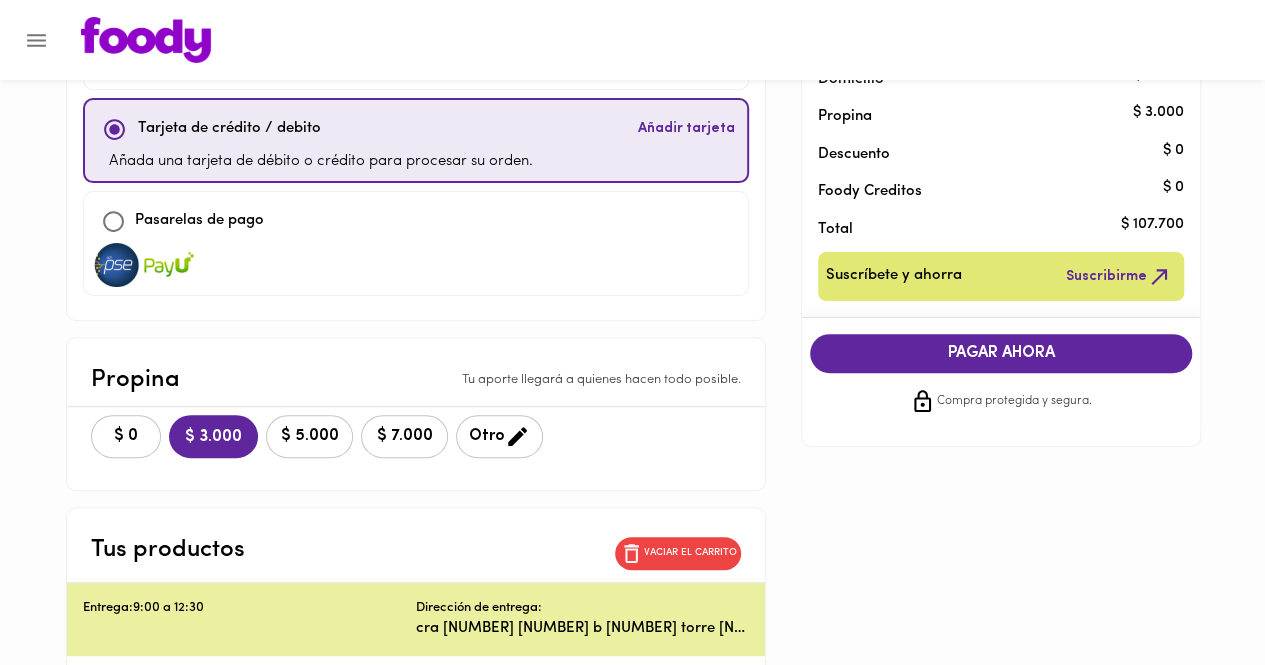 scroll, scrollTop: 200, scrollLeft: 0, axis: vertical 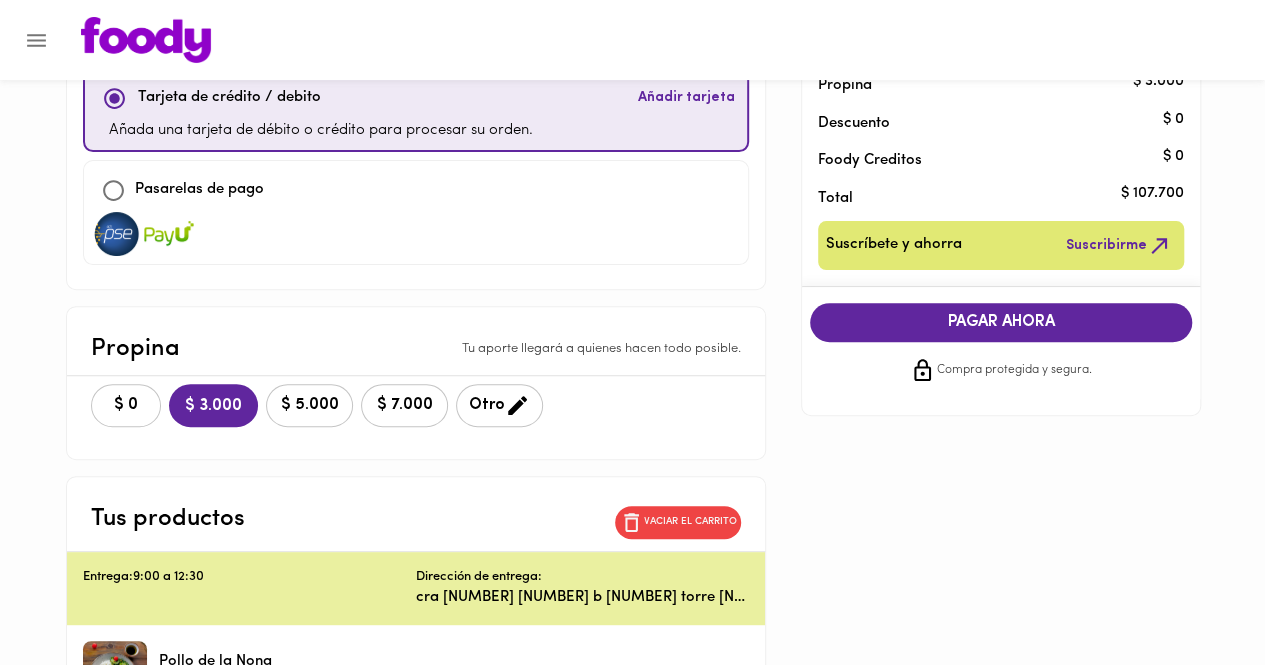 click on "$ 0" at bounding box center [126, 405] 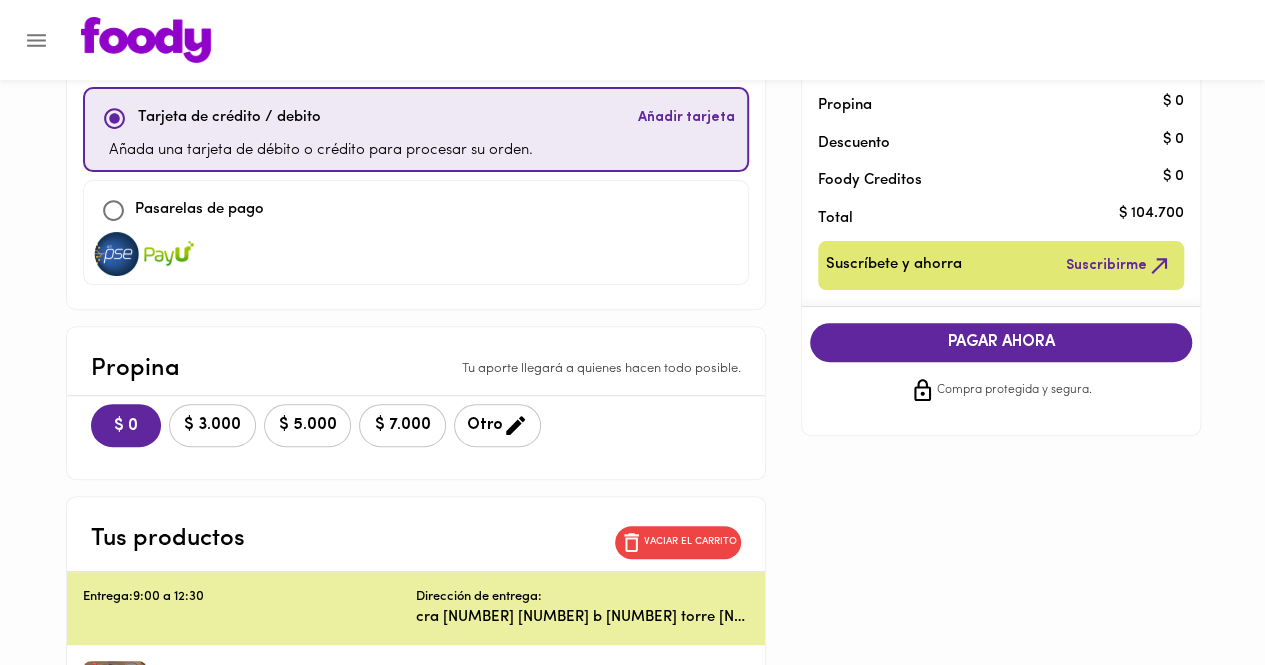 scroll, scrollTop: 66, scrollLeft: 0, axis: vertical 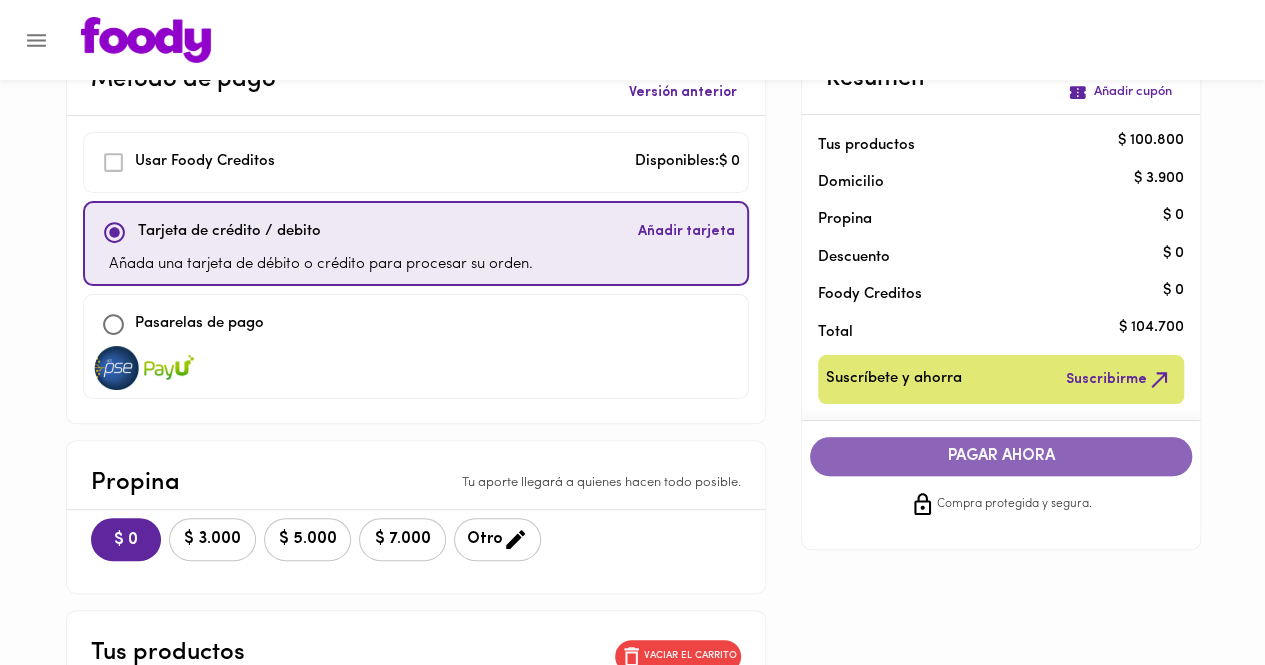 click on "PAGAR AHORA" at bounding box center (1001, 456) 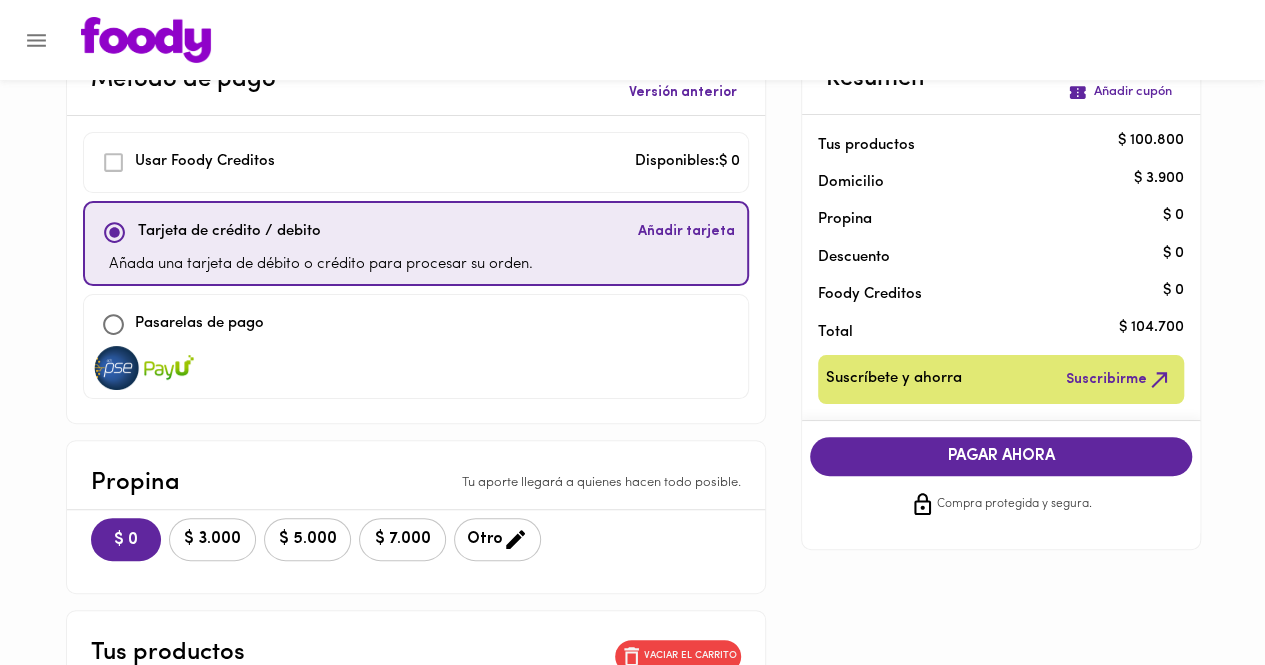 click at bounding box center [113, 324] 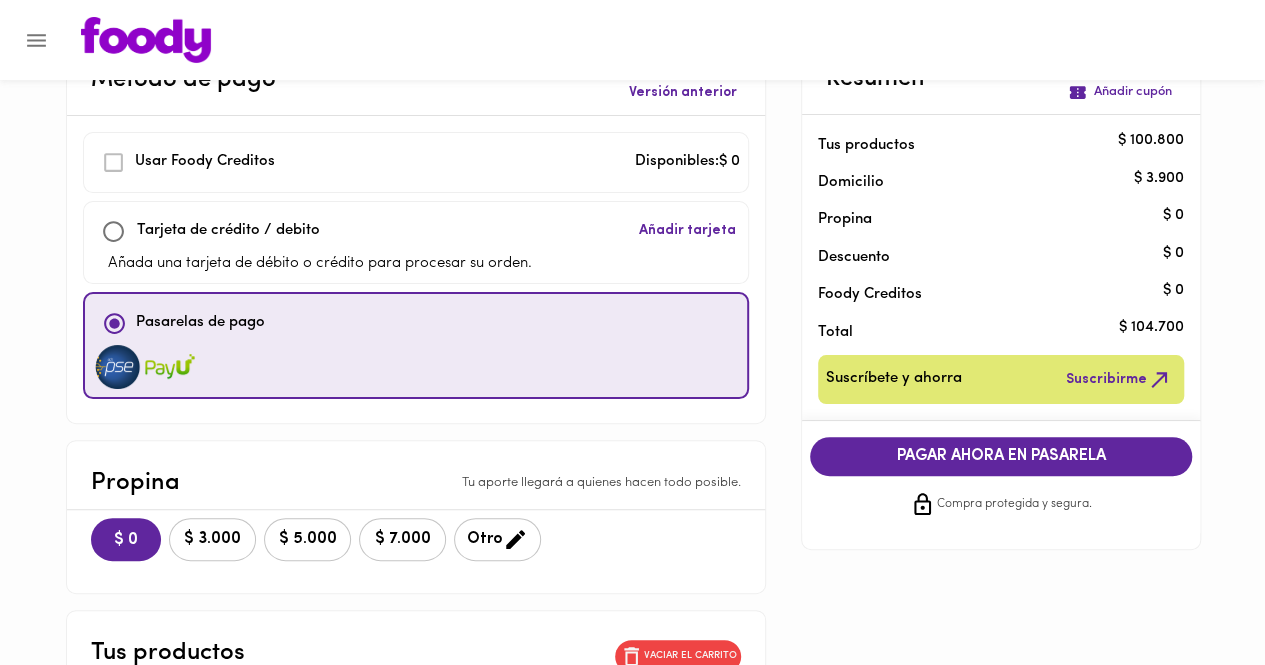 checkbox on "false" 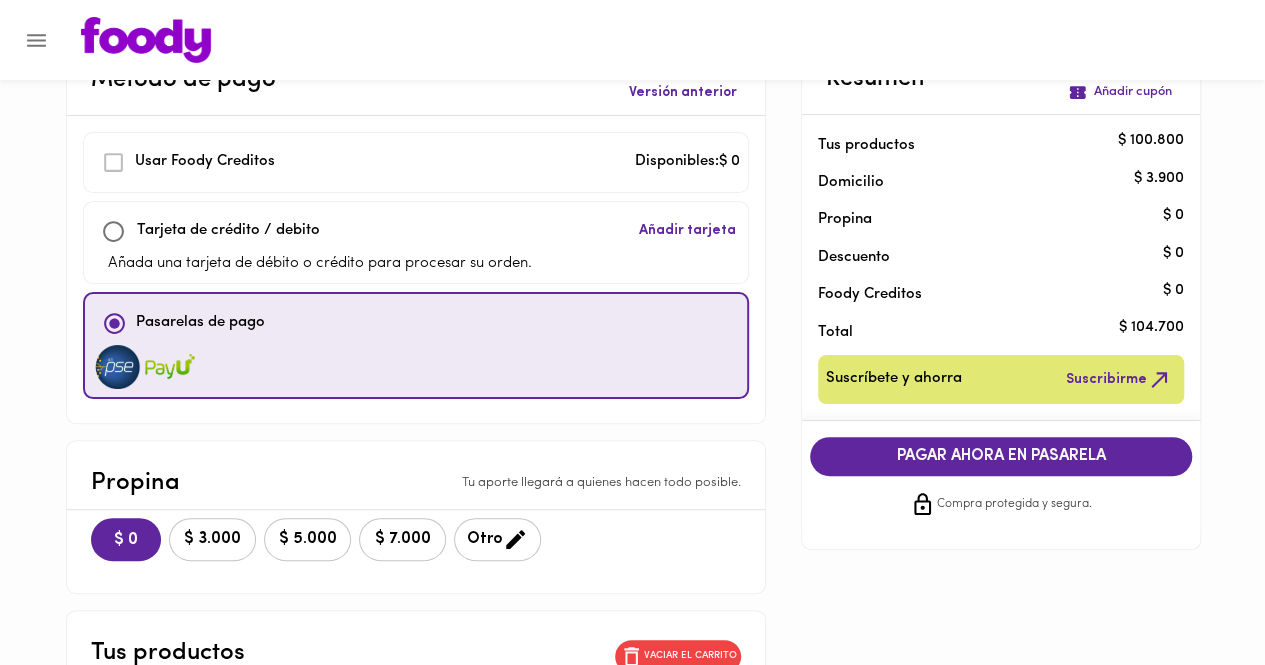 click on "PAGAR AHORA EN PASARELA" at bounding box center (1001, 456) 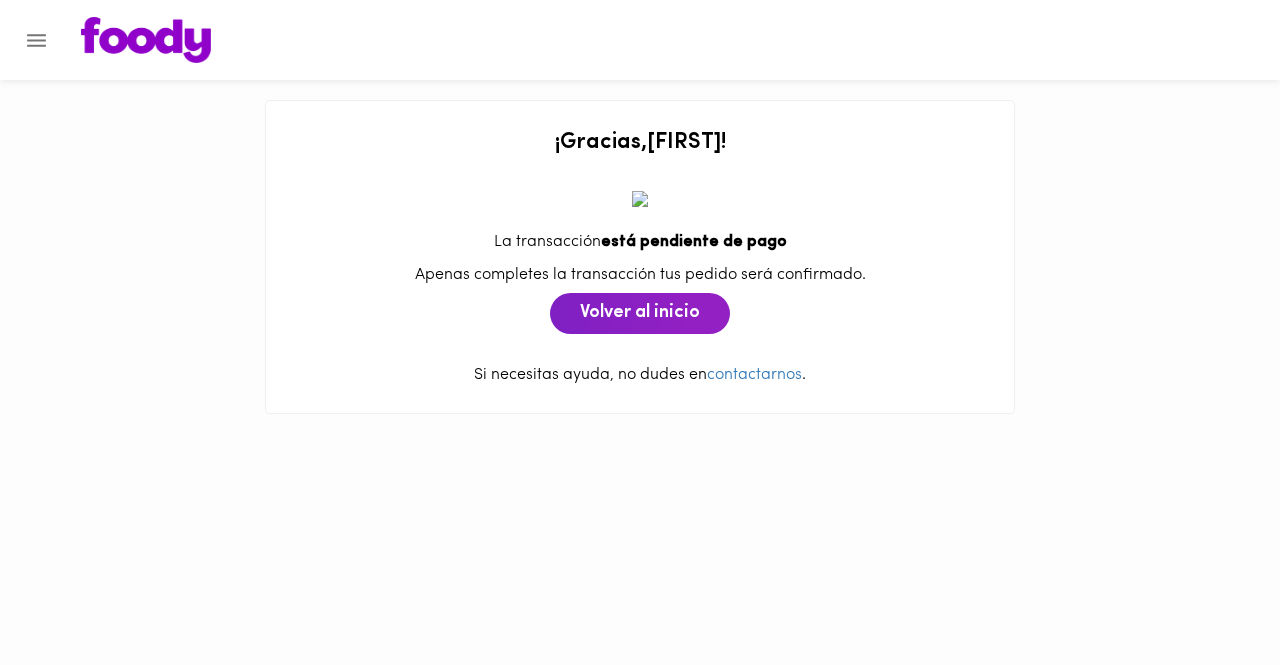 scroll, scrollTop: 0, scrollLeft: 0, axis: both 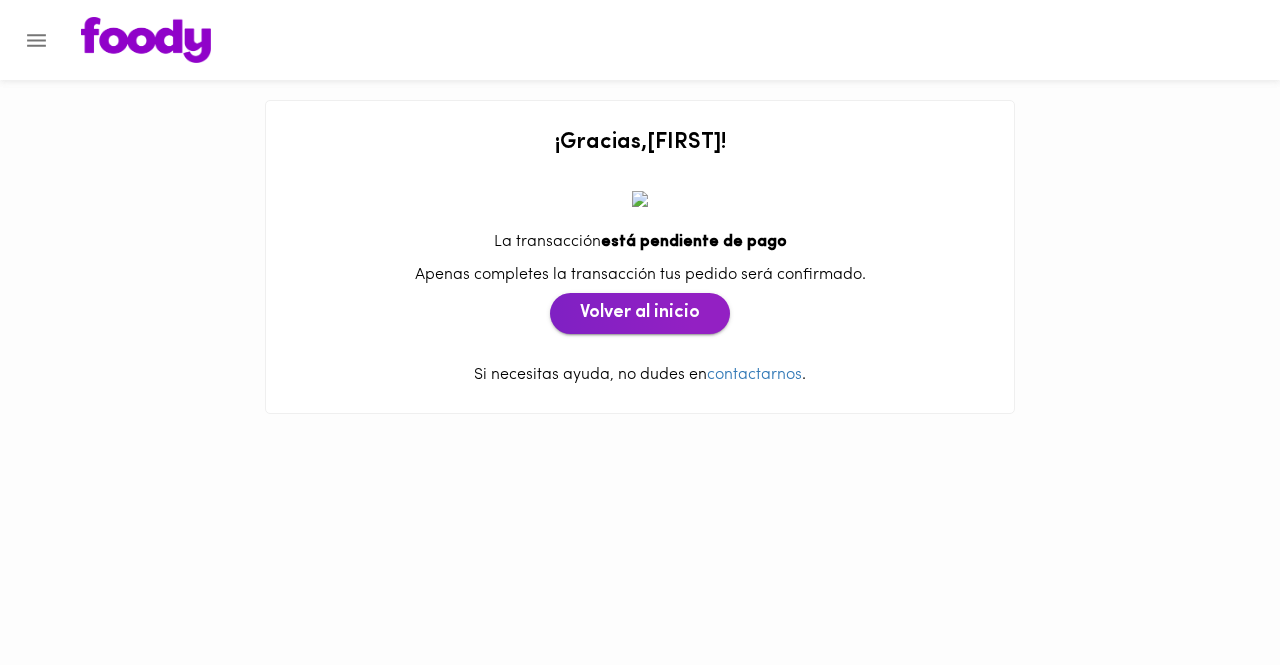 click on "Volver al inicio" at bounding box center (640, 314) 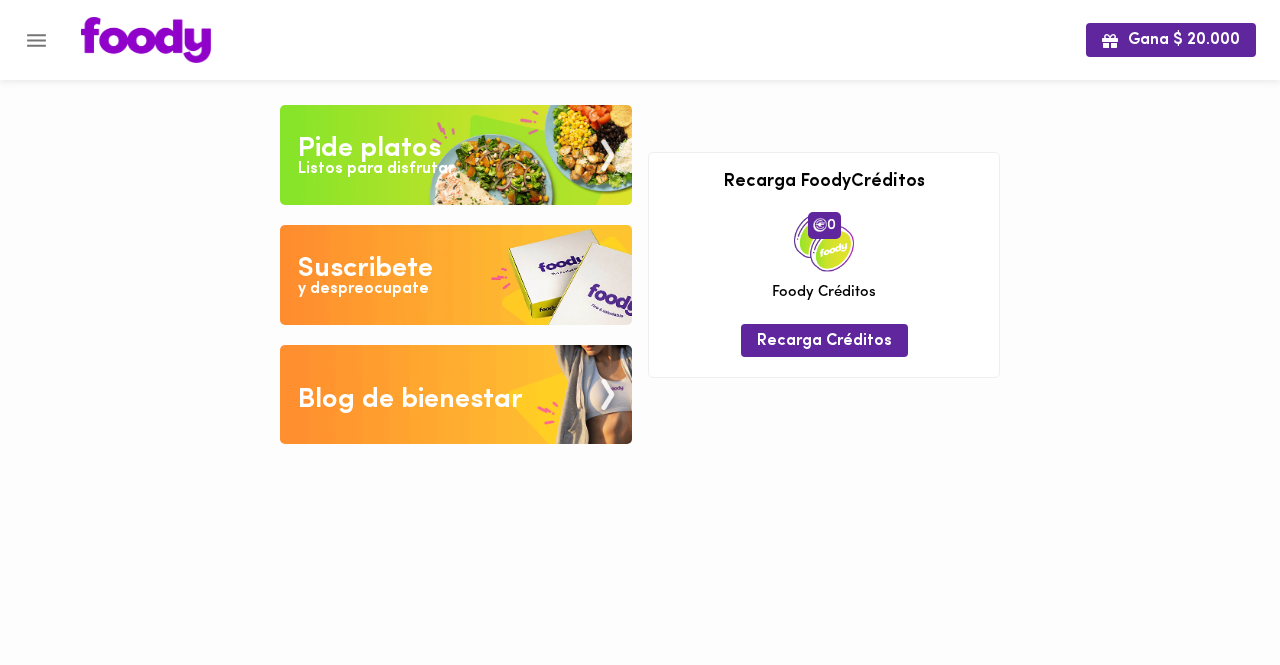 click at bounding box center [146, 40] 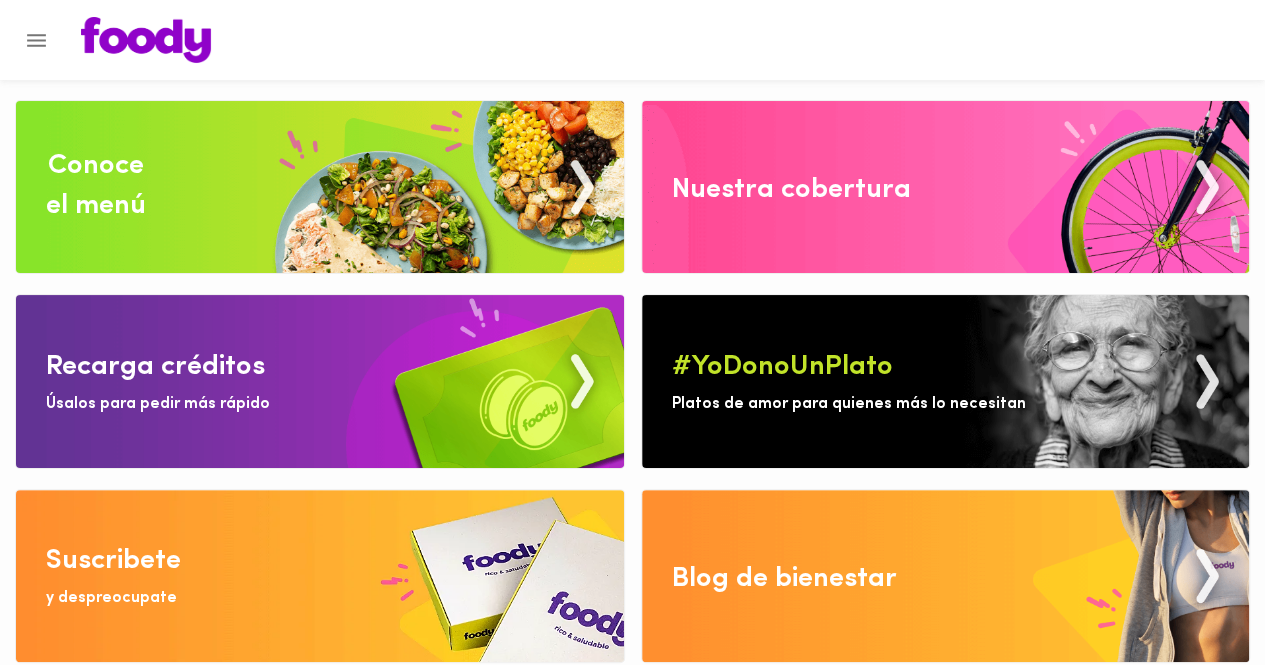 scroll, scrollTop: 0, scrollLeft: 0, axis: both 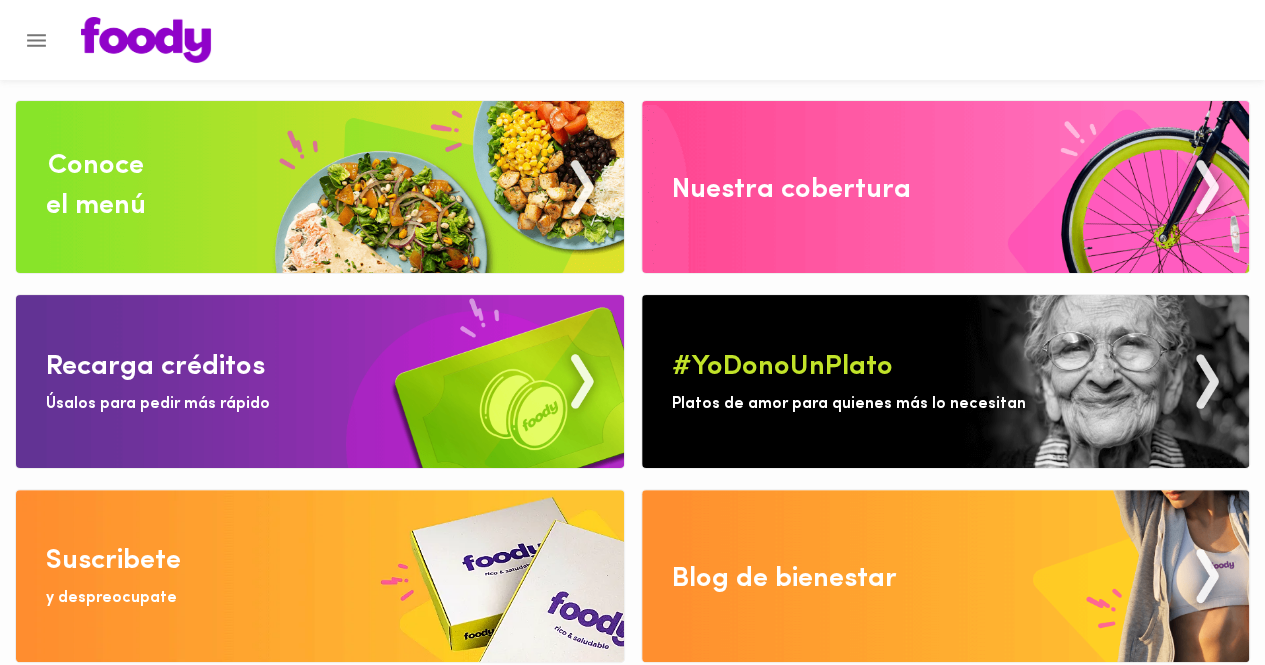 click at bounding box center [146, 40] 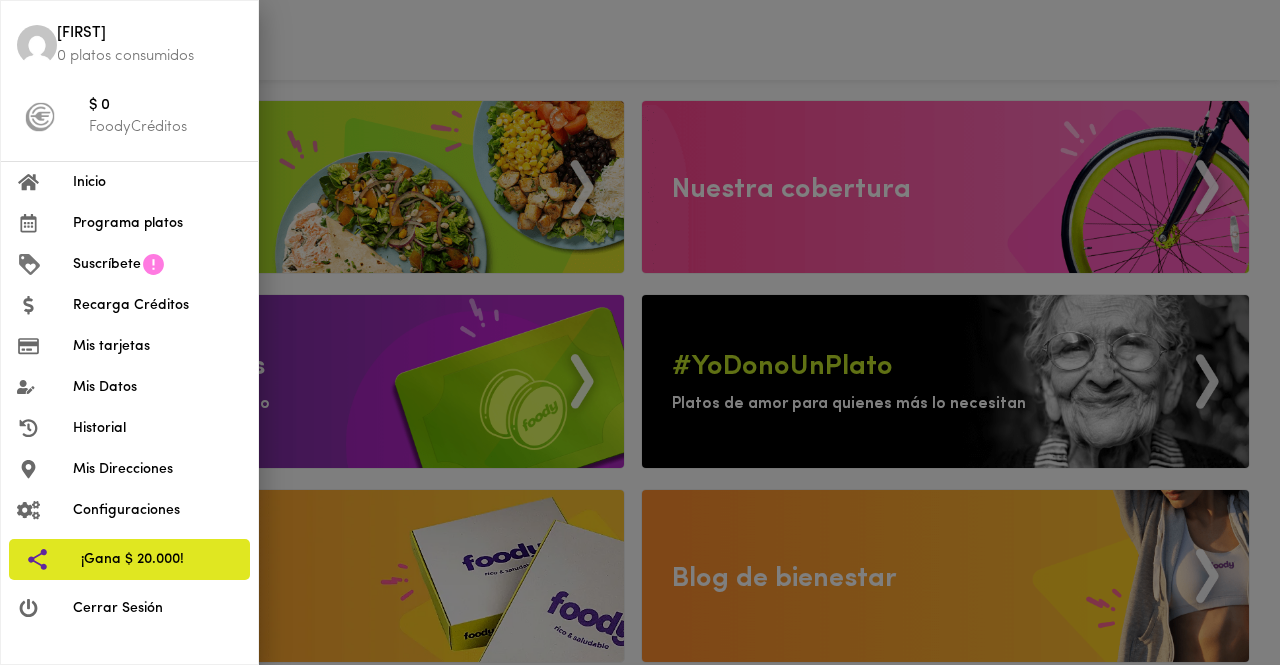 click on "Inicio" at bounding box center (157, 182) 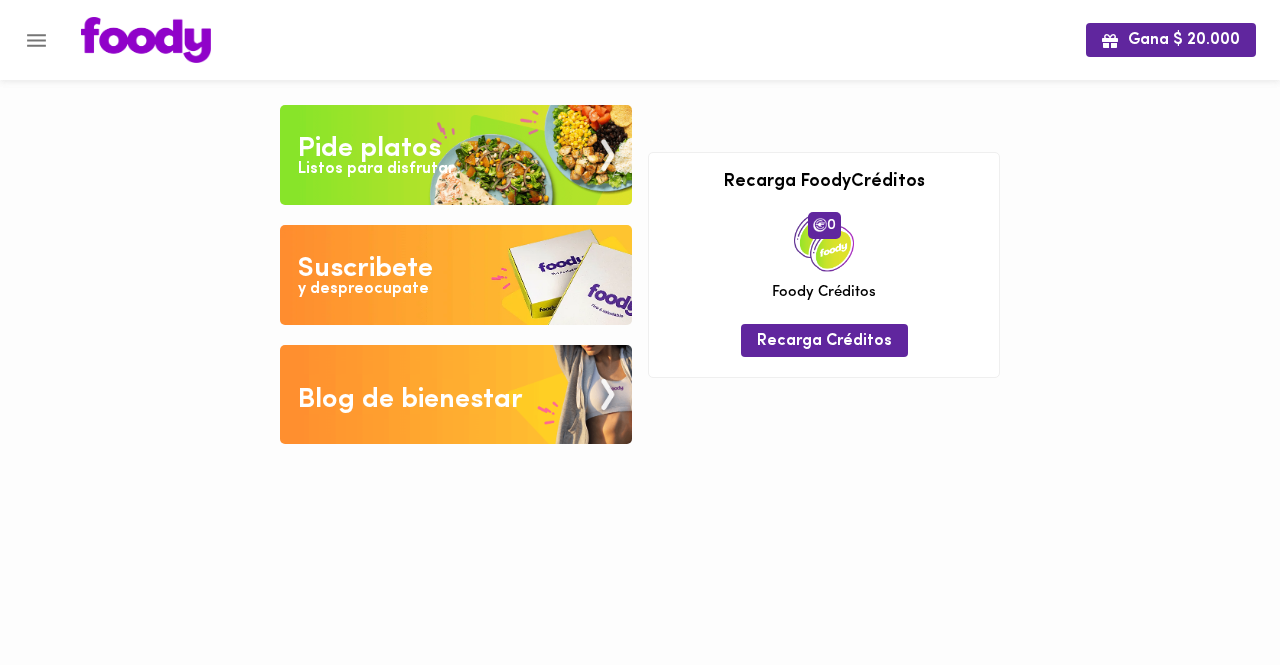 click 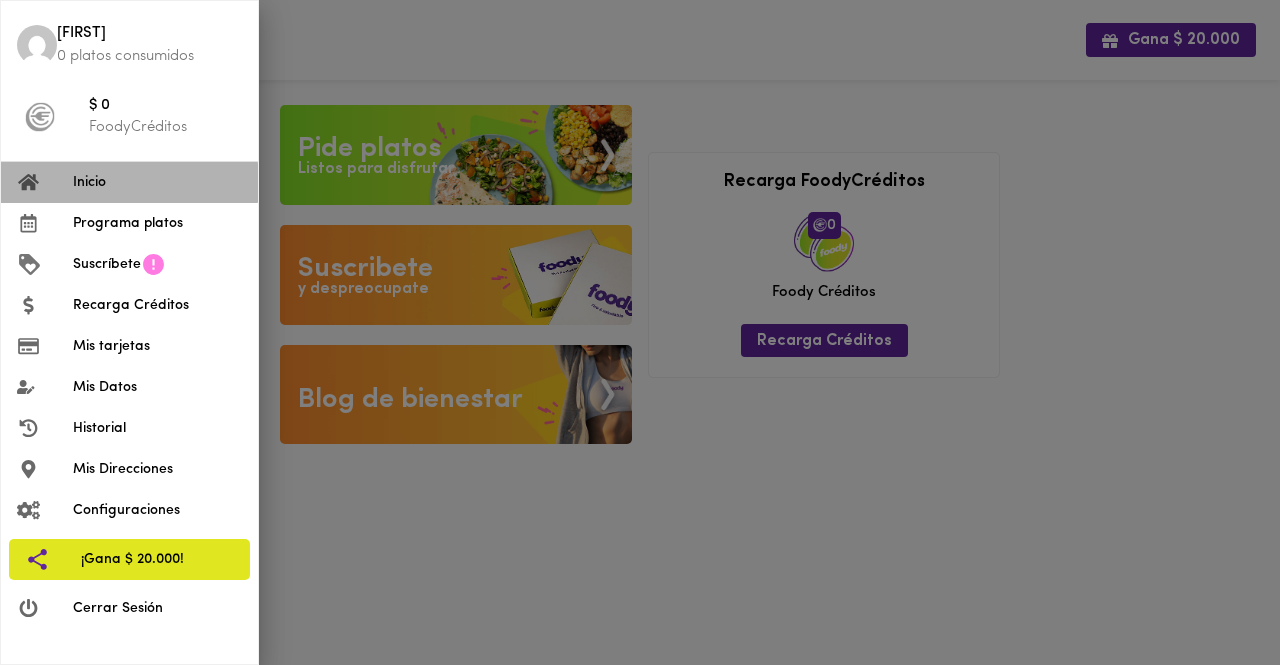 click on "Inicio" at bounding box center (157, 182) 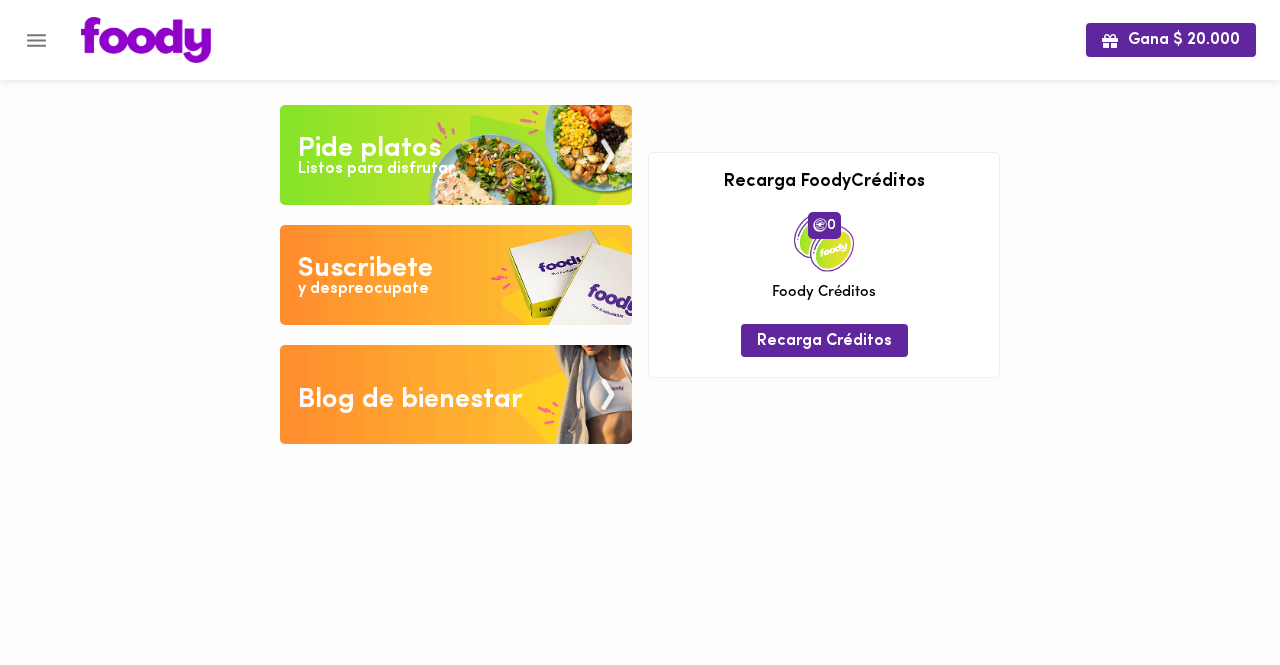 click 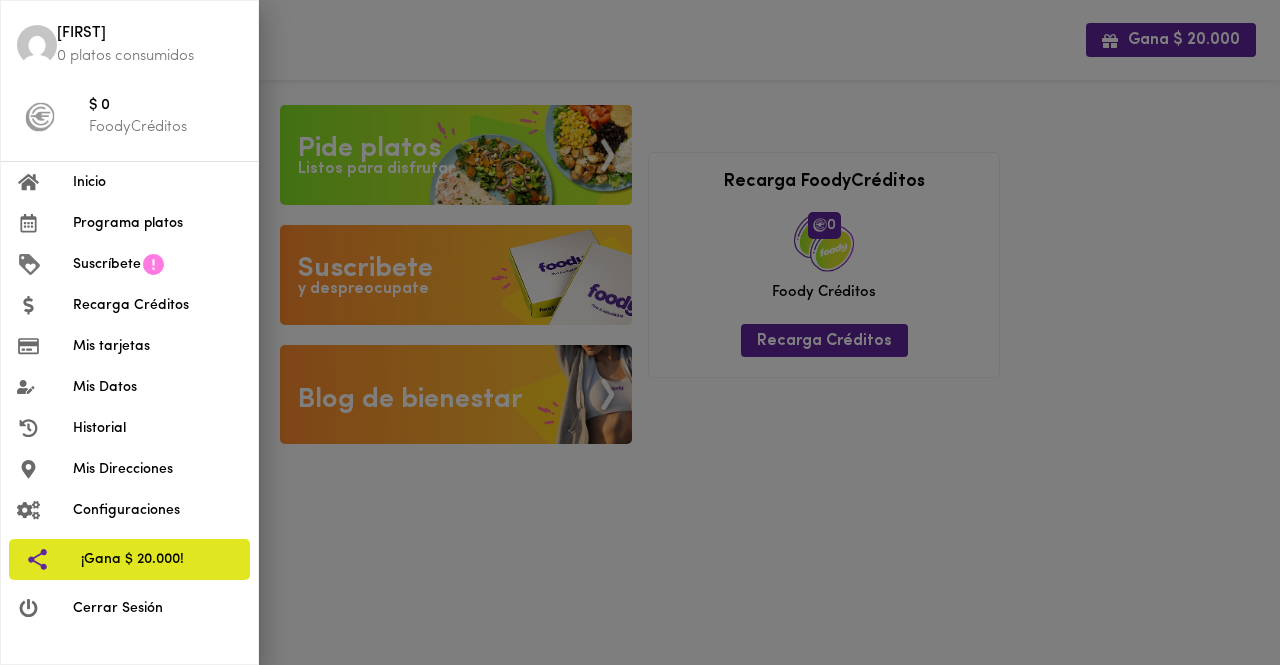 click on "Programa platos" at bounding box center (157, 223) 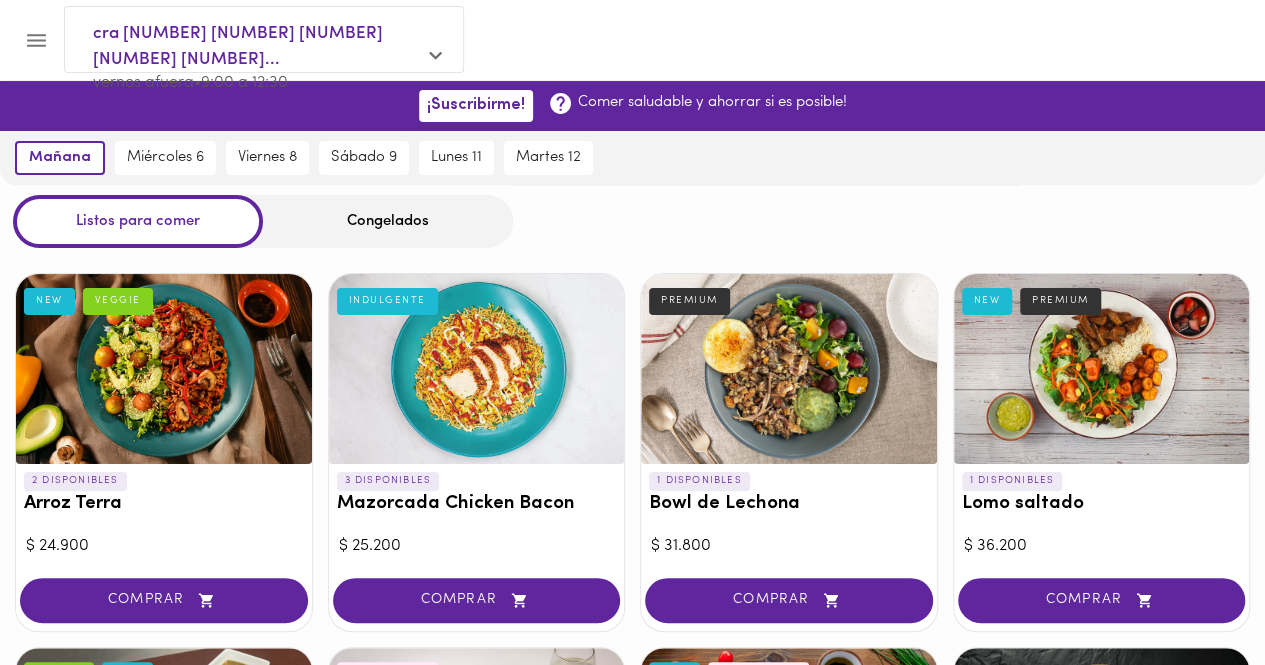 click on "Listos para comer Congelados" at bounding box center (632, 221) 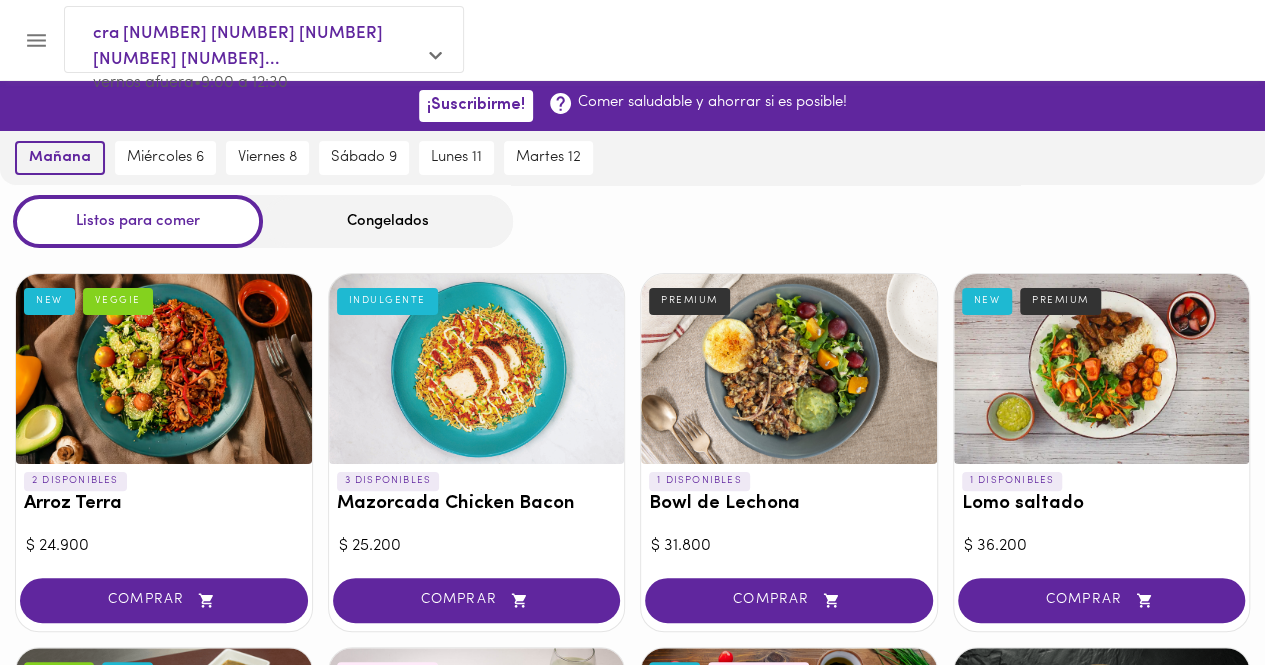 click on "mañana" at bounding box center (60, 158) 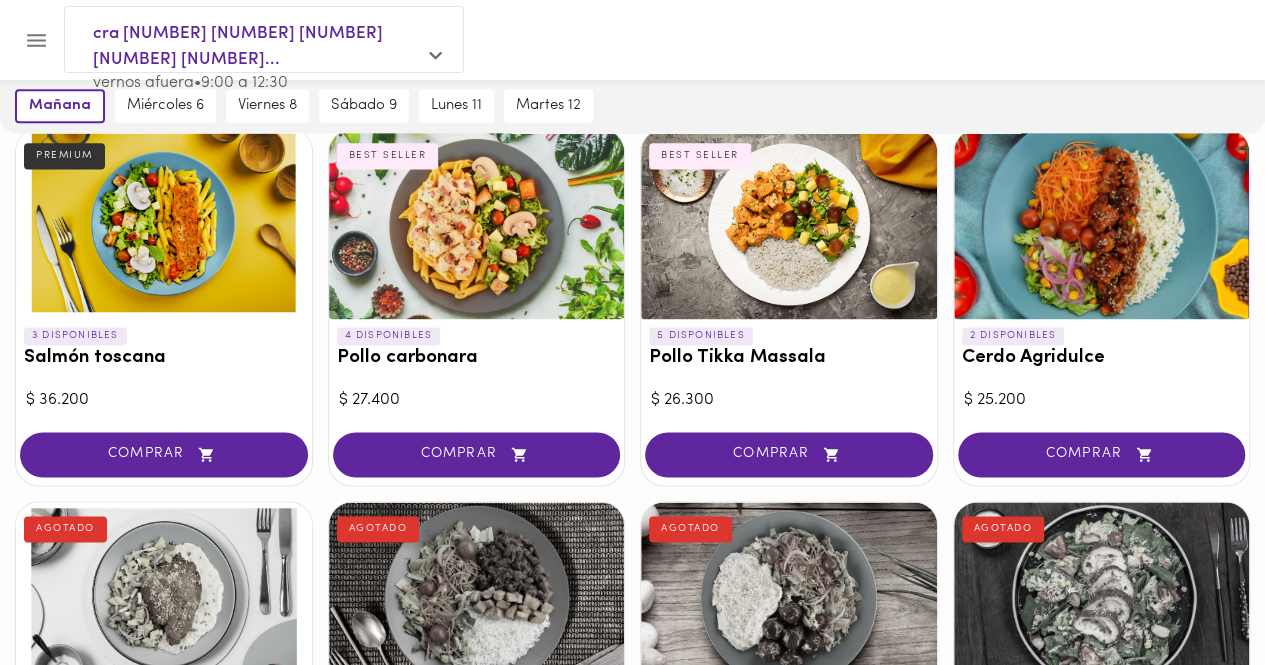 scroll, scrollTop: 1382, scrollLeft: 0, axis: vertical 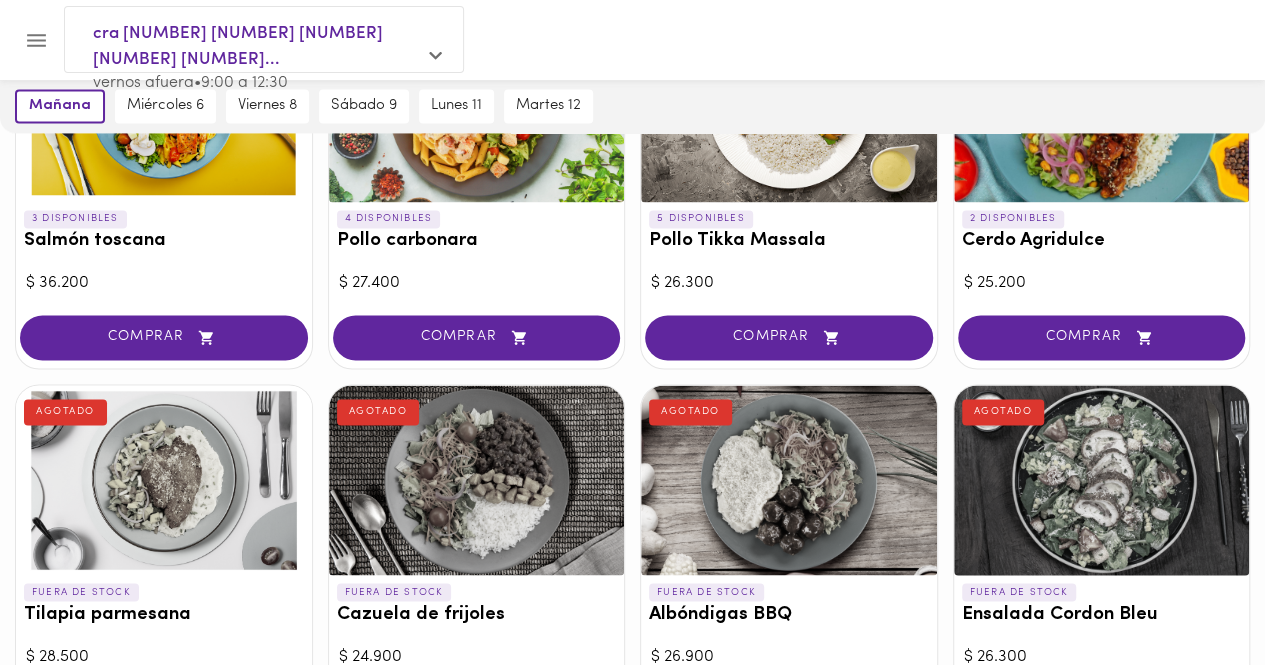 click on "mañana miércoles 6 viernes 8 sábado 9 lunes 11 martes 12" at bounding box center (632, 106) 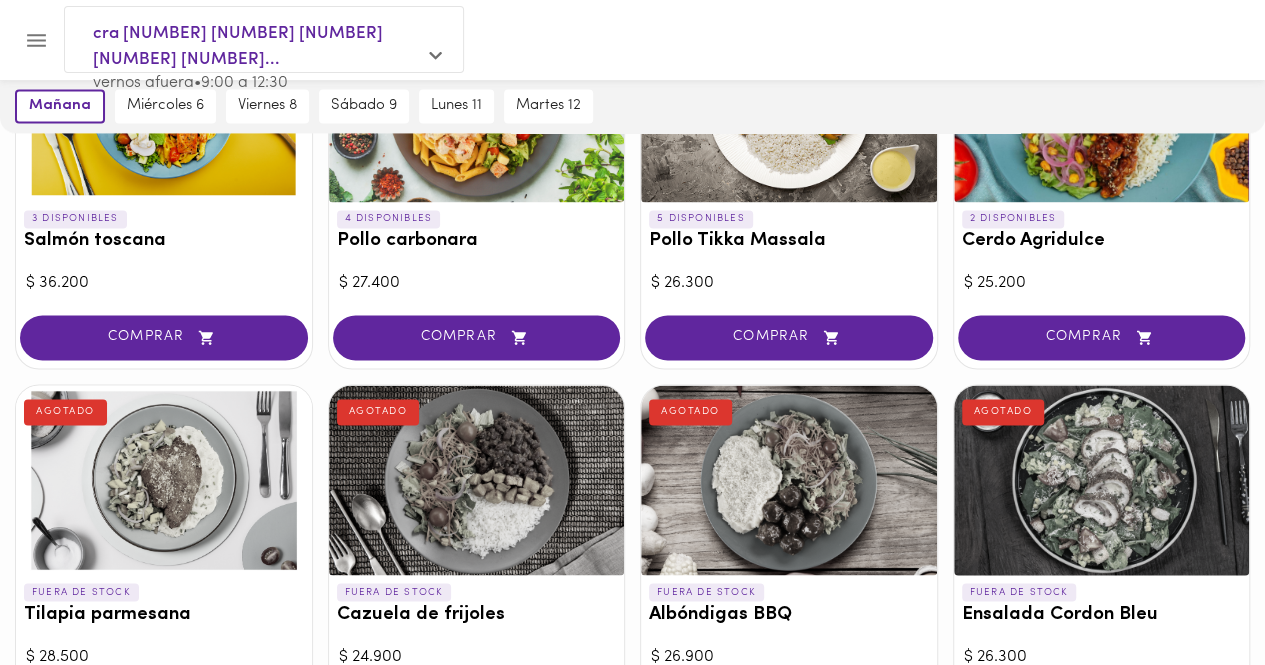click on "$ 36.200" at bounding box center (164, 283) 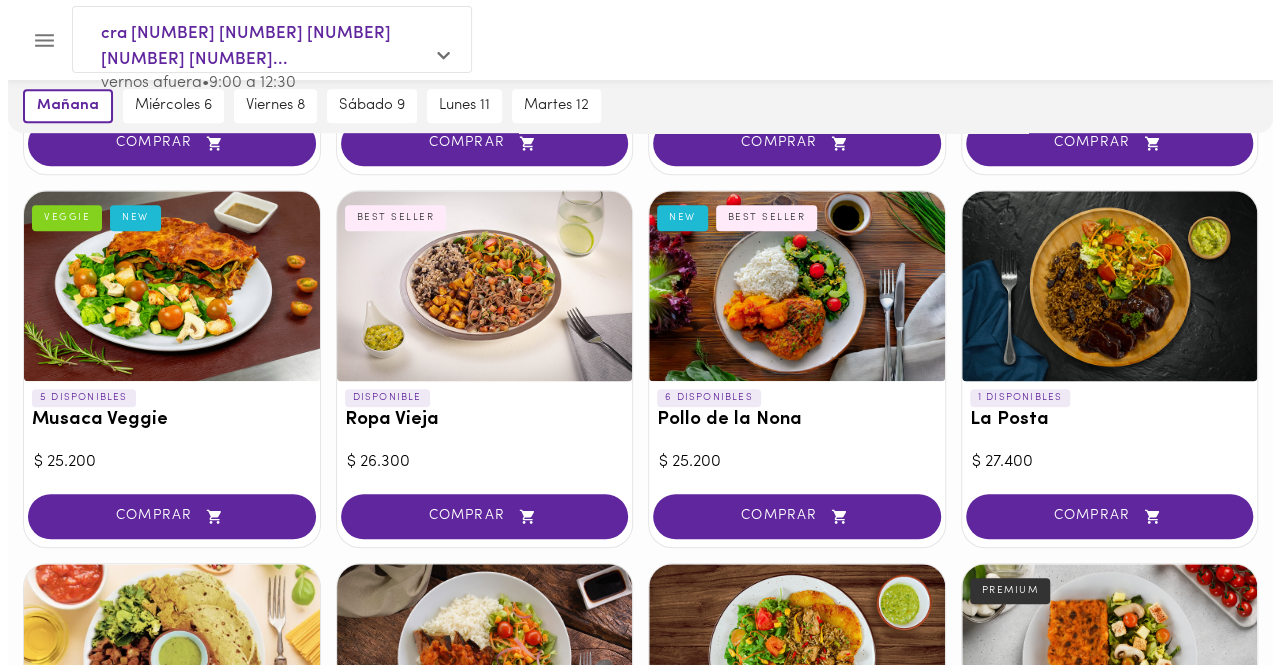 scroll, scrollTop: 500, scrollLeft: 0, axis: vertical 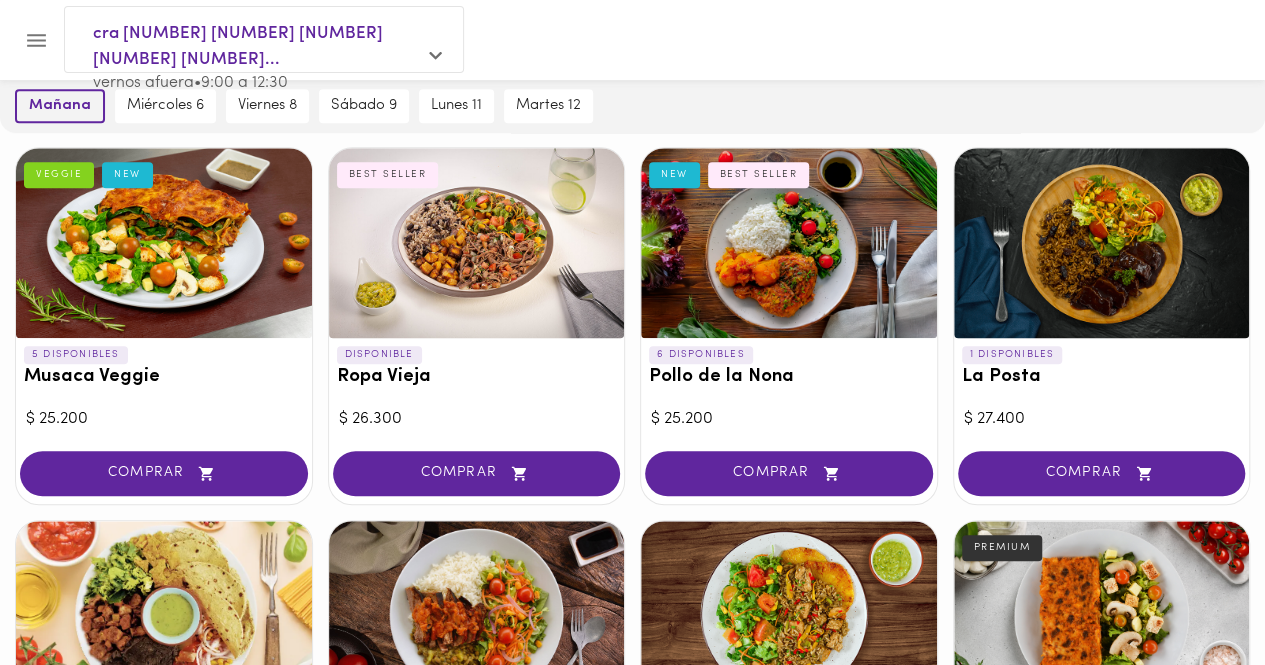 click on "mañana" at bounding box center [60, 106] 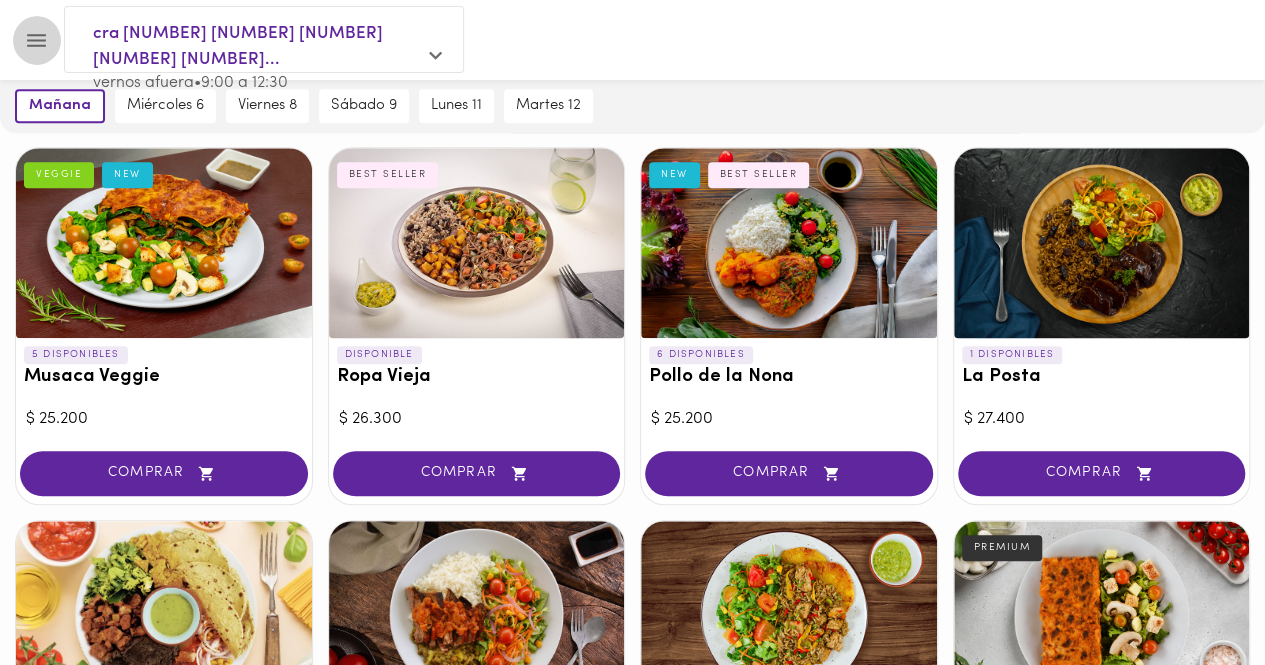 click 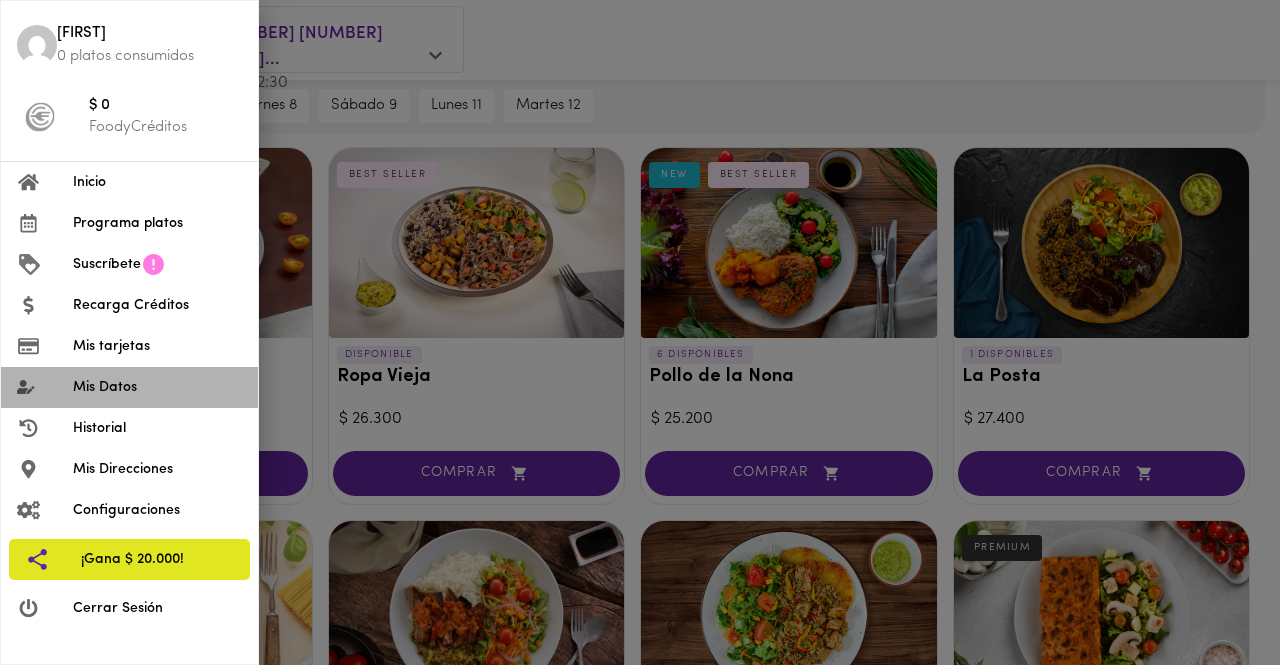 click on "Mis Datos" at bounding box center (157, 387) 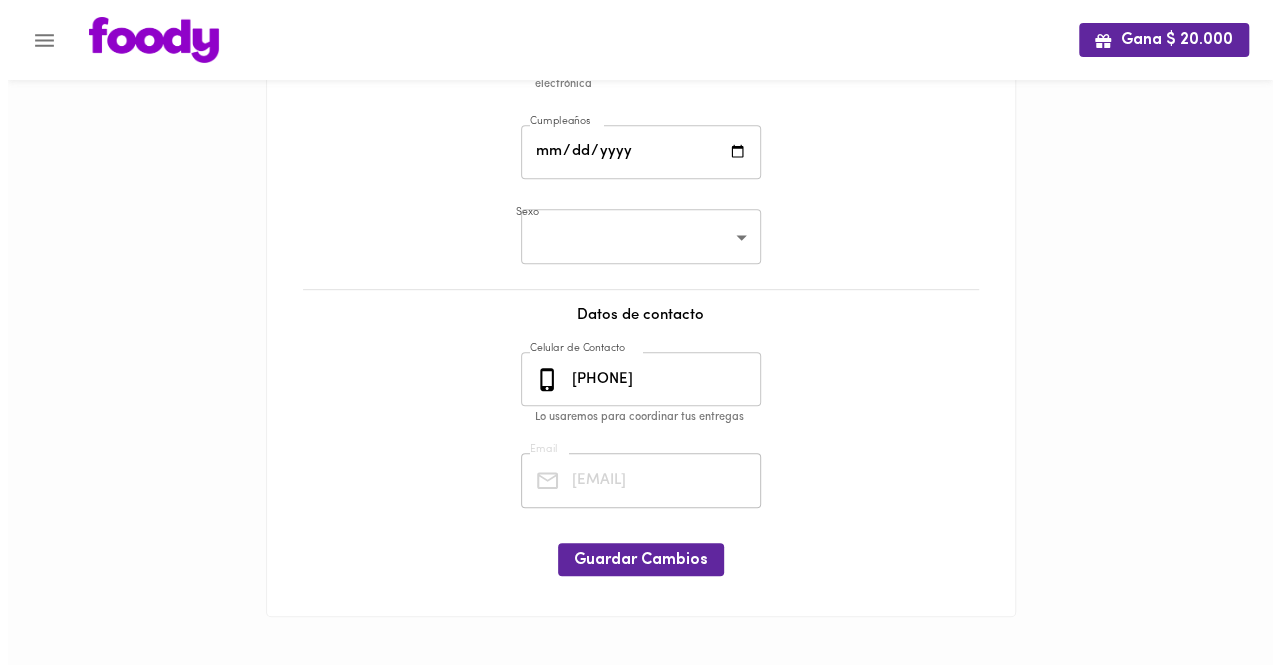 scroll, scrollTop: 400, scrollLeft: 0, axis: vertical 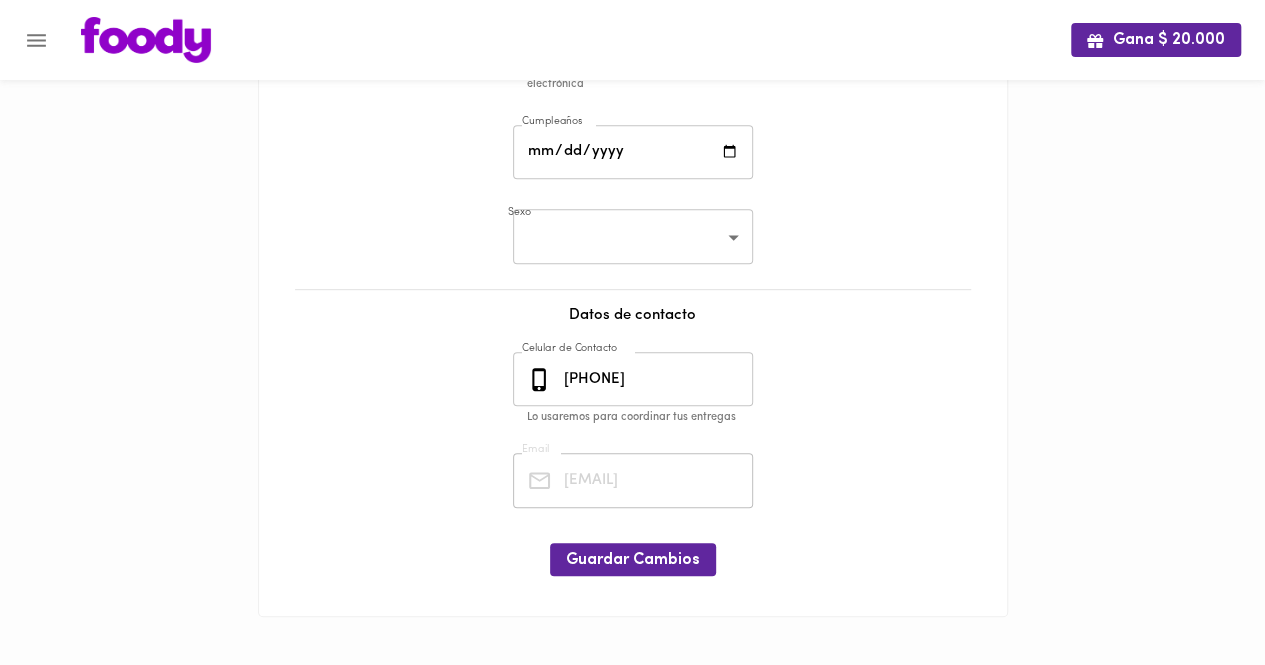 click 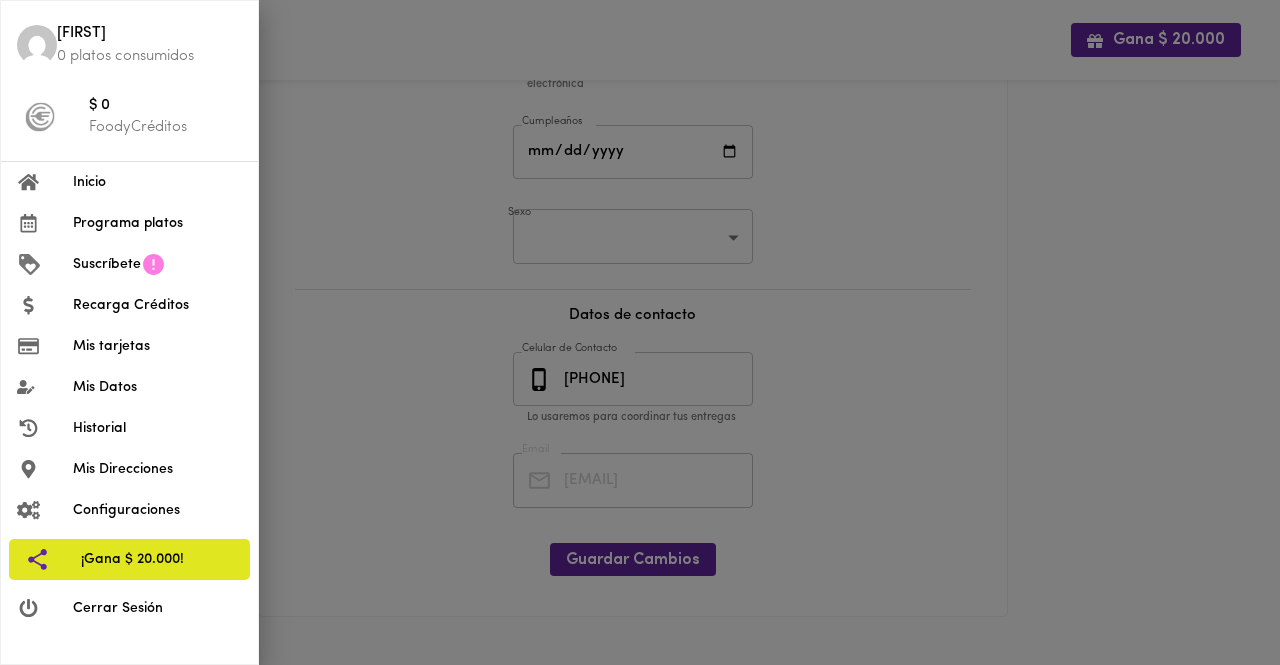click on "Suscríbete" at bounding box center [107, 264] 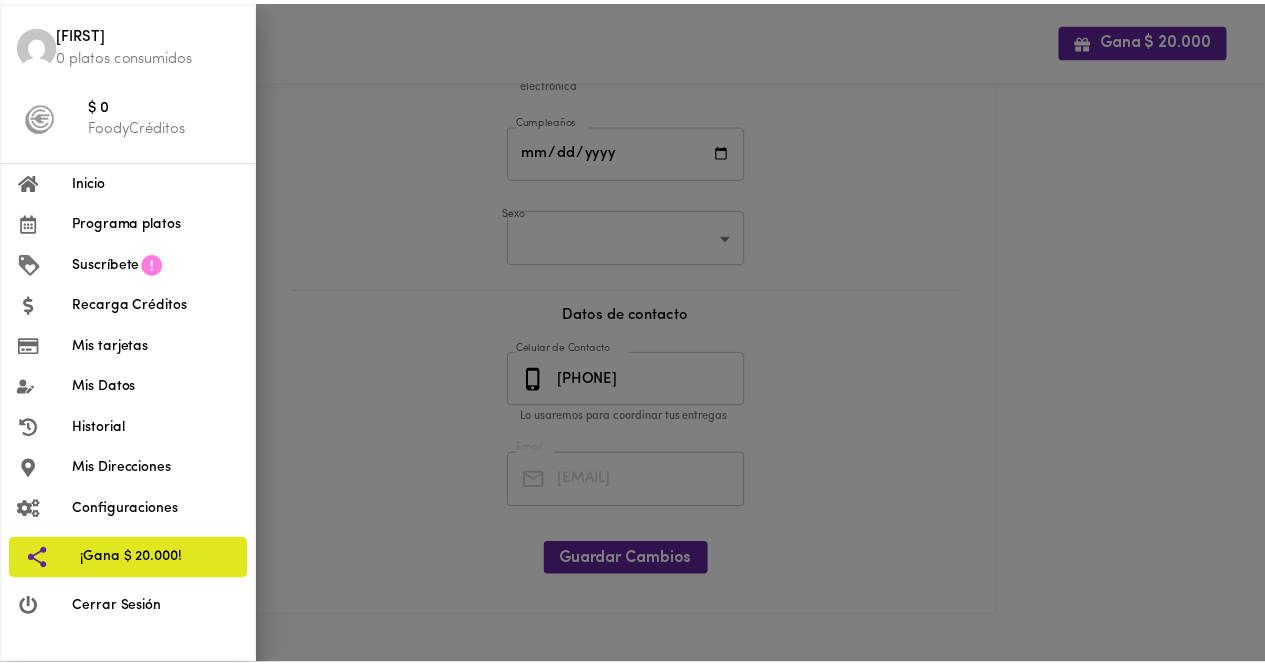 scroll, scrollTop: 0, scrollLeft: 0, axis: both 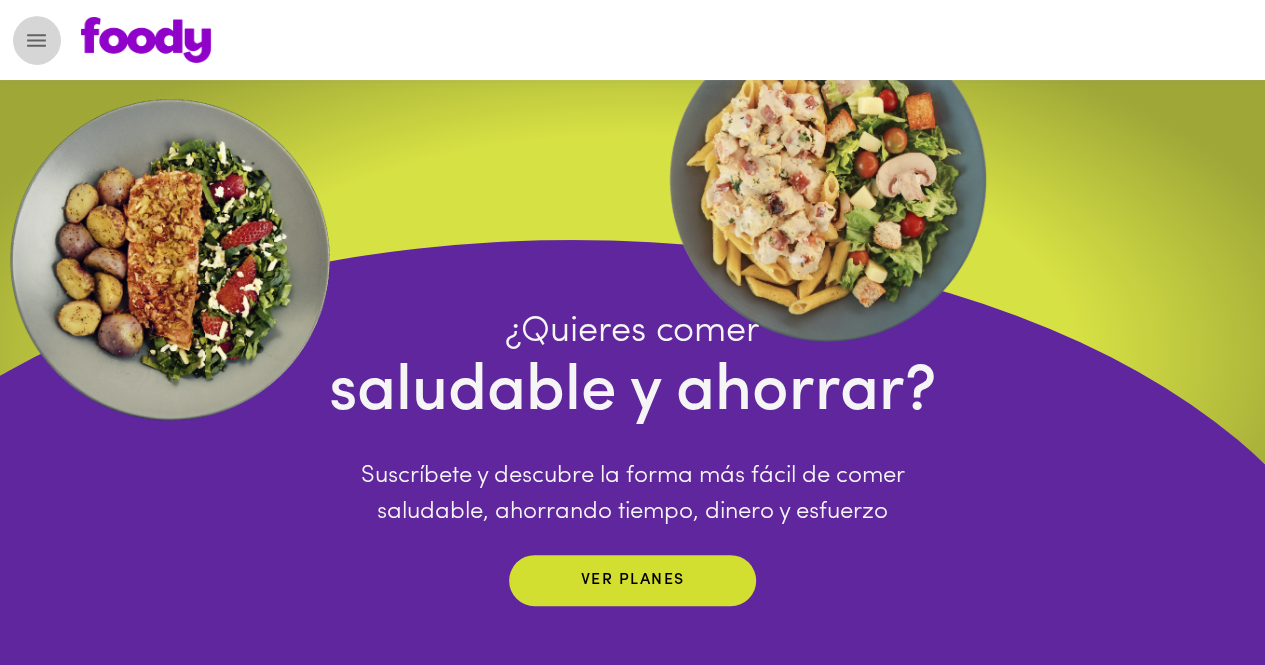 click 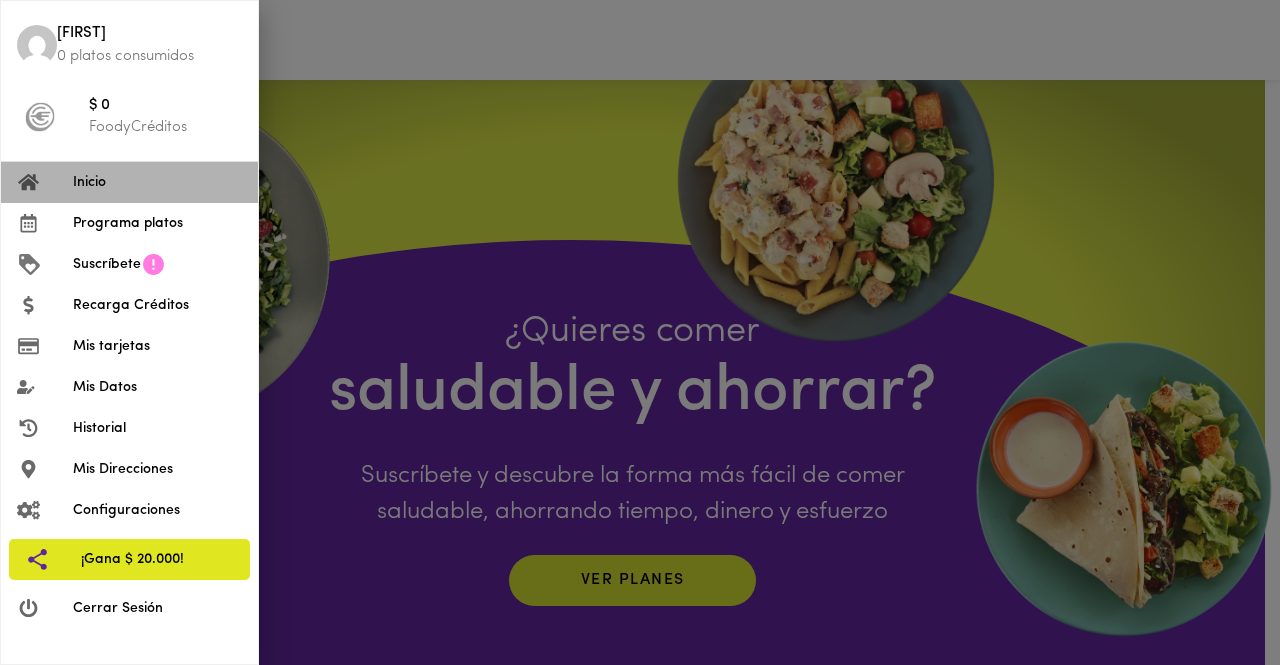 click on "Inicio" at bounding box center (157, 182) 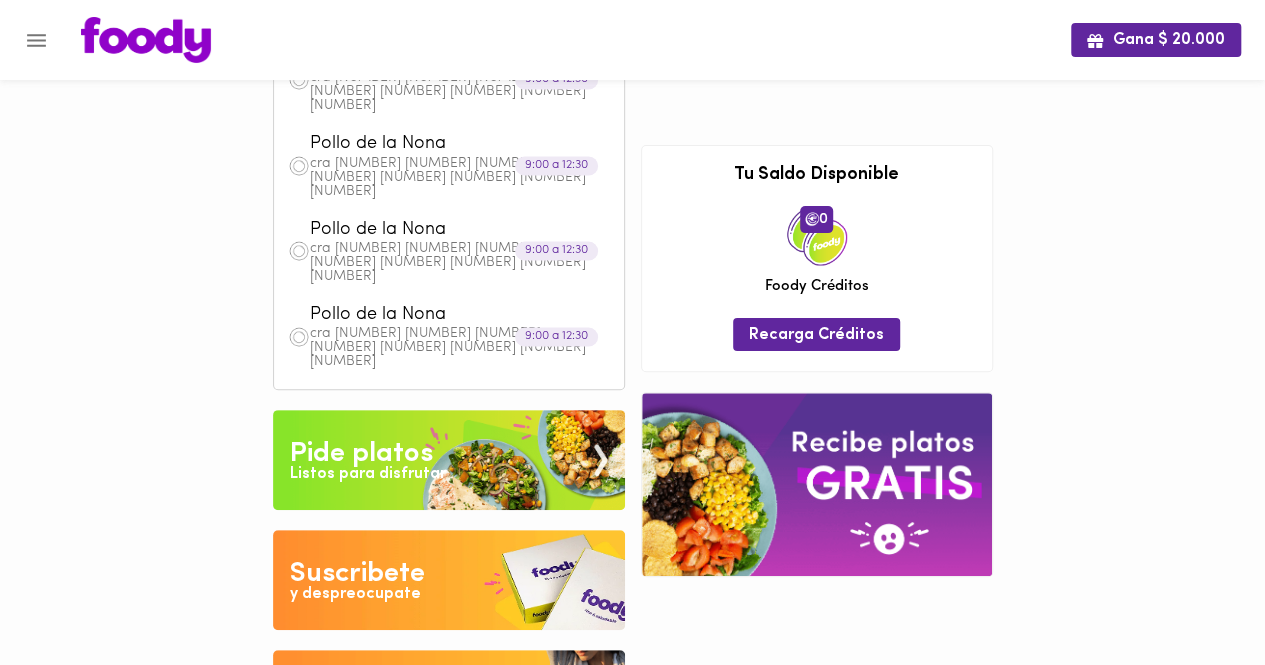 scroll, scrollTop: 114, scrollLeft: 0, axis: vertical 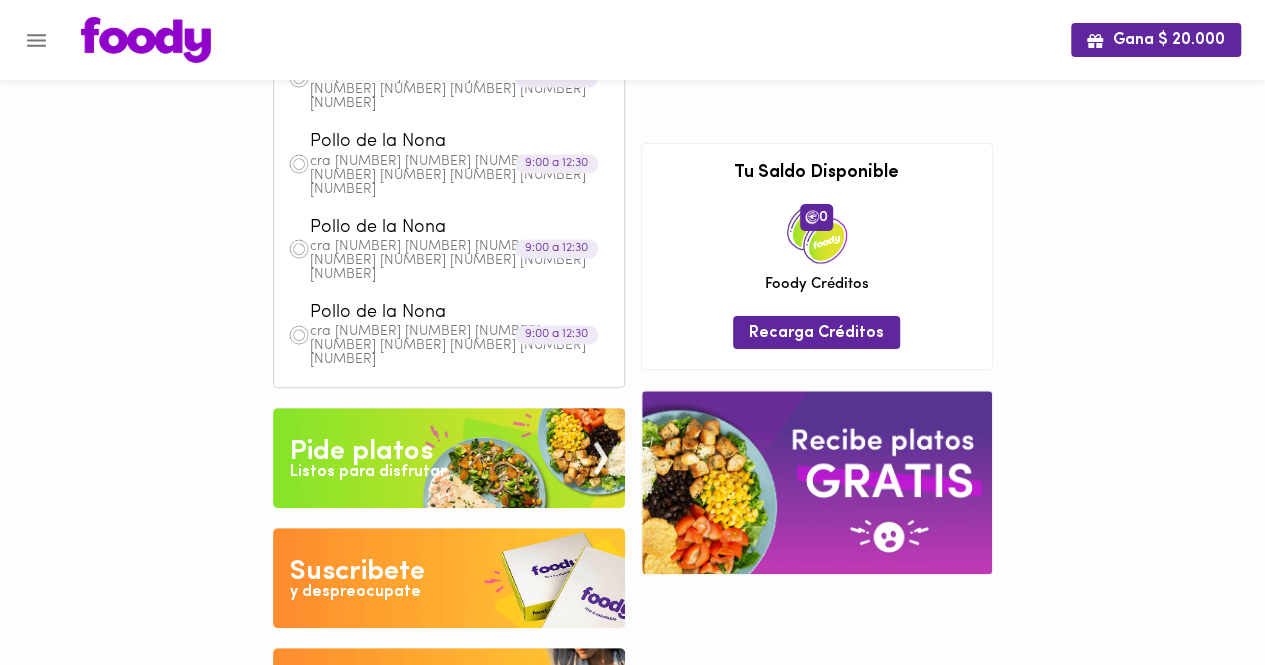 click at bounding box center [817, 482] 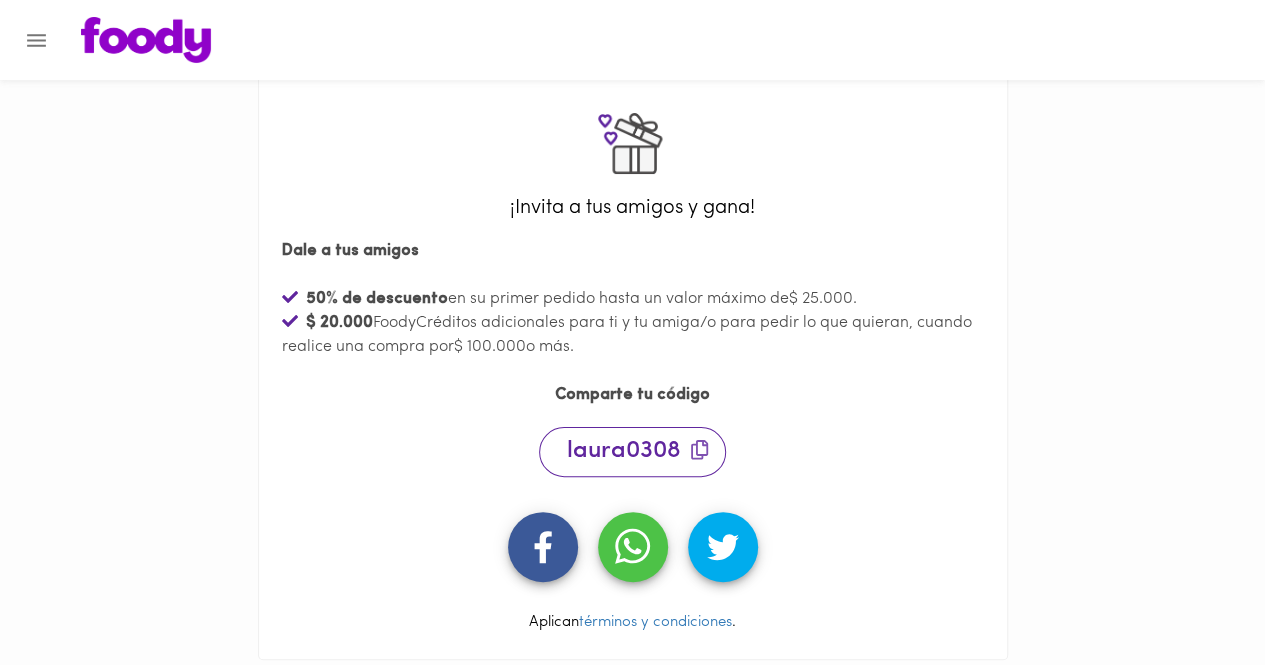 scroll, scrollTop: 0, scrollLeft: 0, axis: both 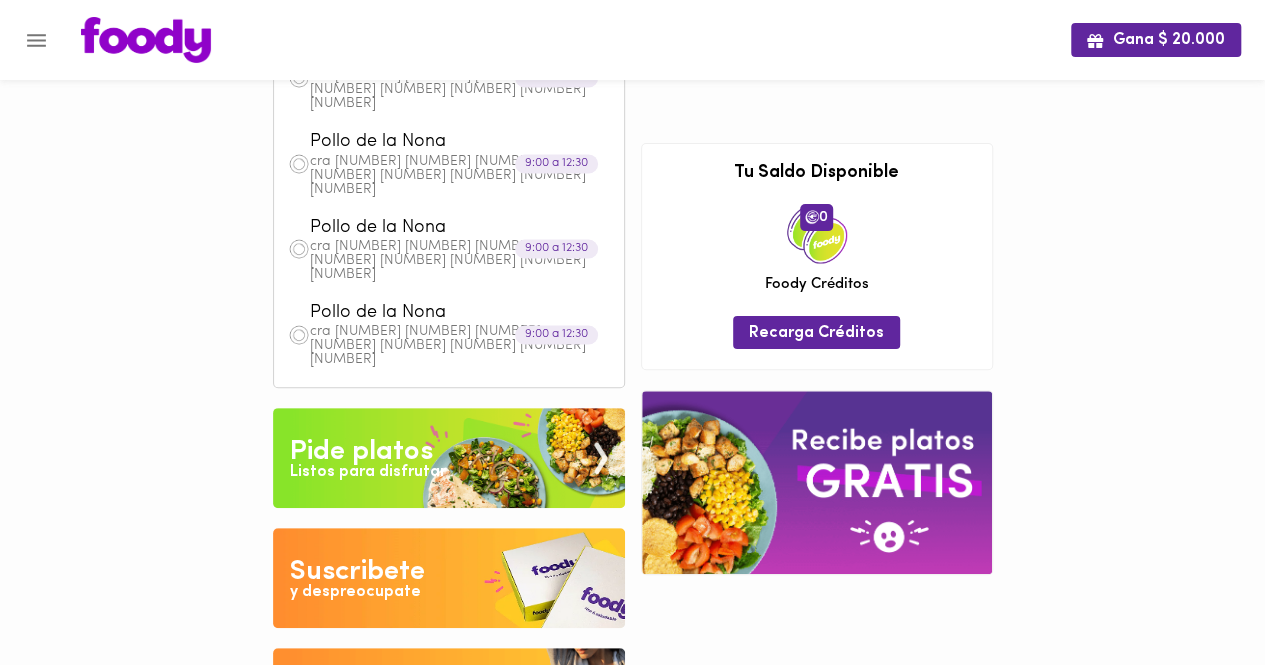 click on "Blog de bienestar" at bounding box center (402, 703) 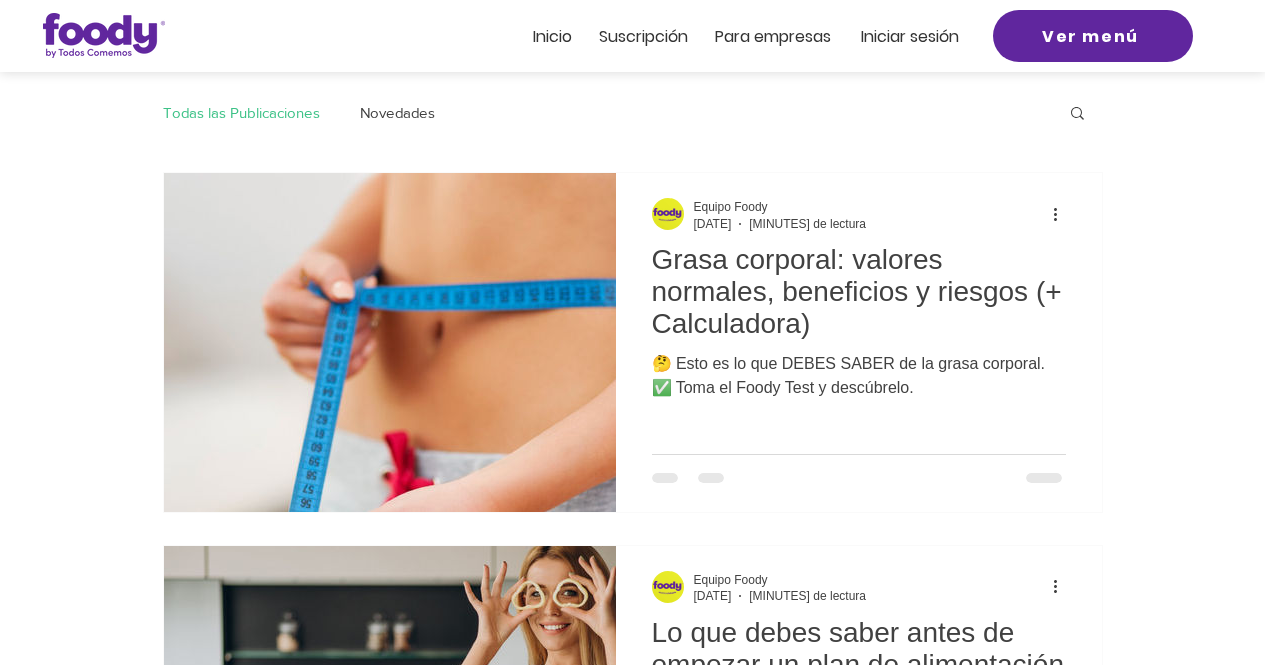 scroll, scrollTop: 0, scrollLeft: 0, axis: both 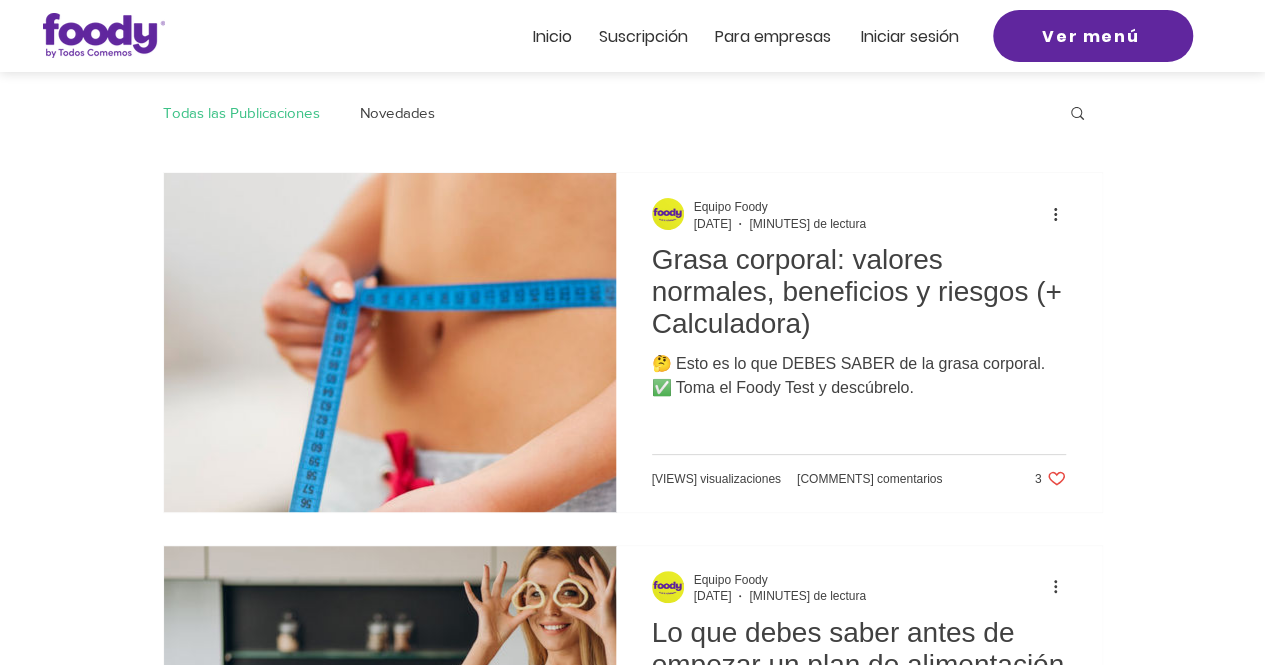 click on "Inicio" at bounding box center (552, 36) 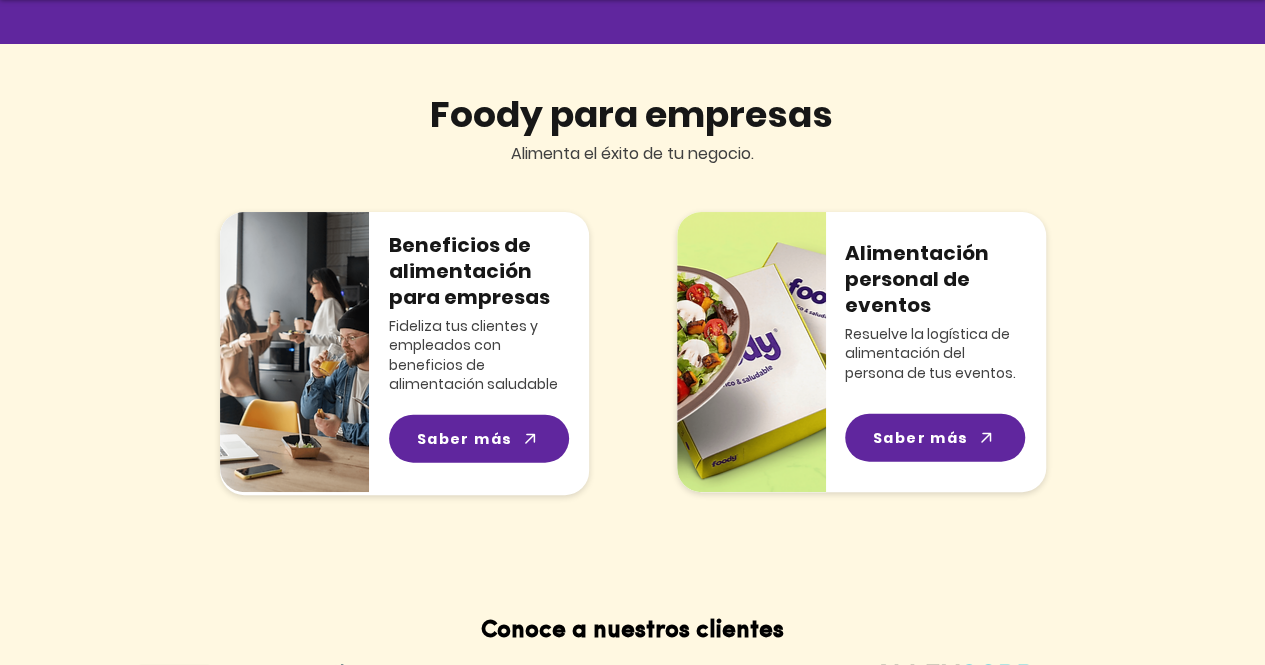 scroll, scrollTop: 2100, scrollLeft: 0, axis: vertical 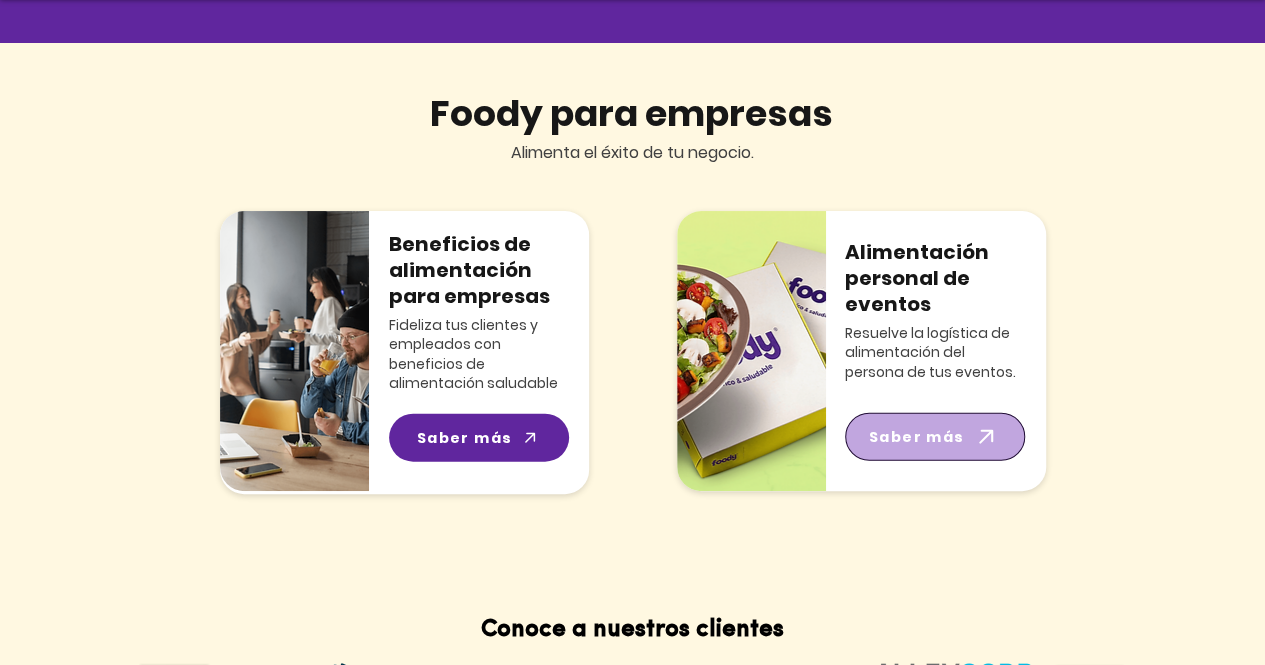 click on "Saber más" at bounding box center (917, 437) 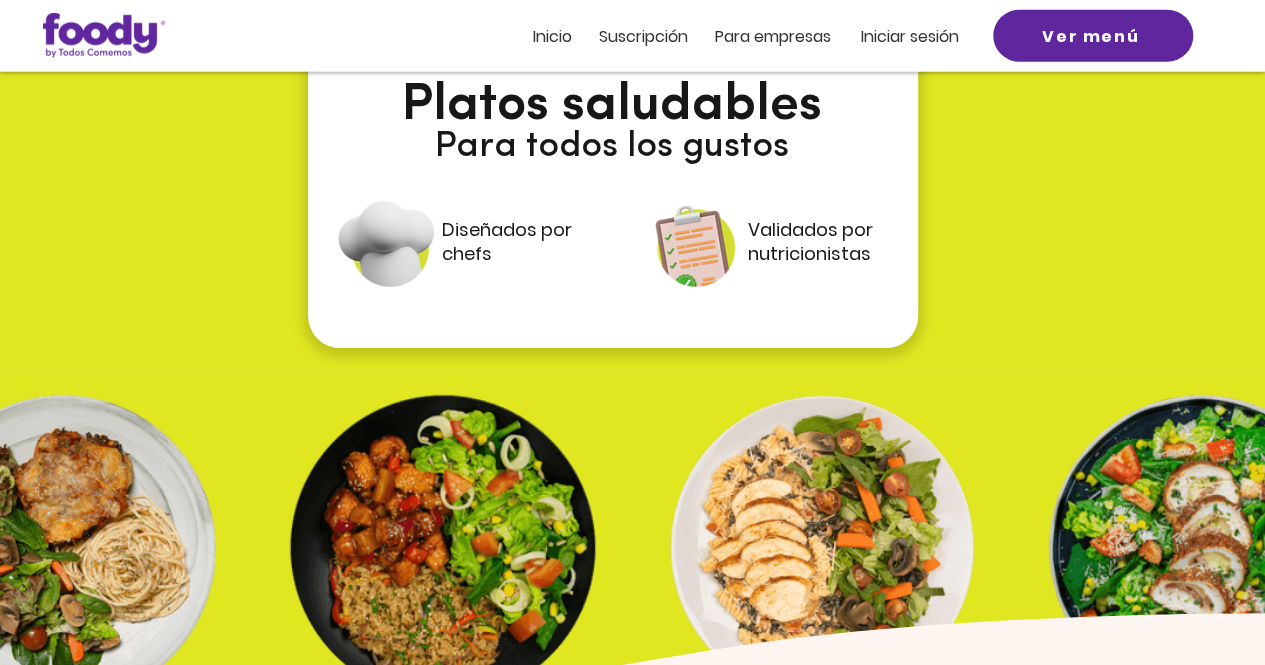 scroll, scrollTop: 2617, scrollLeft: 0, axis: vertical 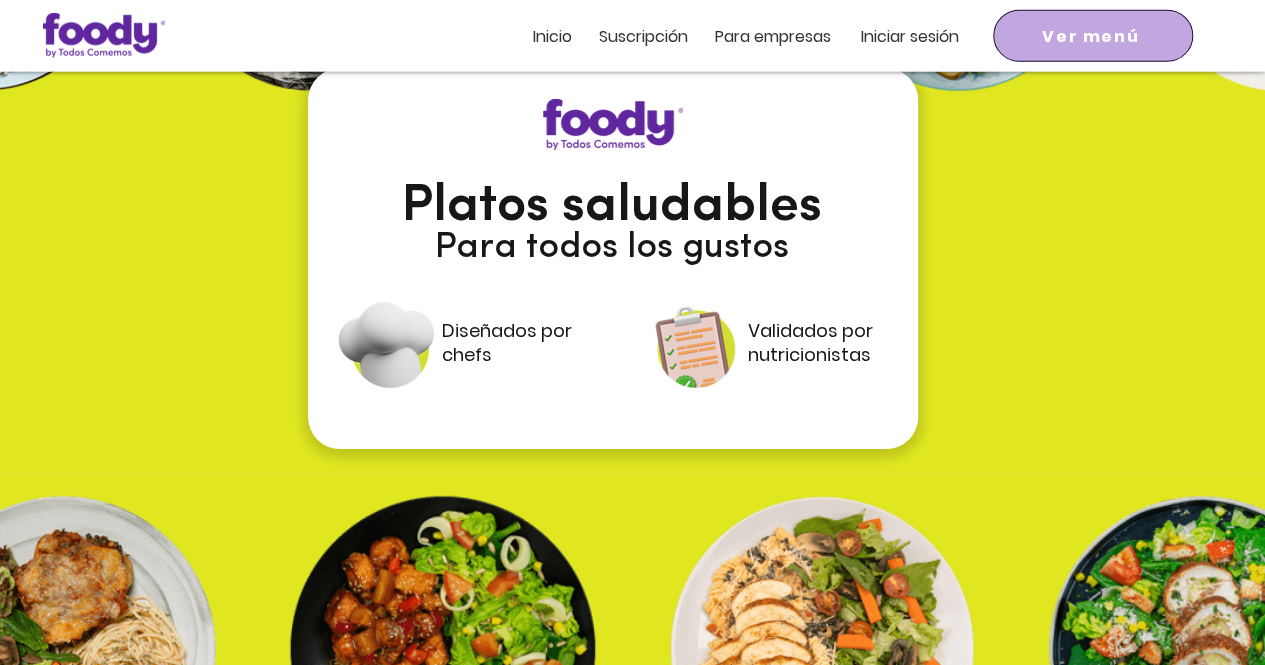 click on "Ver menú" at bounding box center (1090, 36) 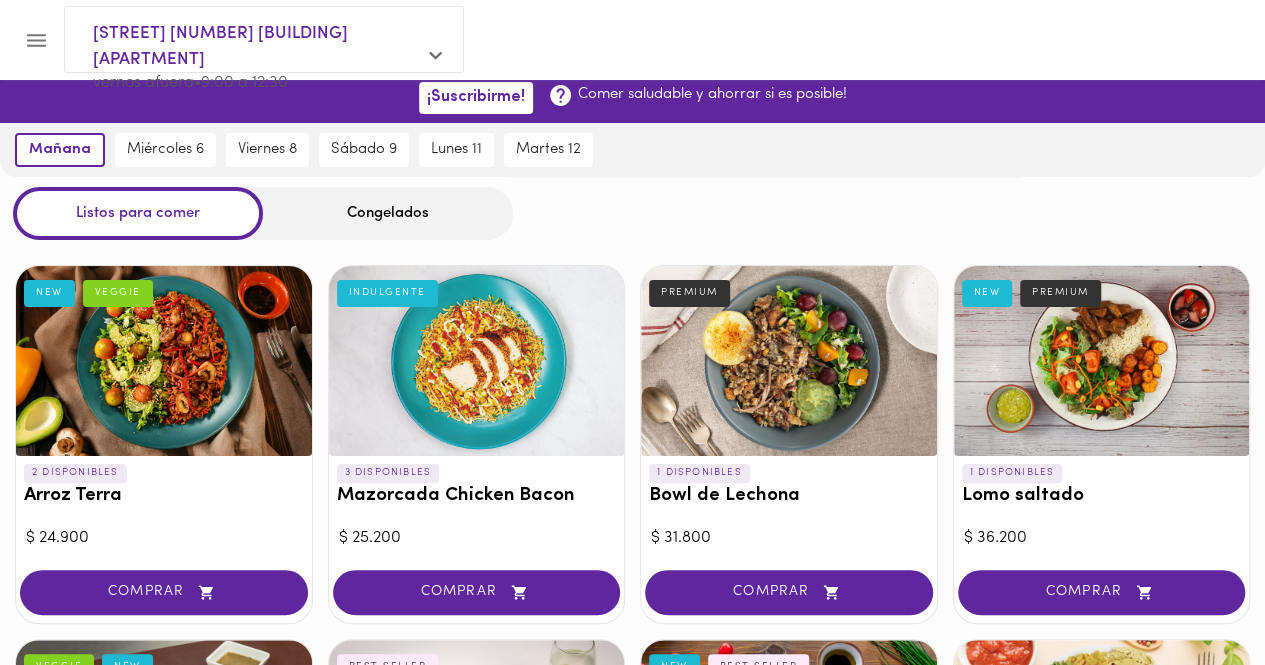 scroll, scrollTop: 0, scrollLeft: 0, axis: both 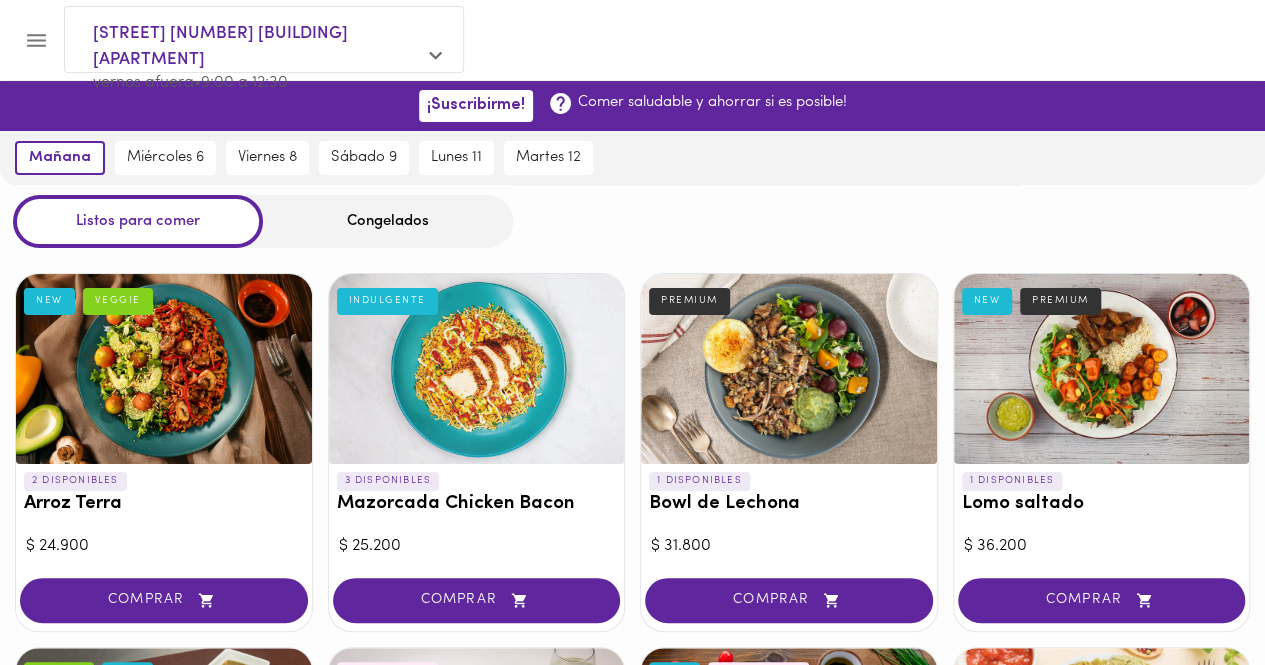 click on "Congelados" at bounding box center [388, 221] 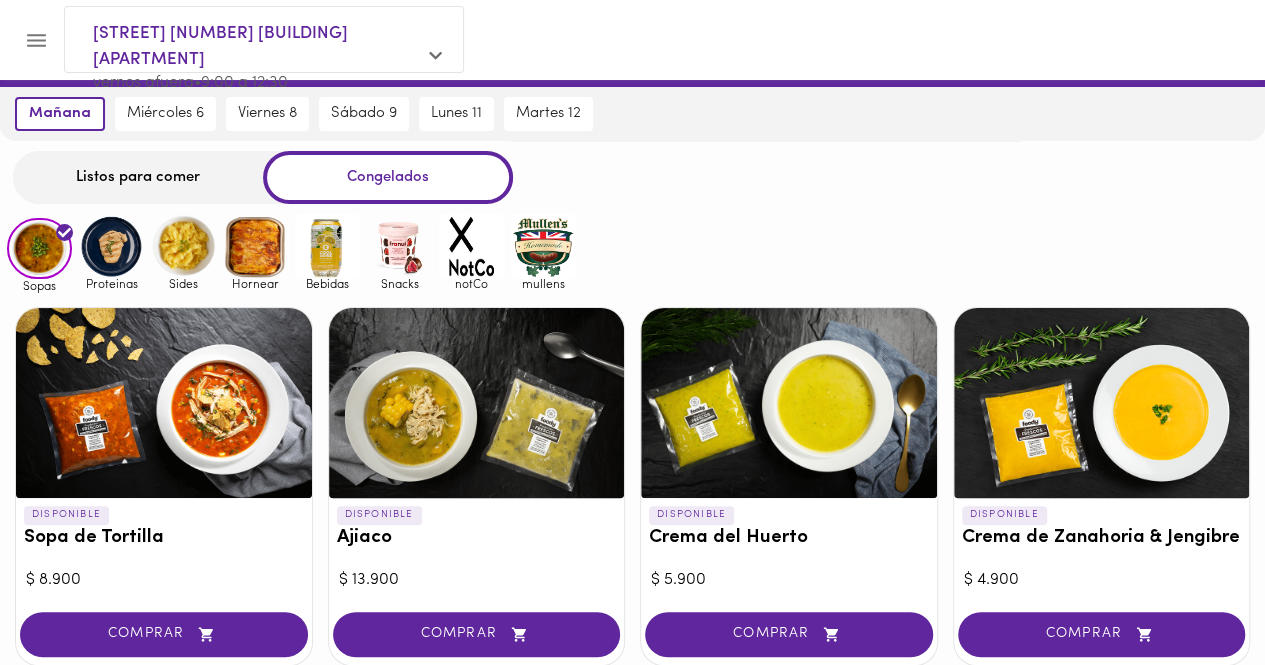 scroll, scrollTop: 0, scrollLeft: 0, axis: both 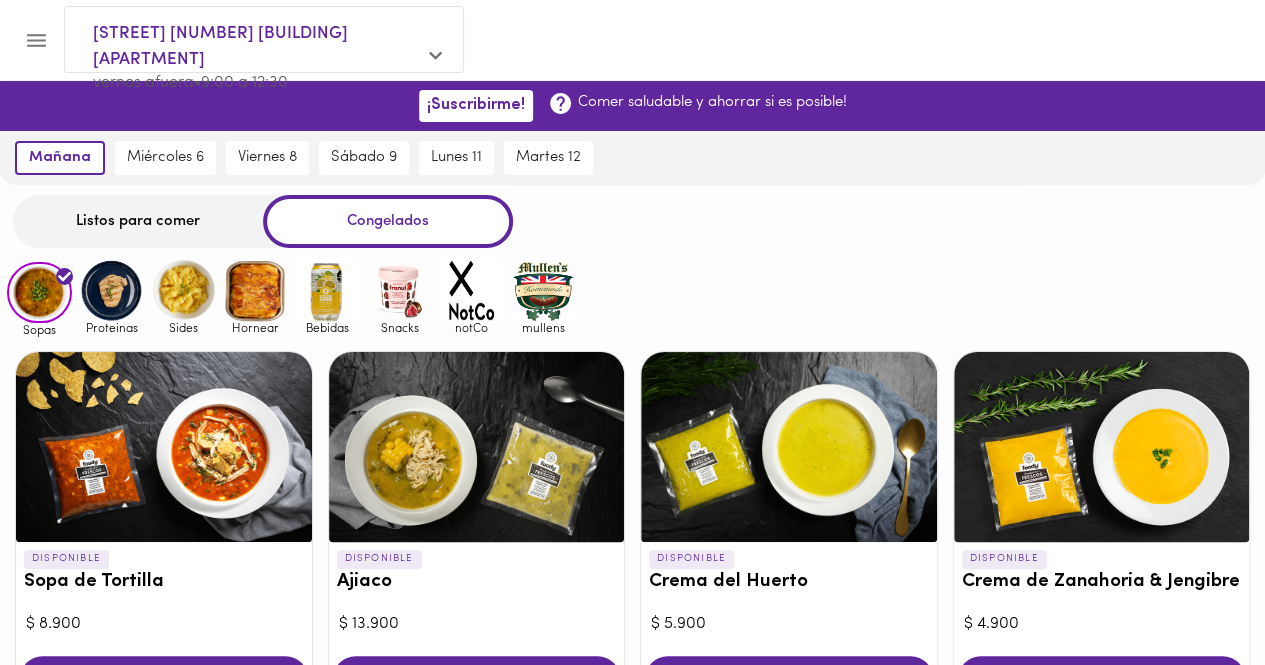 click at bounding box center (111, 290) 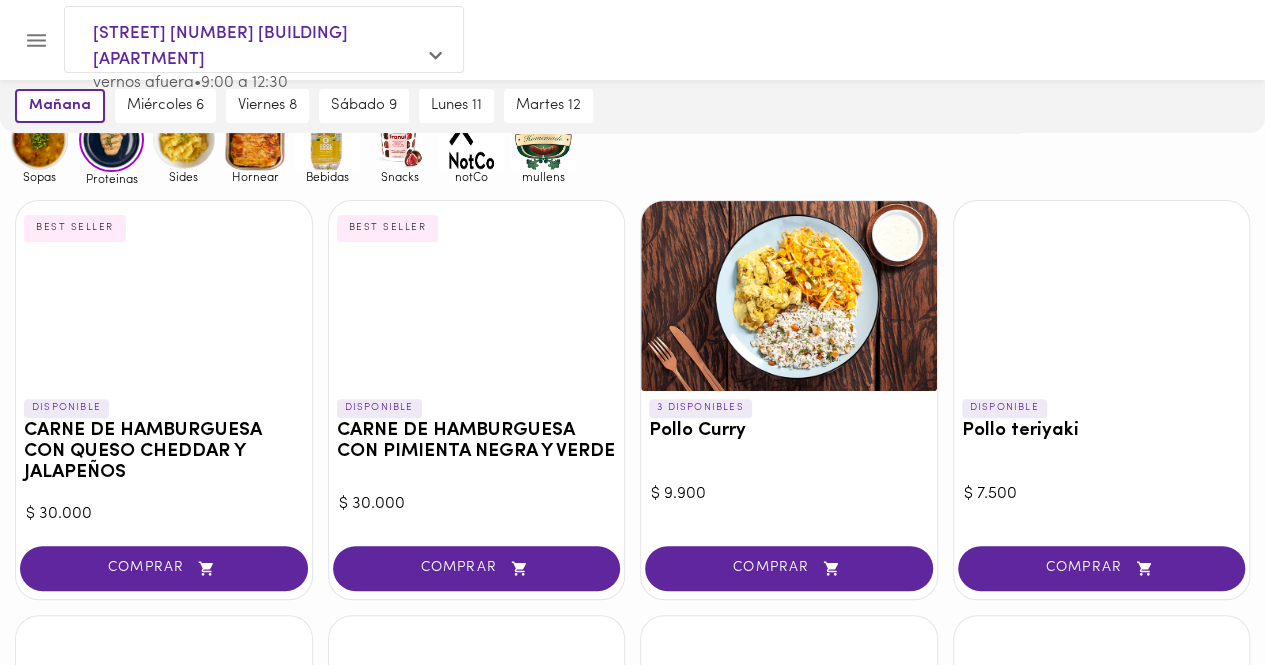 scroll, scrollTop: 0, scrollLeft: 0, axis: both 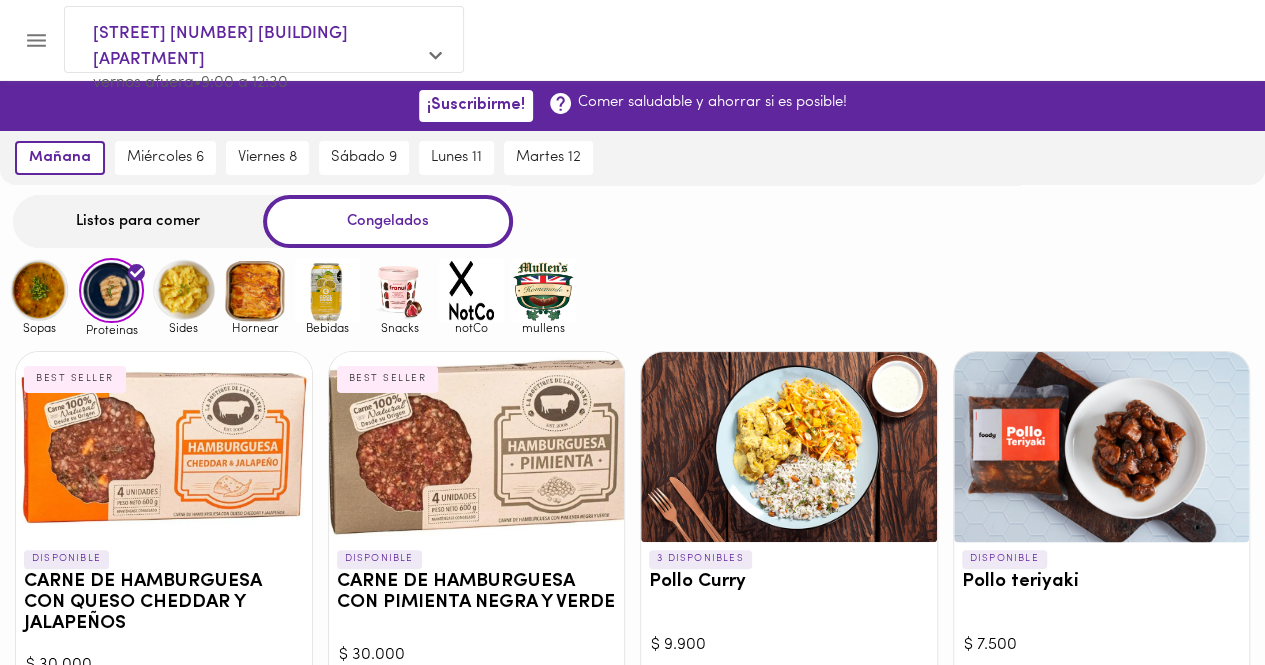 click at bounding box center (183, 290) 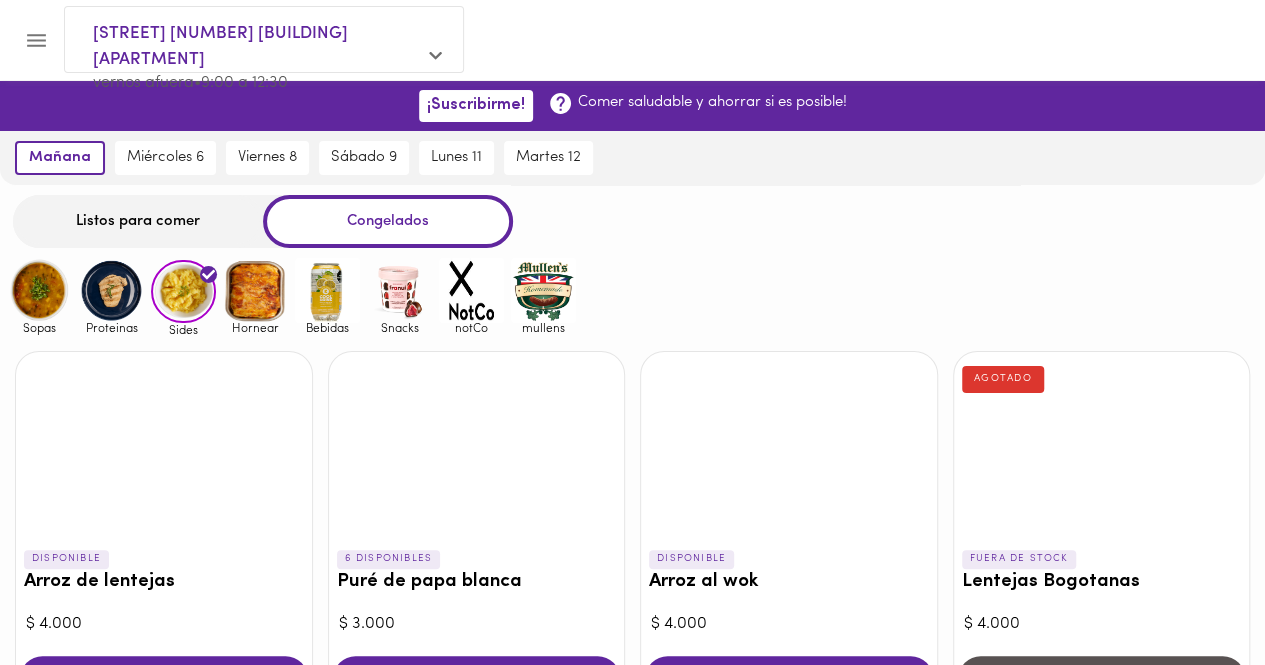 scroll, scrollTop: 100, scrollLeft: 0, axis: vertical 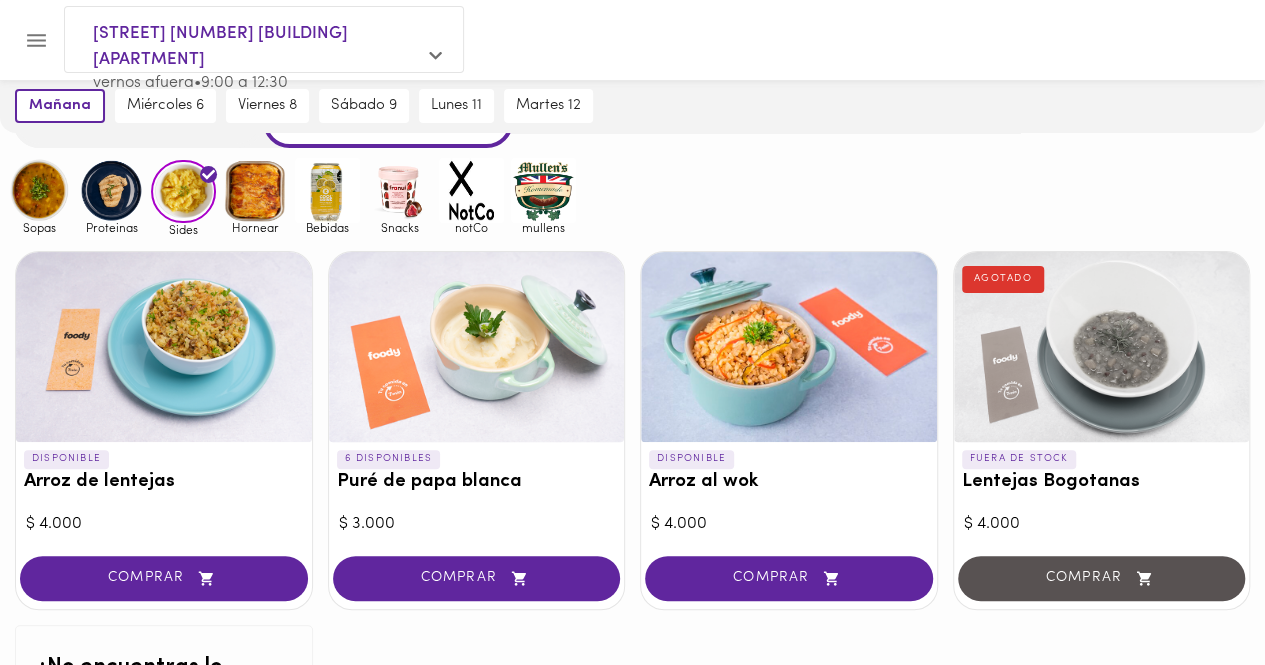 click at bounding box center [111, 190] 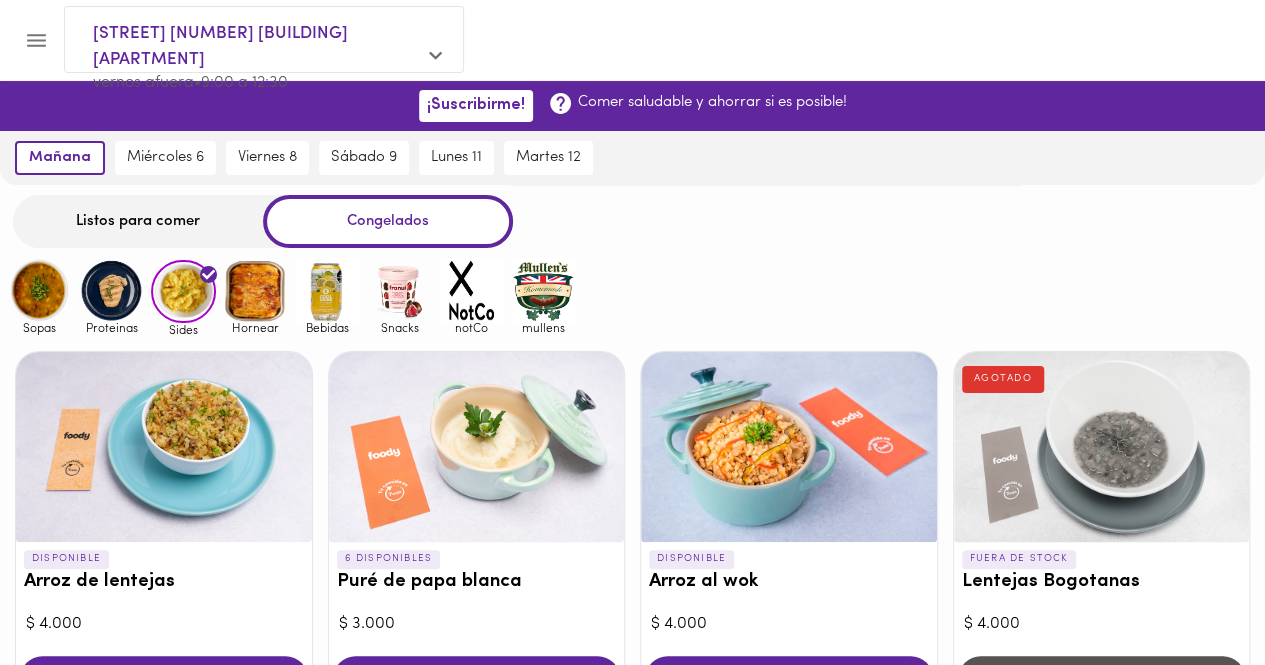 click on "mañana" at bounding box center (60, 158) 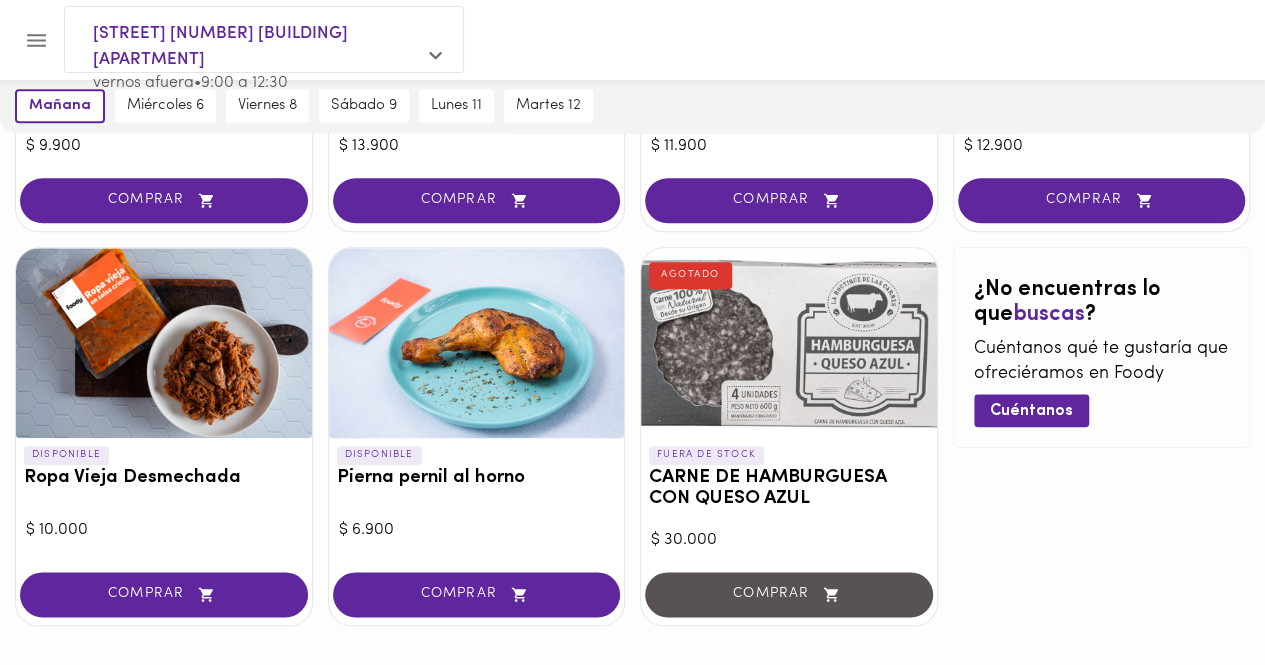 scroll, scrollTop: 866, scrollLeft: 0, axis: vertical 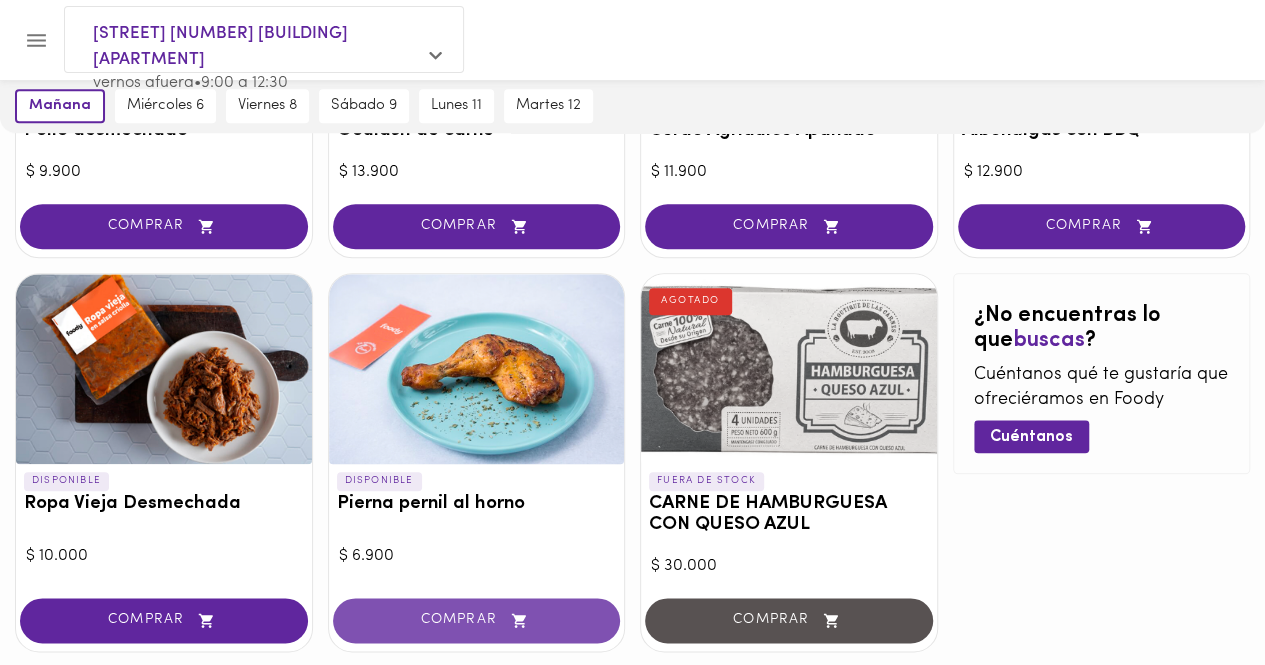 click on "COMPRAR" at bounding box center [477, 620] 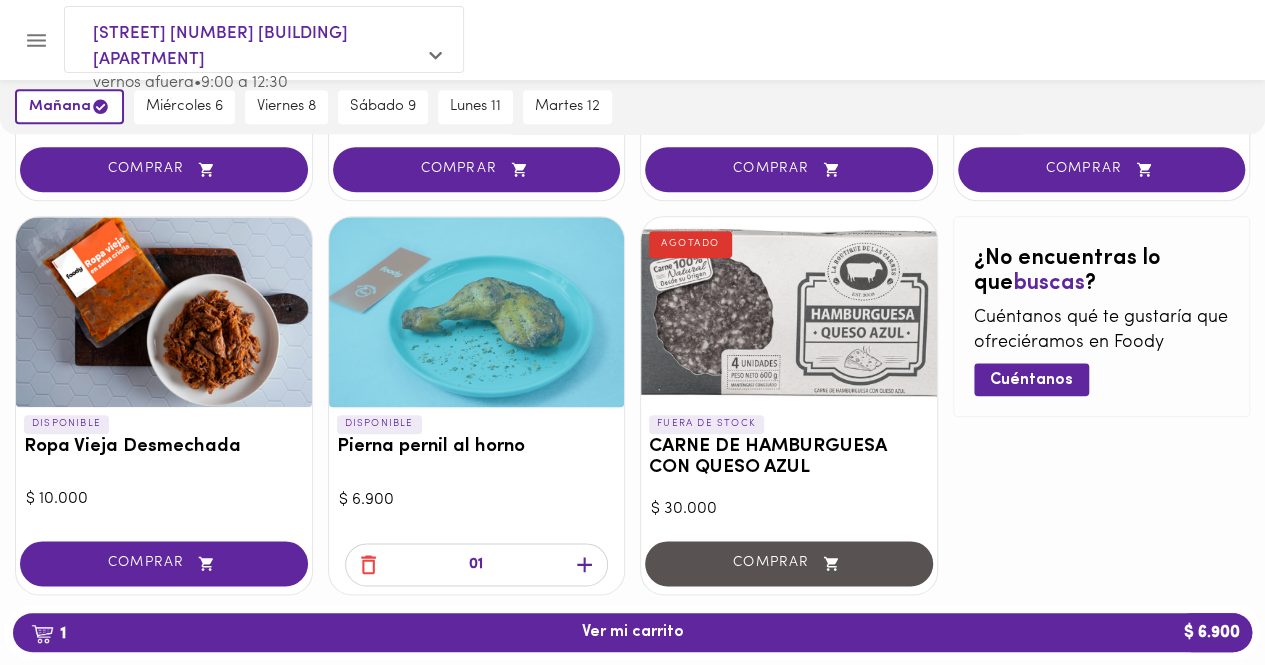 scroll, scrollTop: 966, scrollLeft: 0, axis: vertical 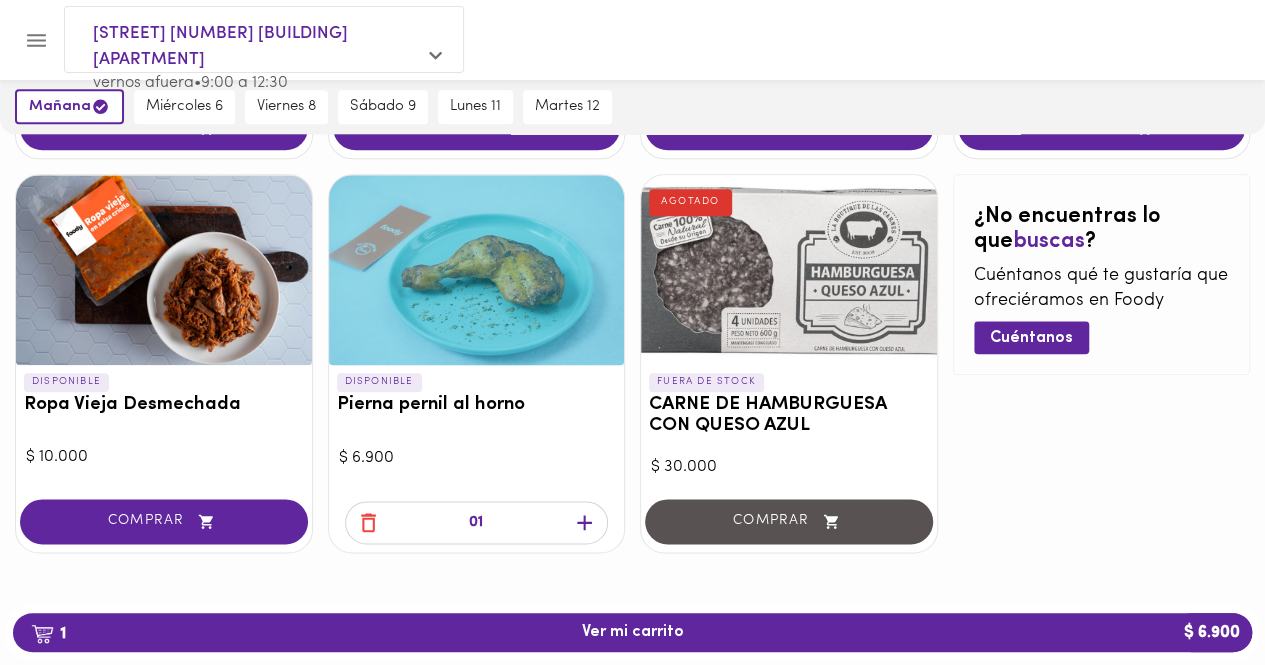 click 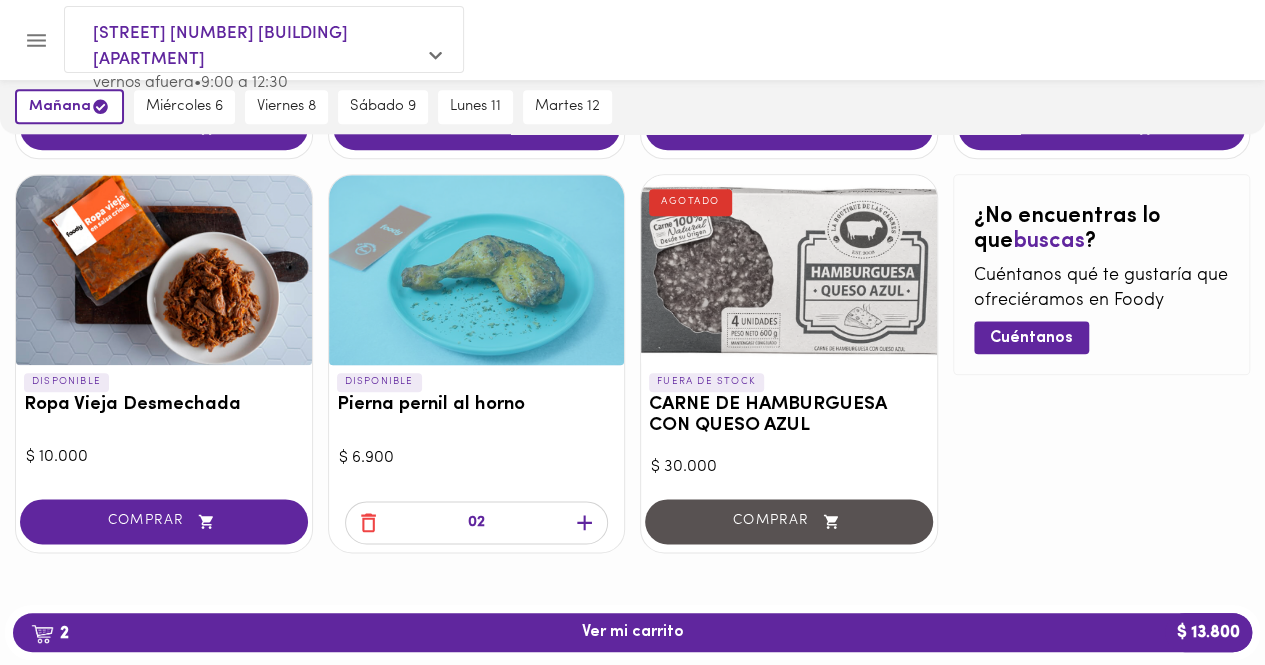 click 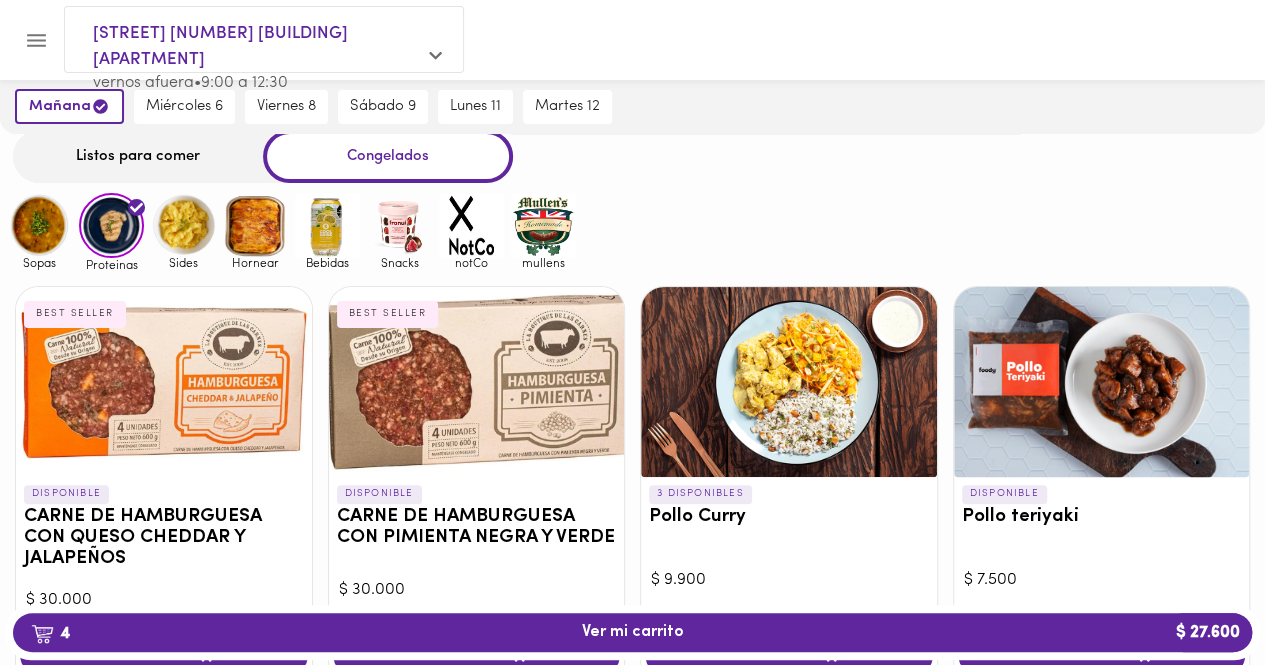 scroll, scrollTop: 0, scrollLeft: 0, axis: both 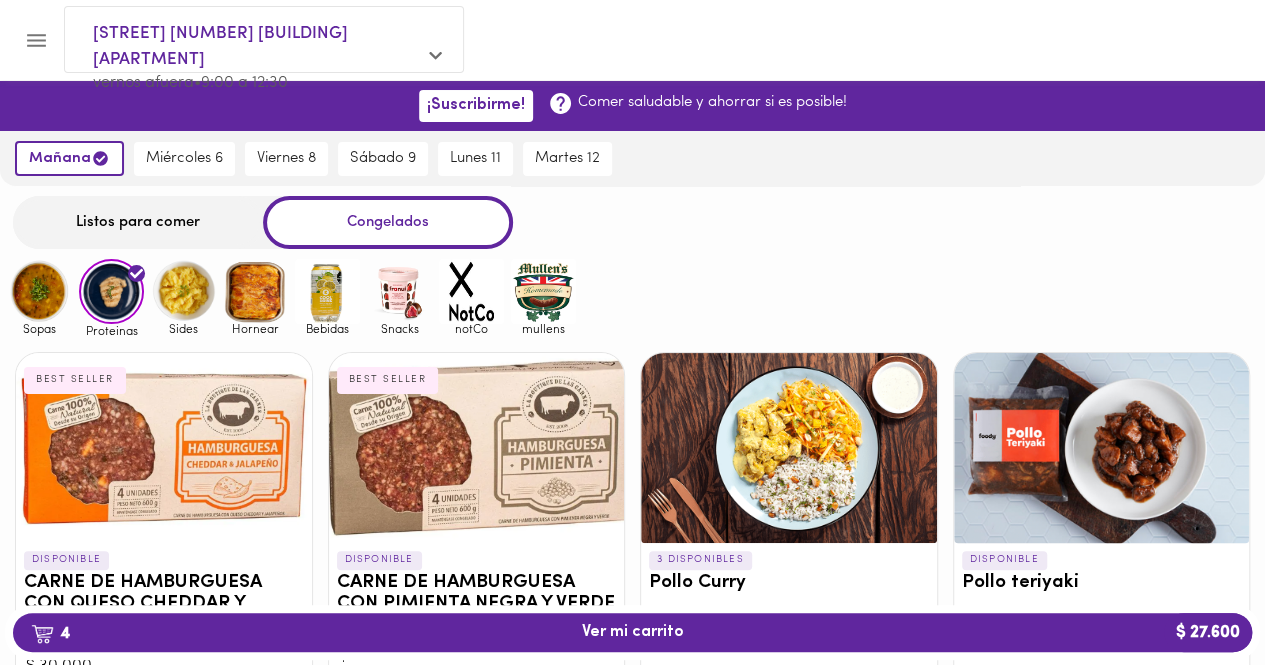 click at bounding box center (183, 291) 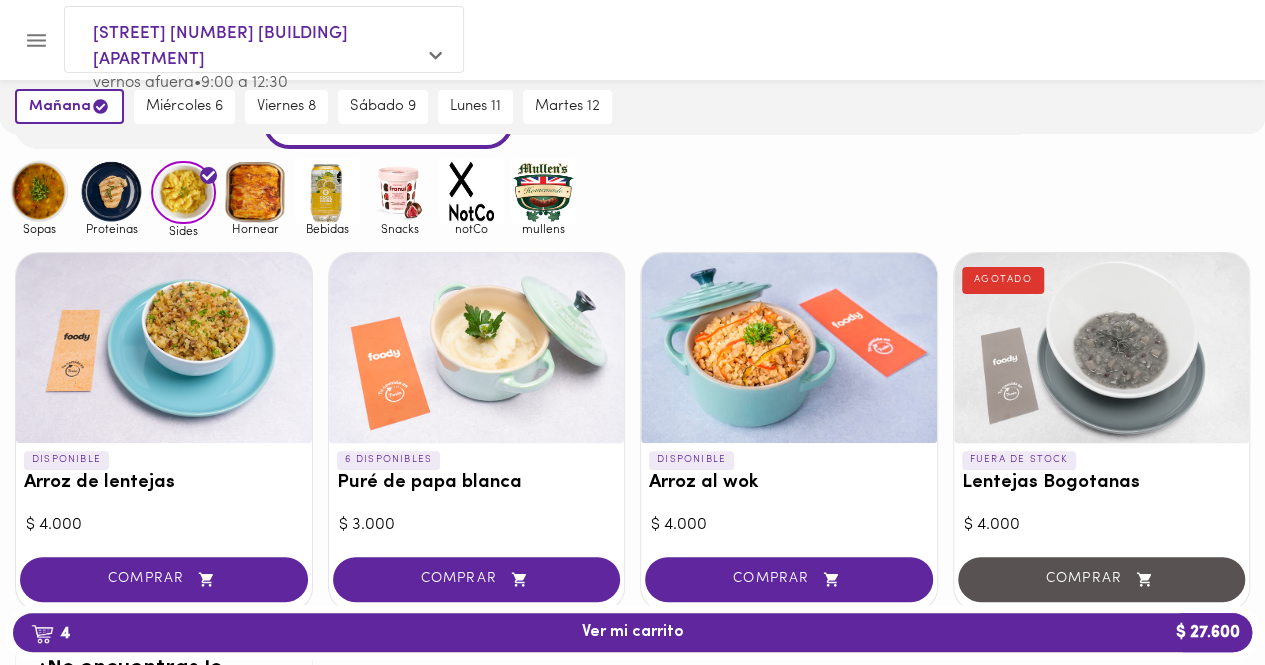 scroll, scrollTop: 200, scrollLeft: 0, axis: vertical 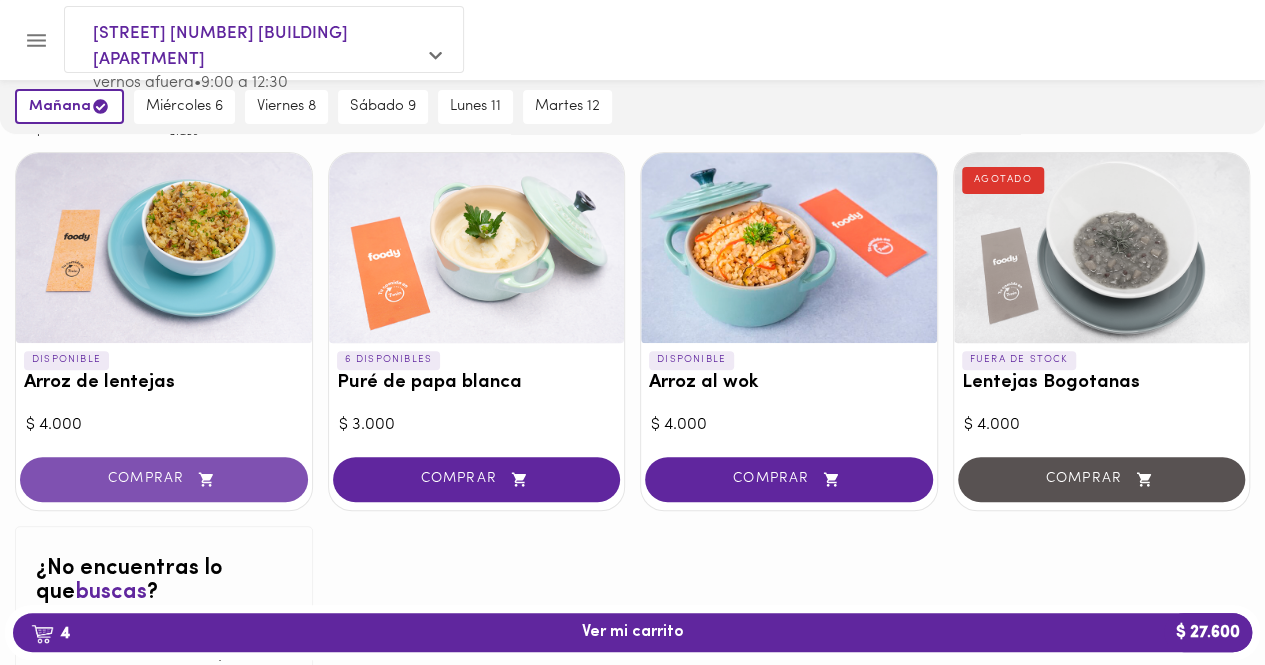 click on "COMPRAR" at bounding box center (164, 479) 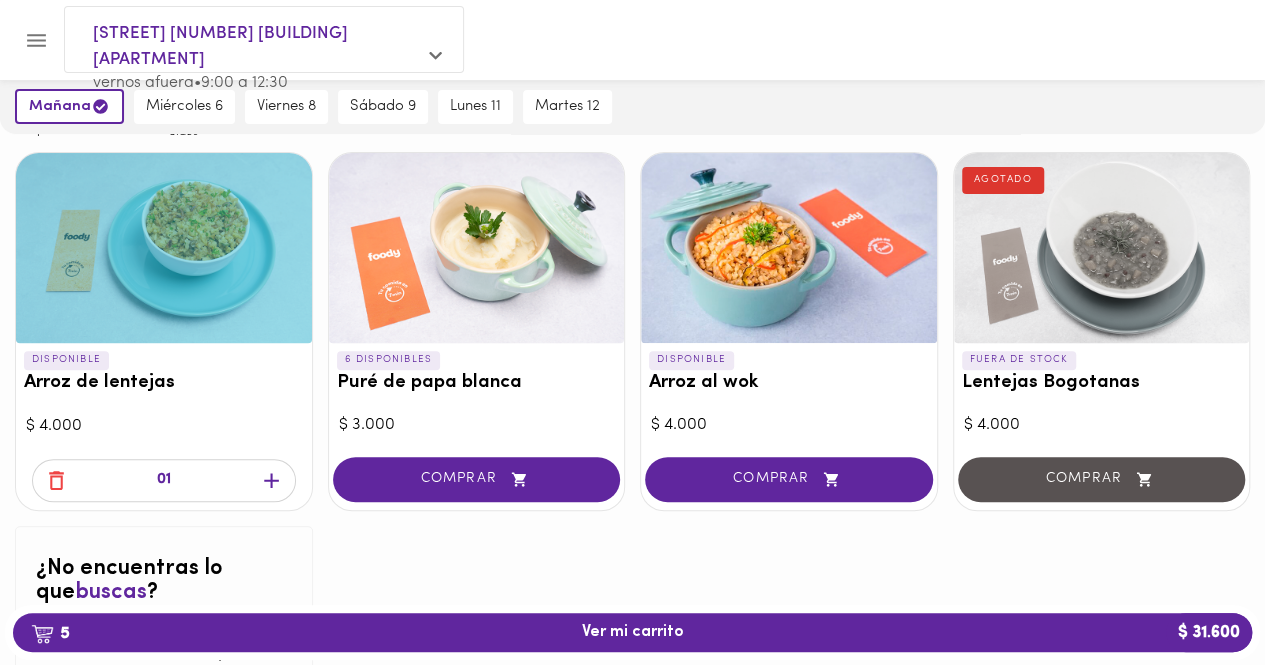 click 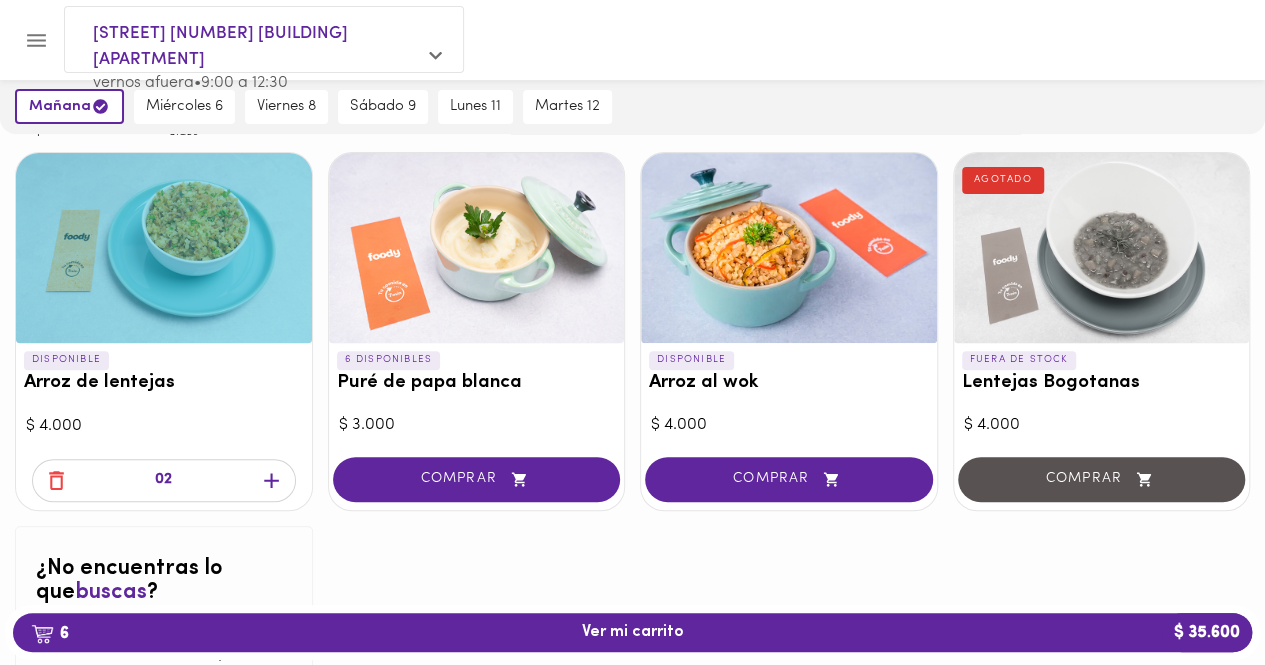 click 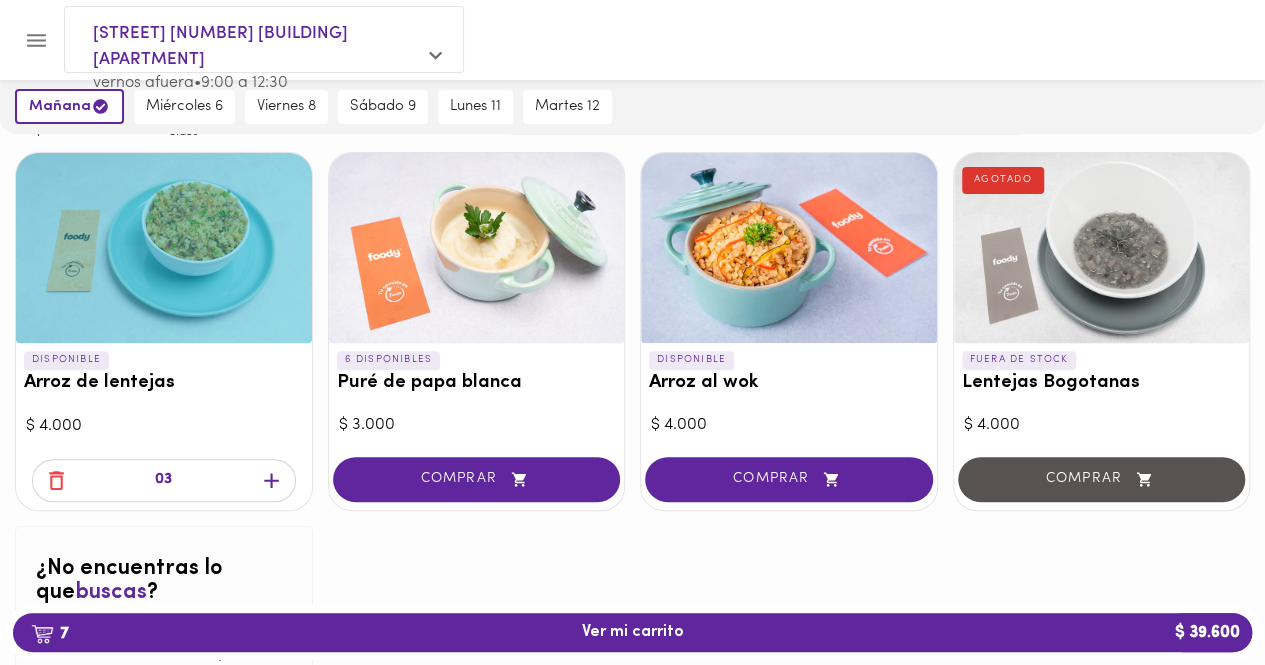 click 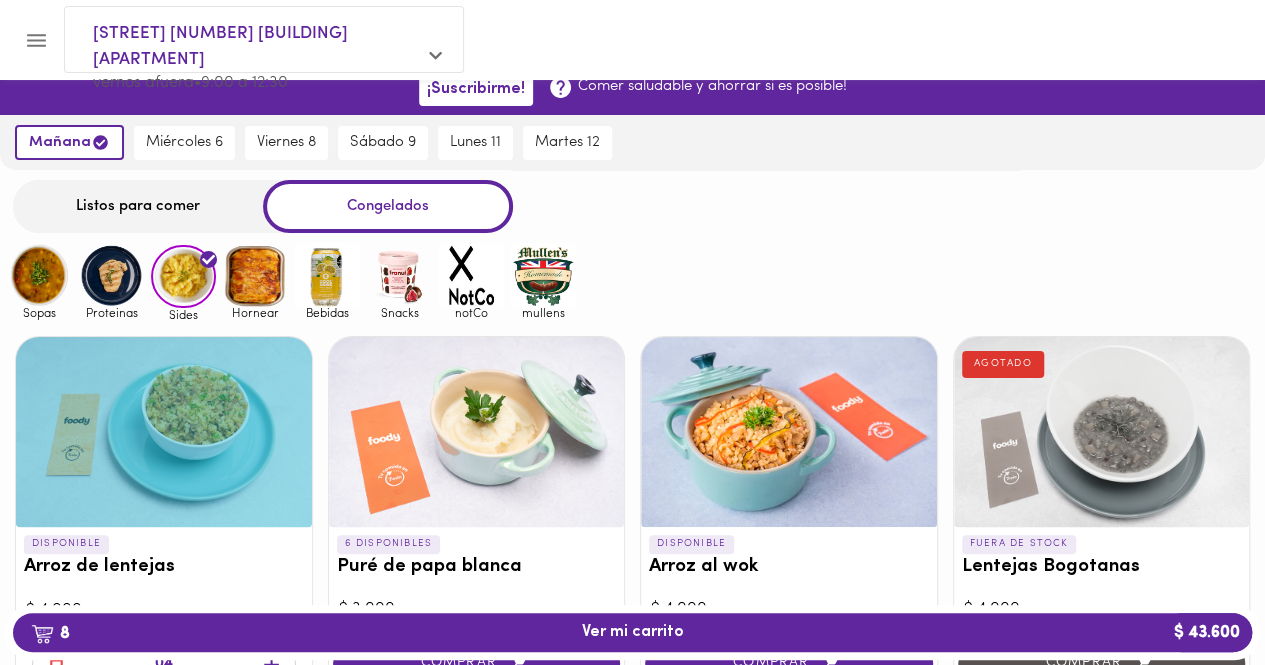 scroll, scrollTop: 0, scrollLeft: 0, axis: both 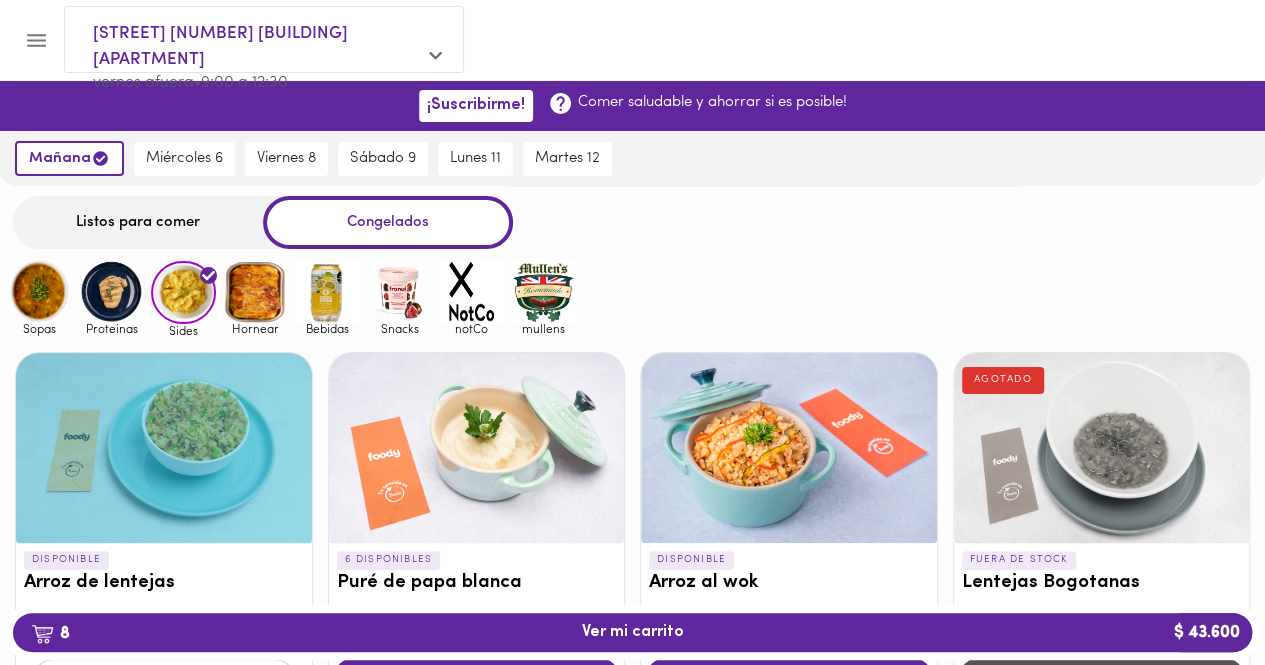 click at bounding box center (39, 291) 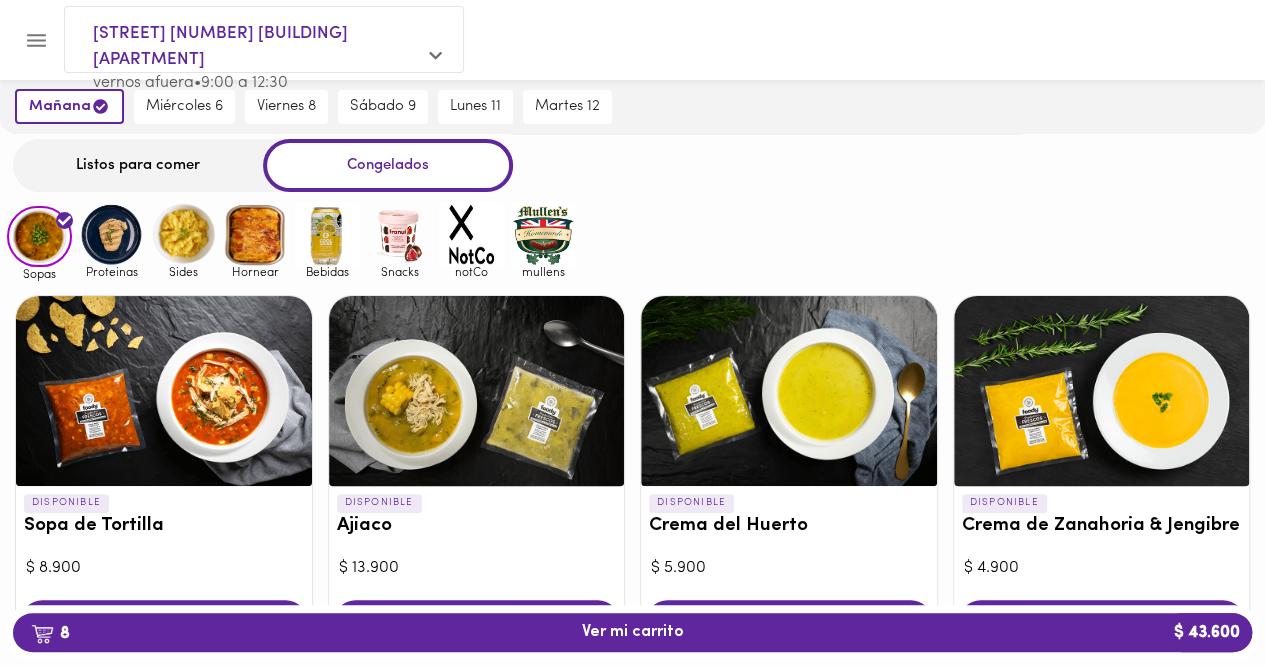 scroll, scrollTop: 0, scrollLeft: 0, axis: both 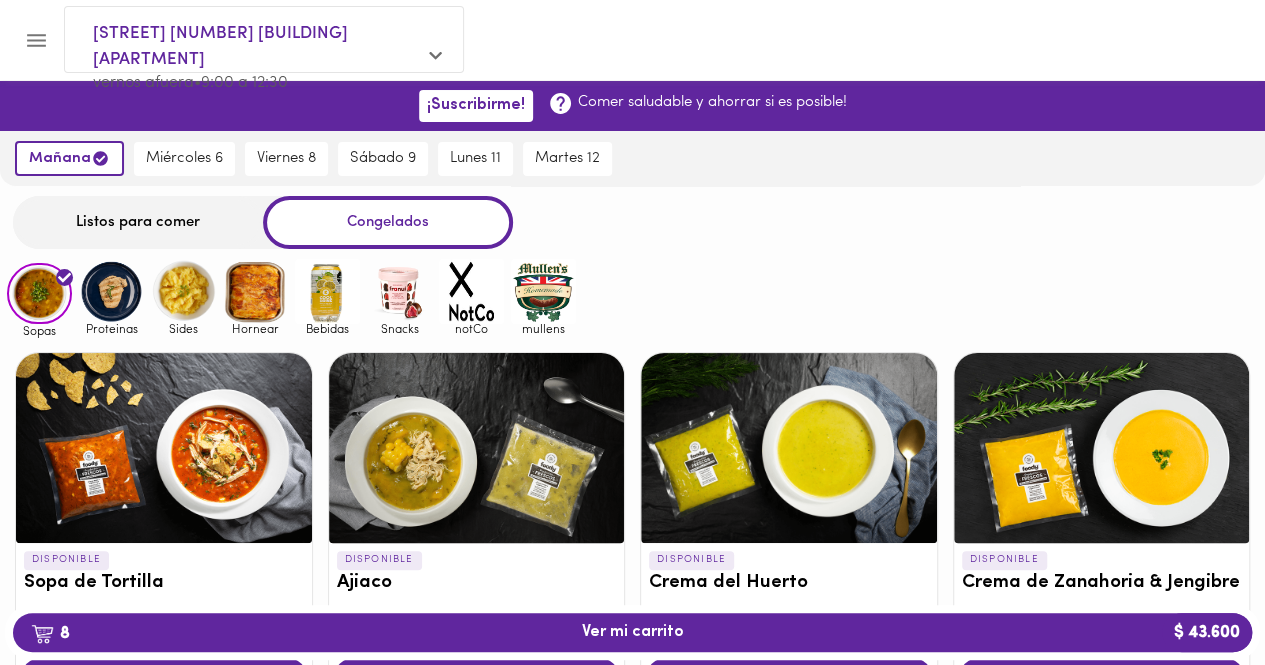 click at bounding box center (399, 291) 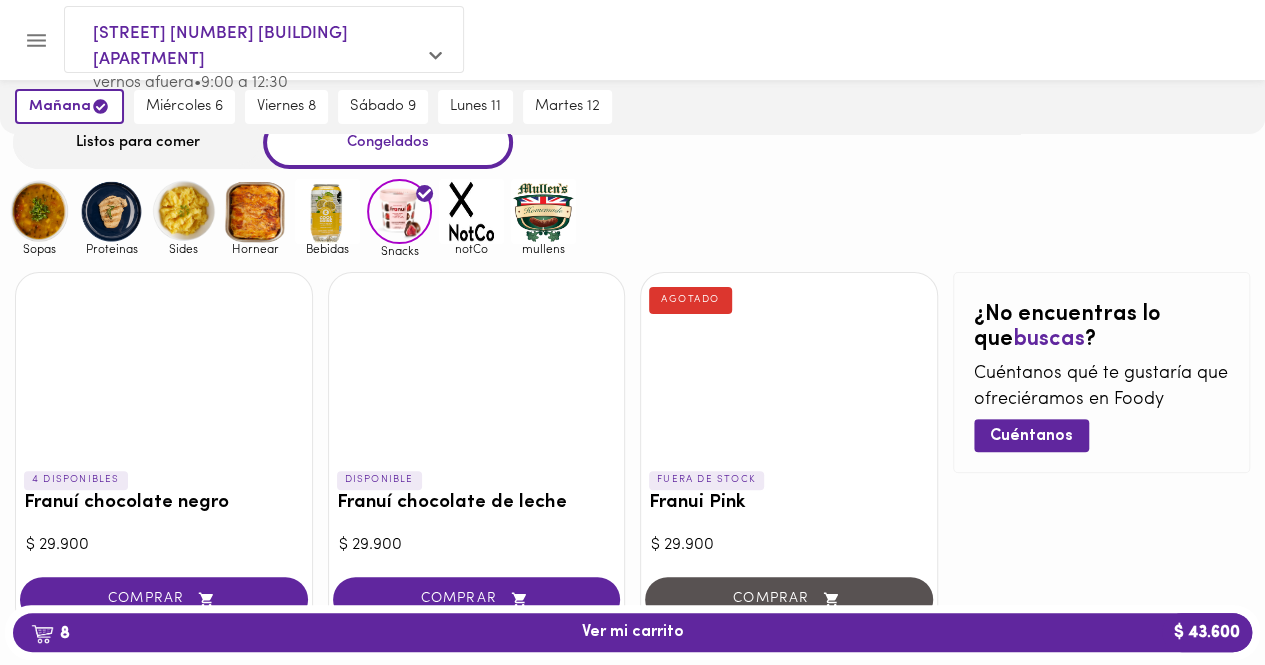 scroll, scrollTop: 0, scrollLeft: 0, axis: both 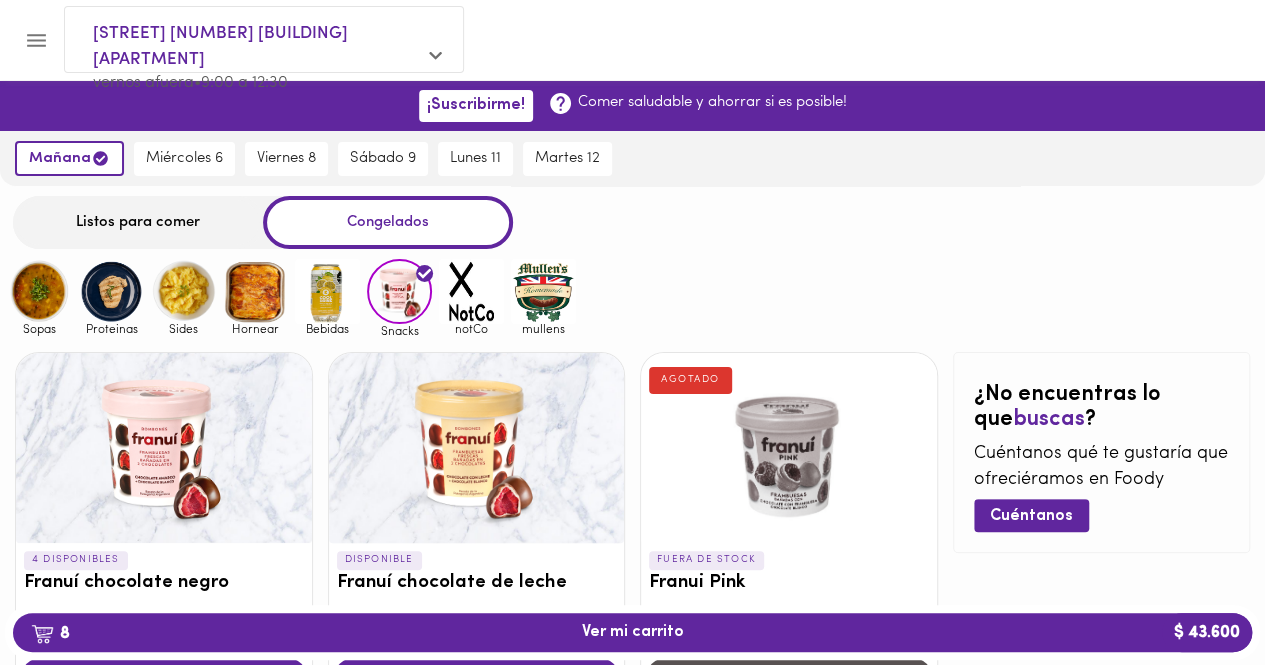 click at bounding box center [471, 291] 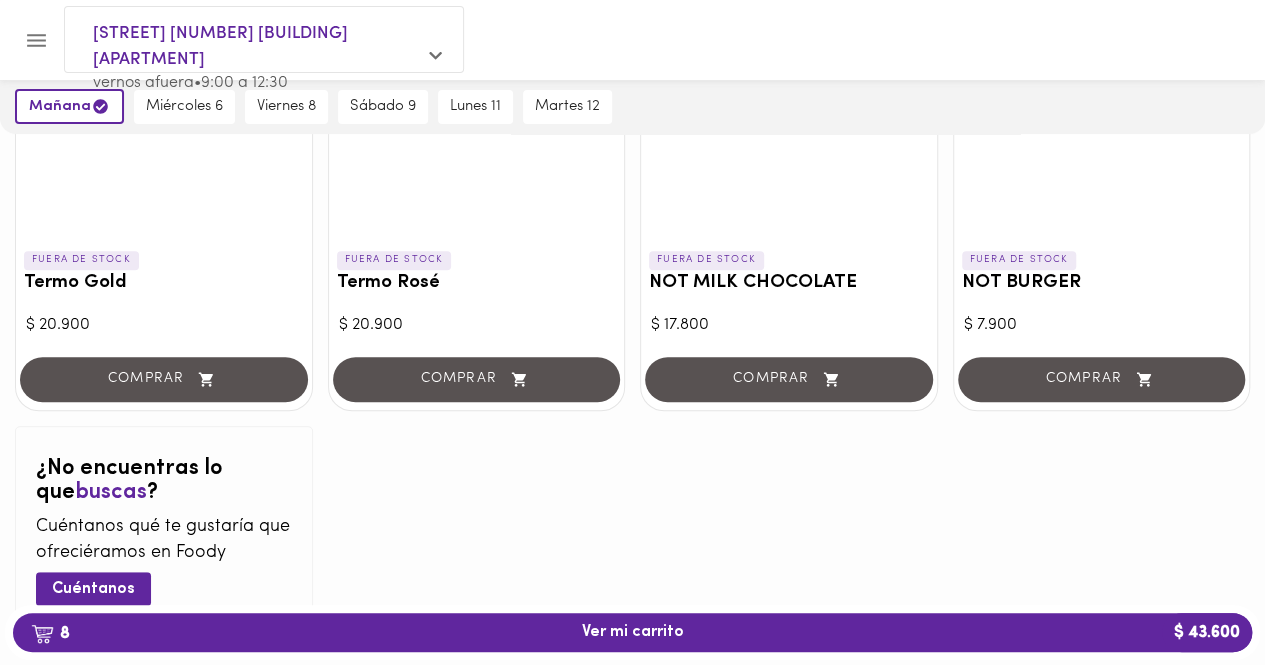 scroll, scrollTop: 0, scrollLeft: 0, axis: both 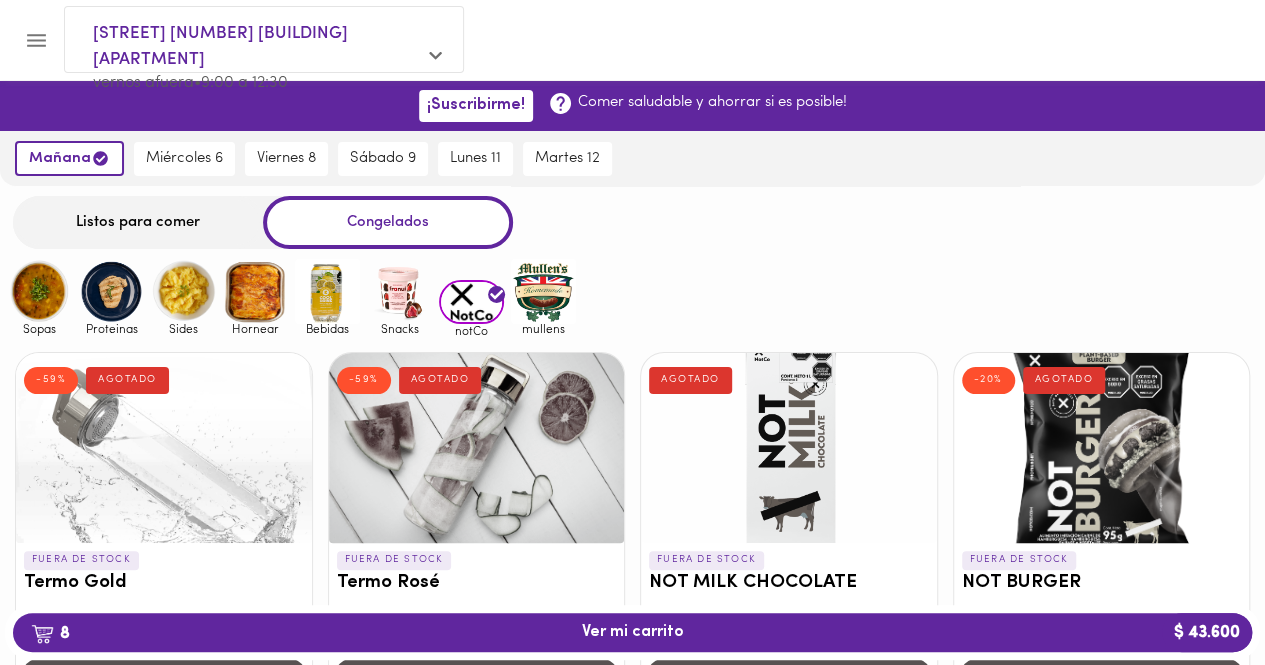 click at bounding box center [543, 291] 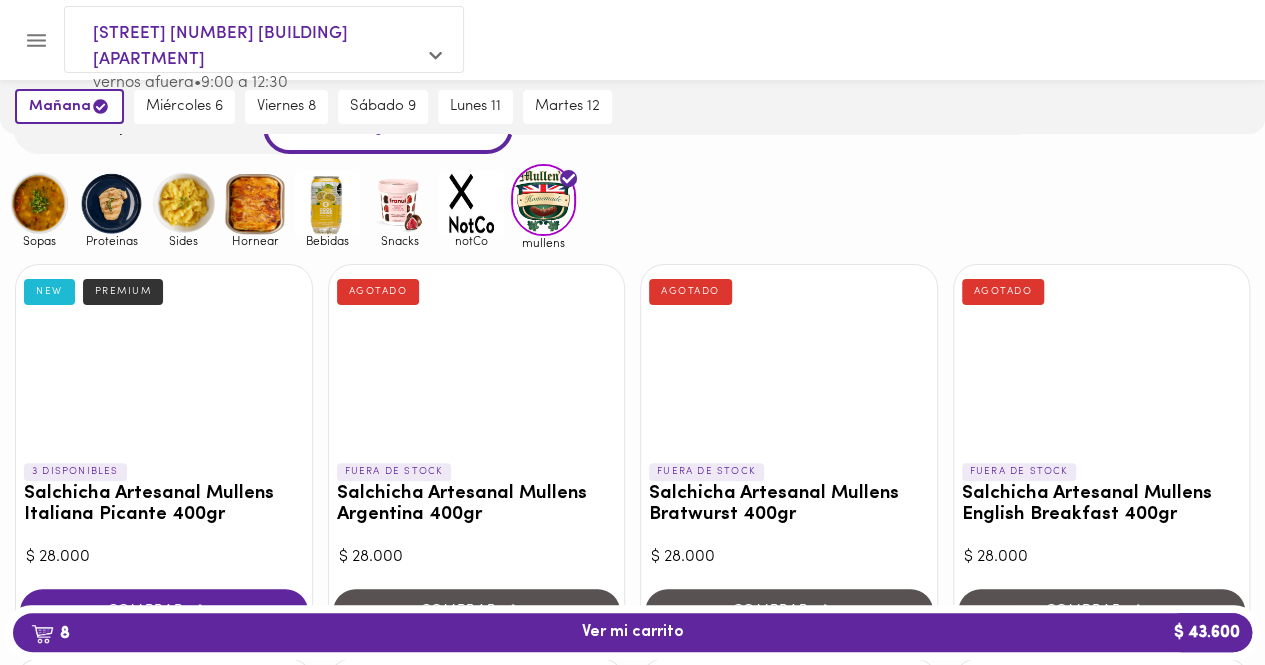 scroll, scrollTop: 0, scrollLeft: 0, axis: both 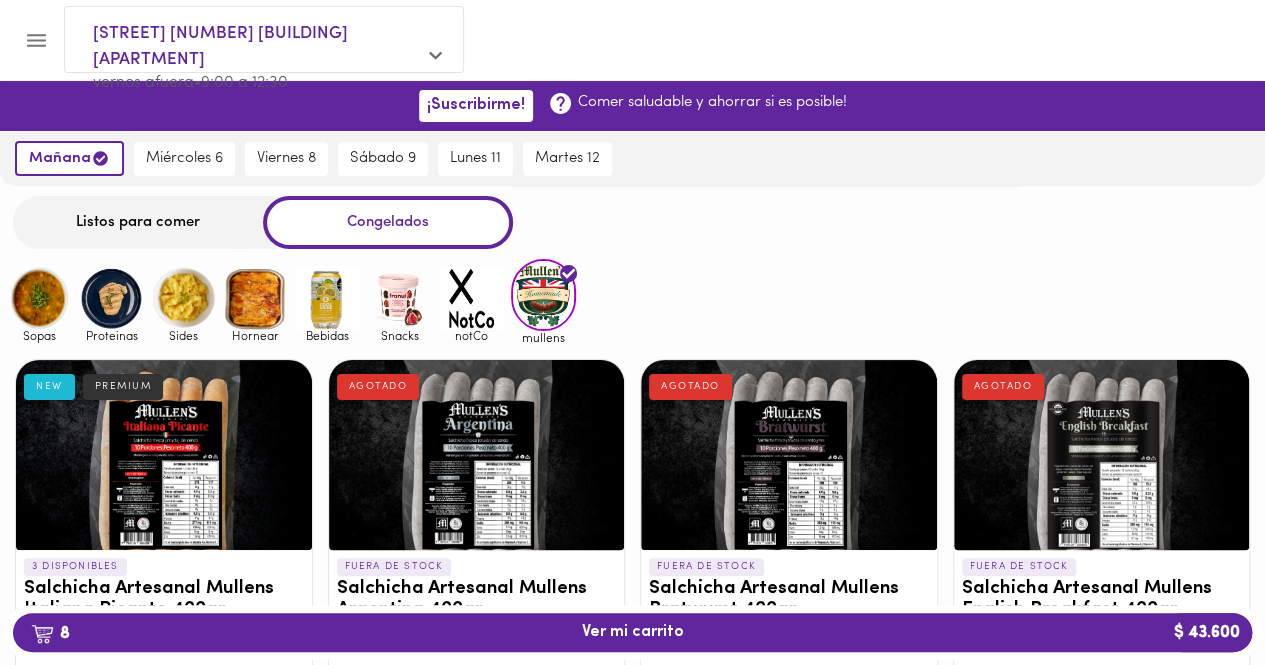 click at bounding box center [183, 298] 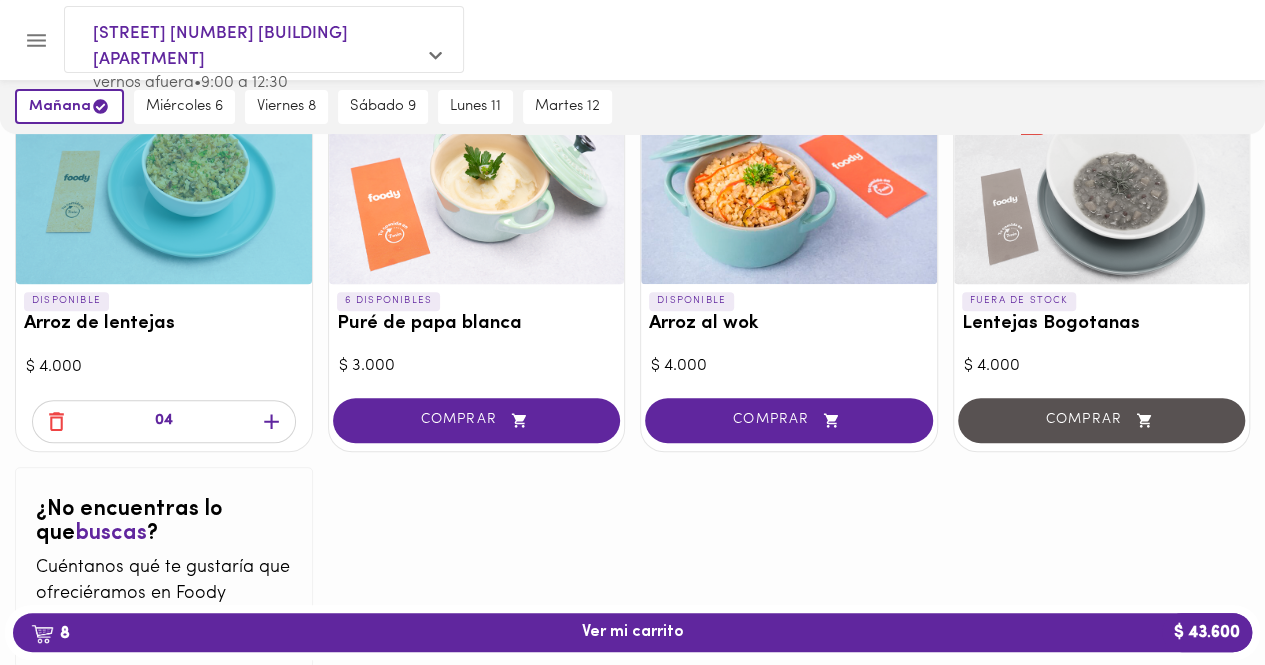 scroll, scrollTop: 274, scrollLeft: 0, axis: vertical 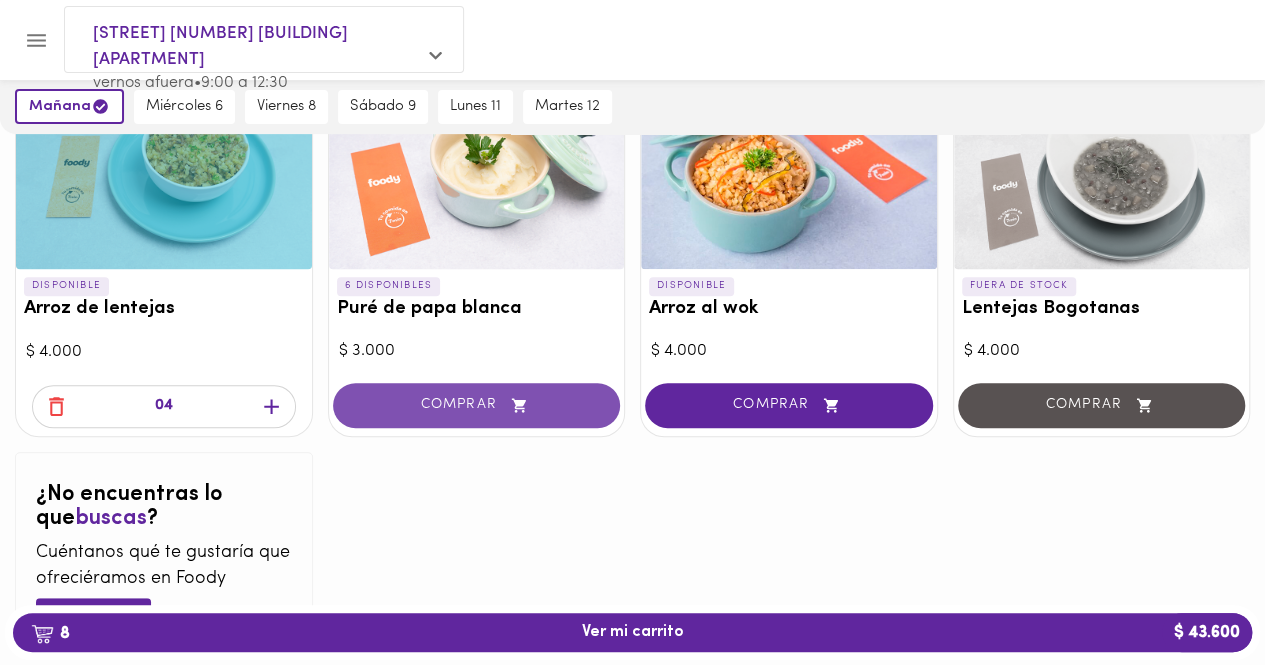 click on "COMPRAR" at bounding box center [477, 405] 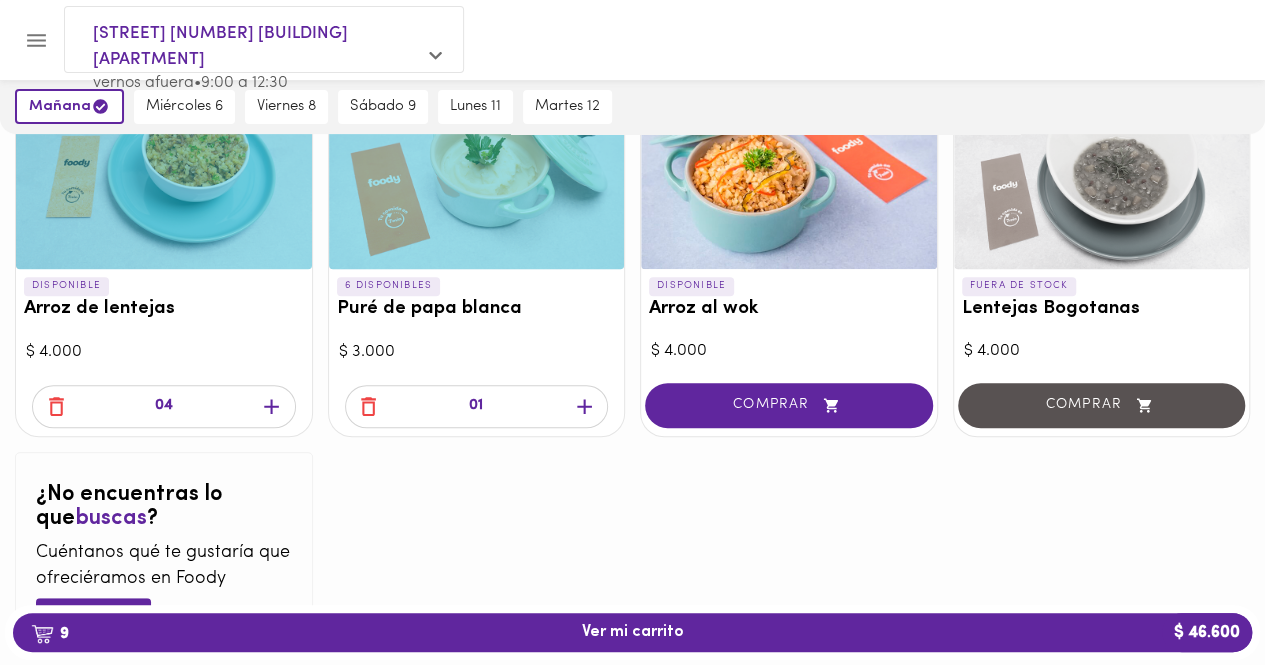 click 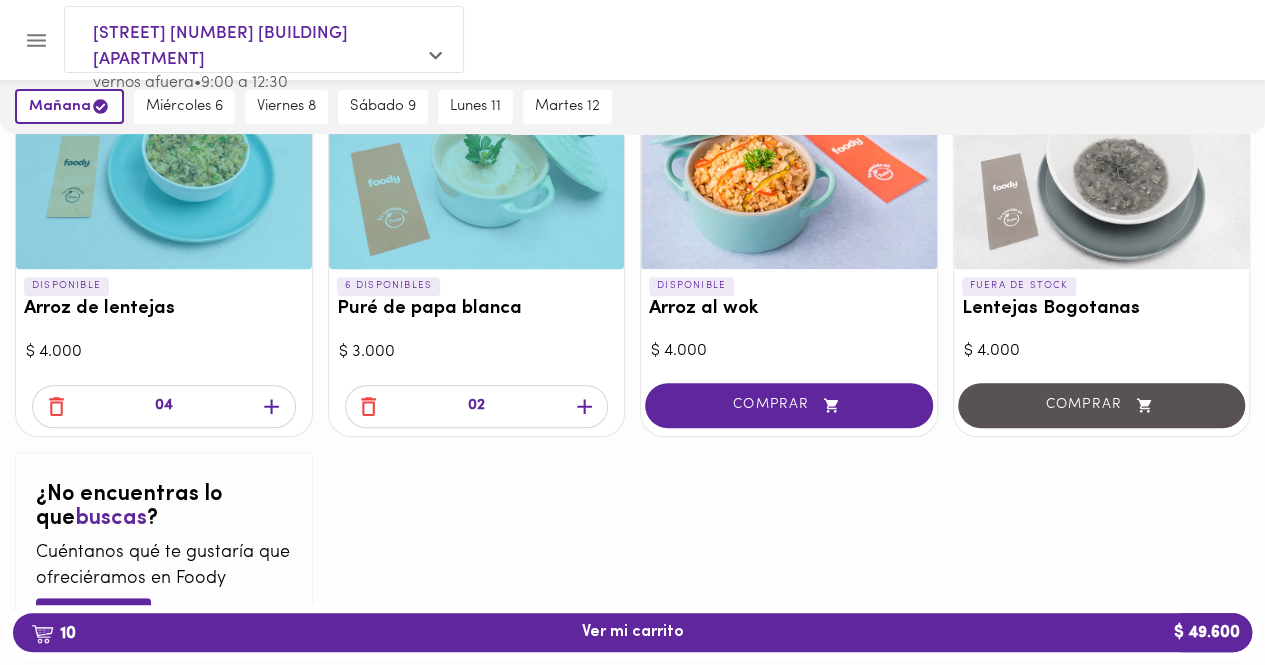 click 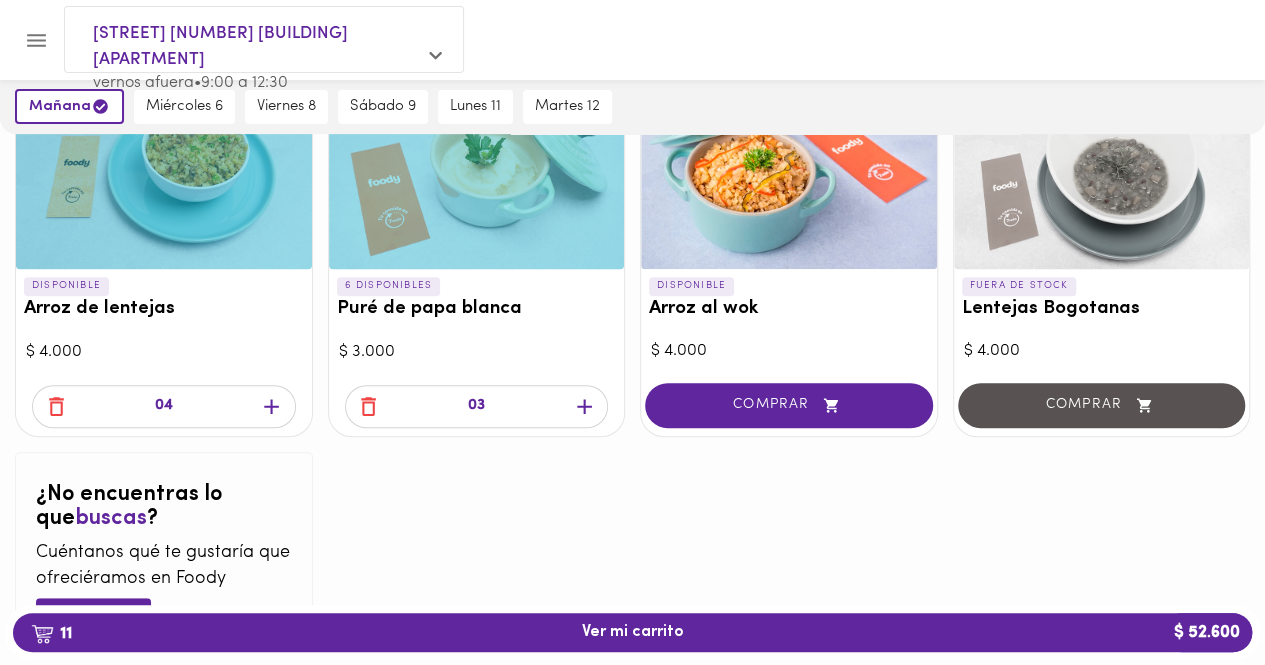 click 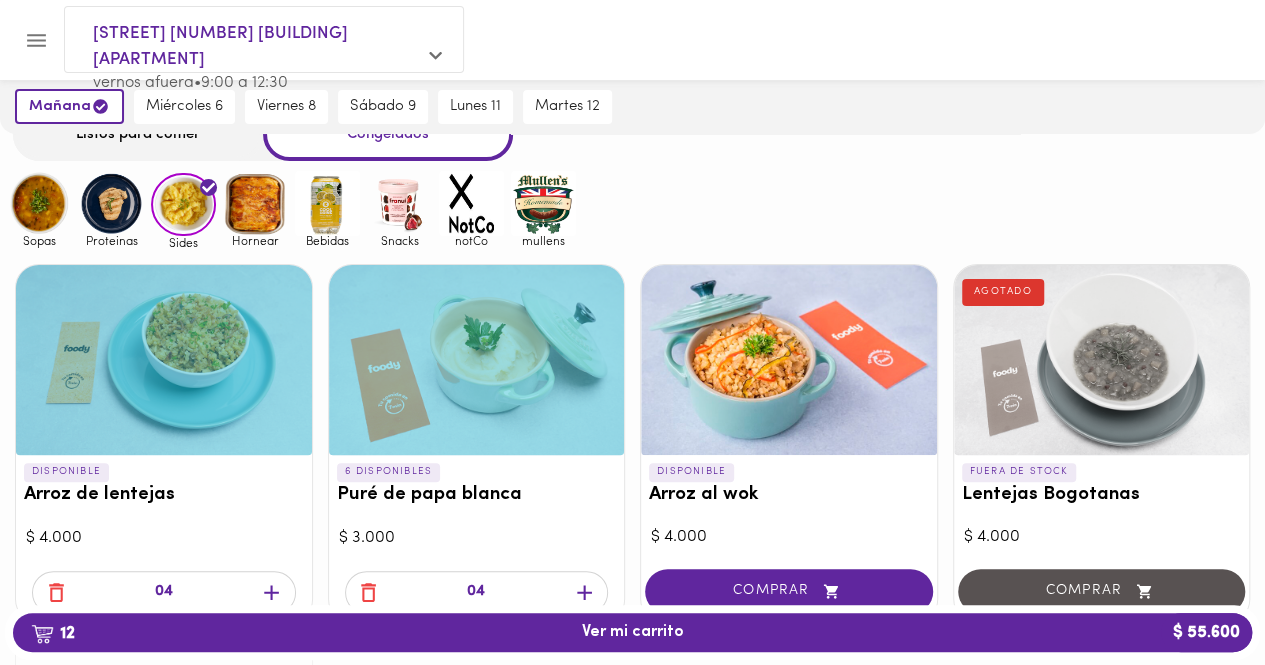 scroll, scrollTop: 74, scrollLeft: 0, axis: vertical 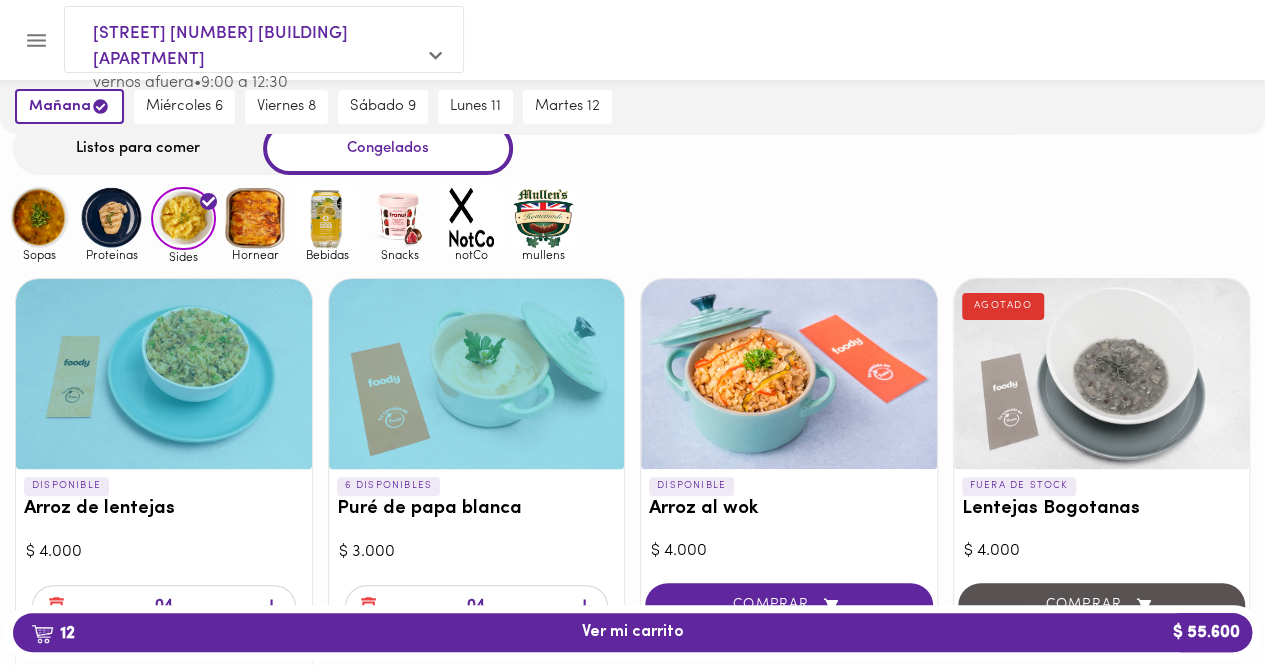 click at bounding box center (327, 217) 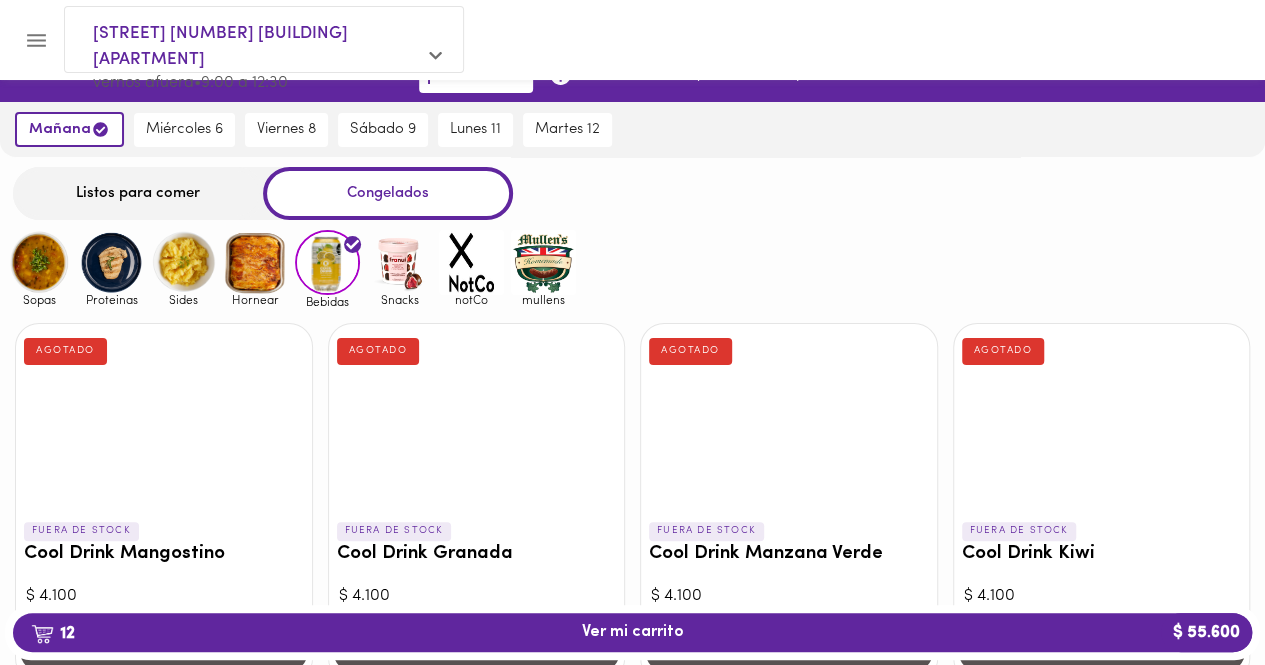 scroll, scrollTop: 0, scrollLeft: 0, axis: both 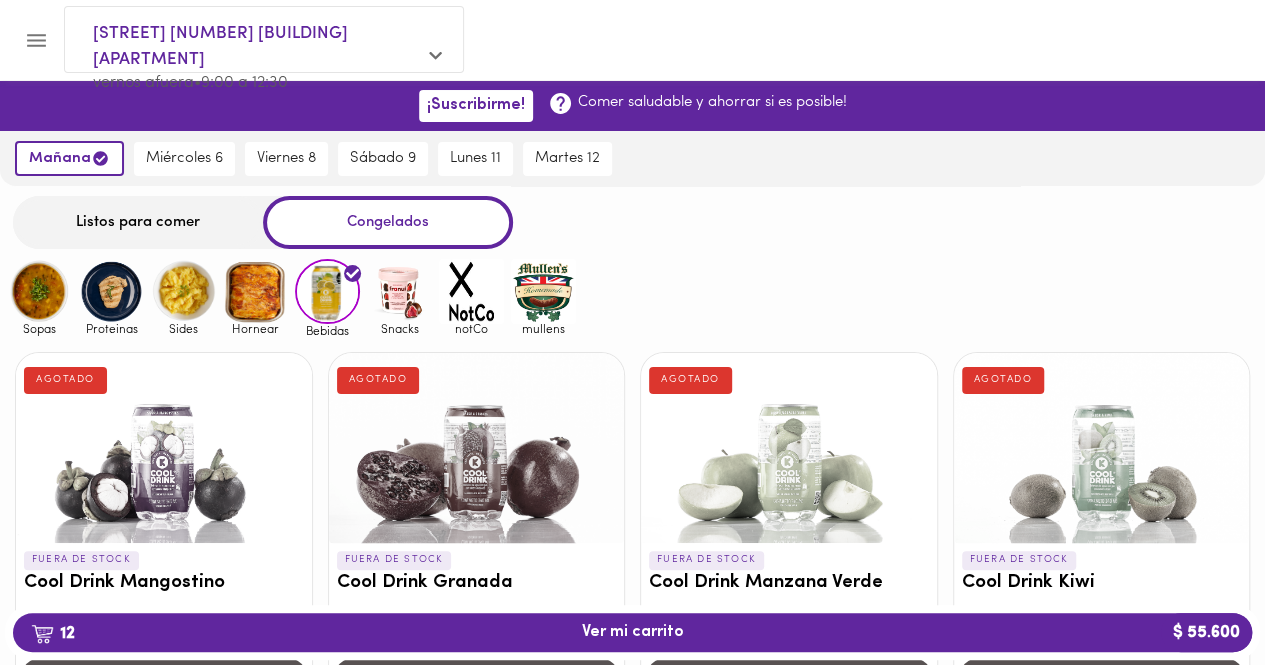 click at bounding box center (111, 291) 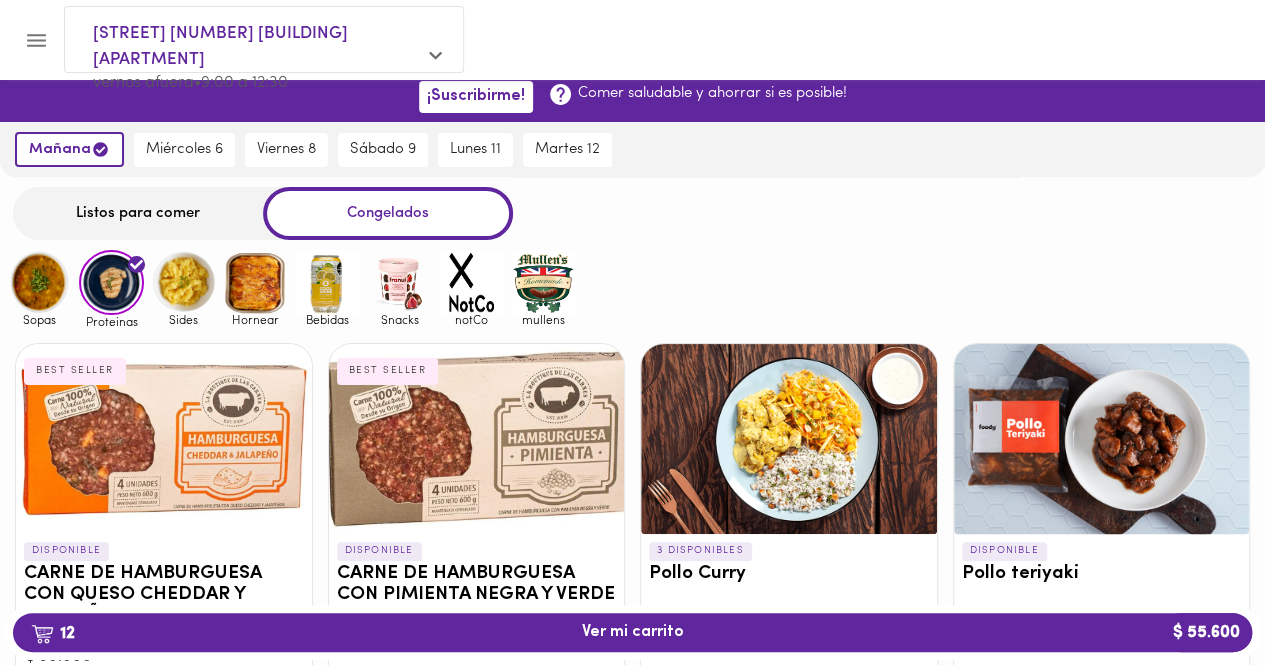 scroll, scrollTop: 0, scrollLeft: 0, axis: both 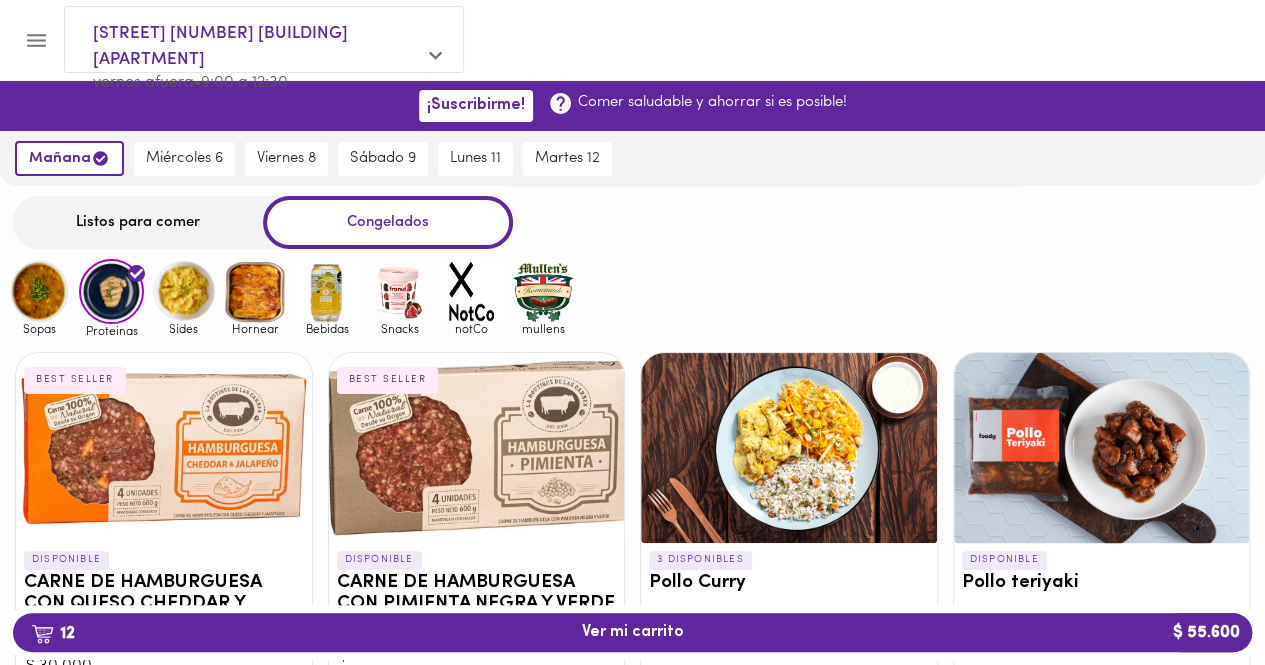 click at bounding box center (183, 291) 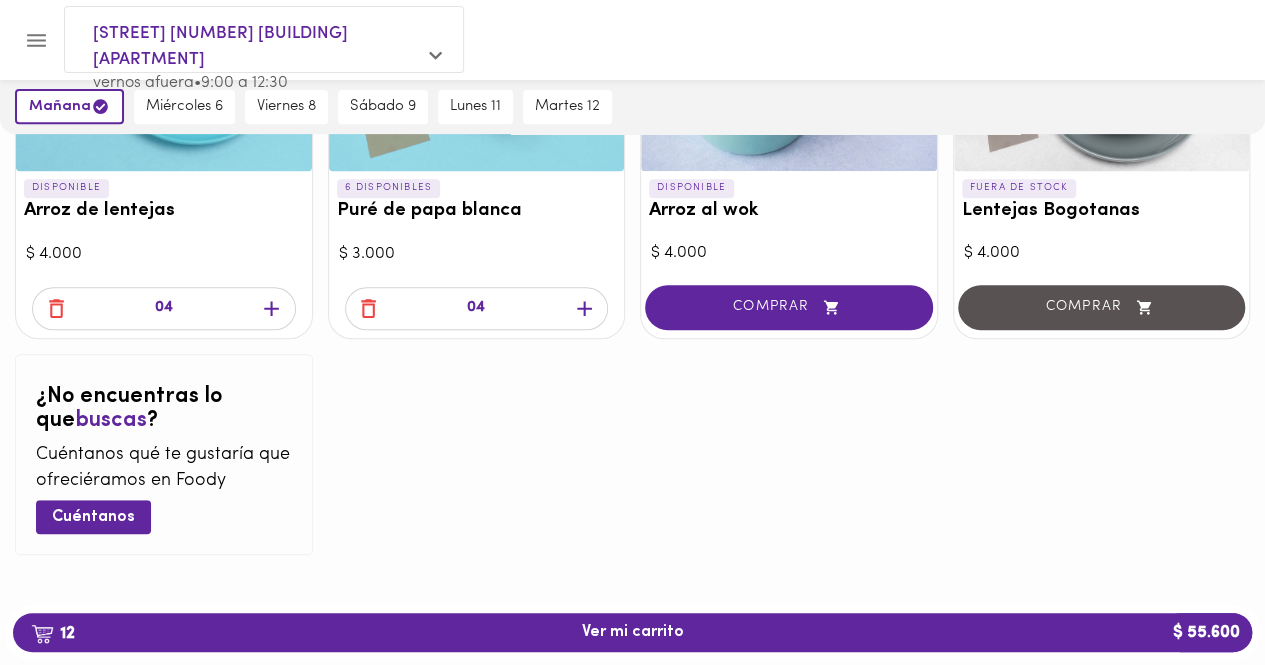 scroll, scrollTop: 374, scrollLeft: 0, axis: vertical 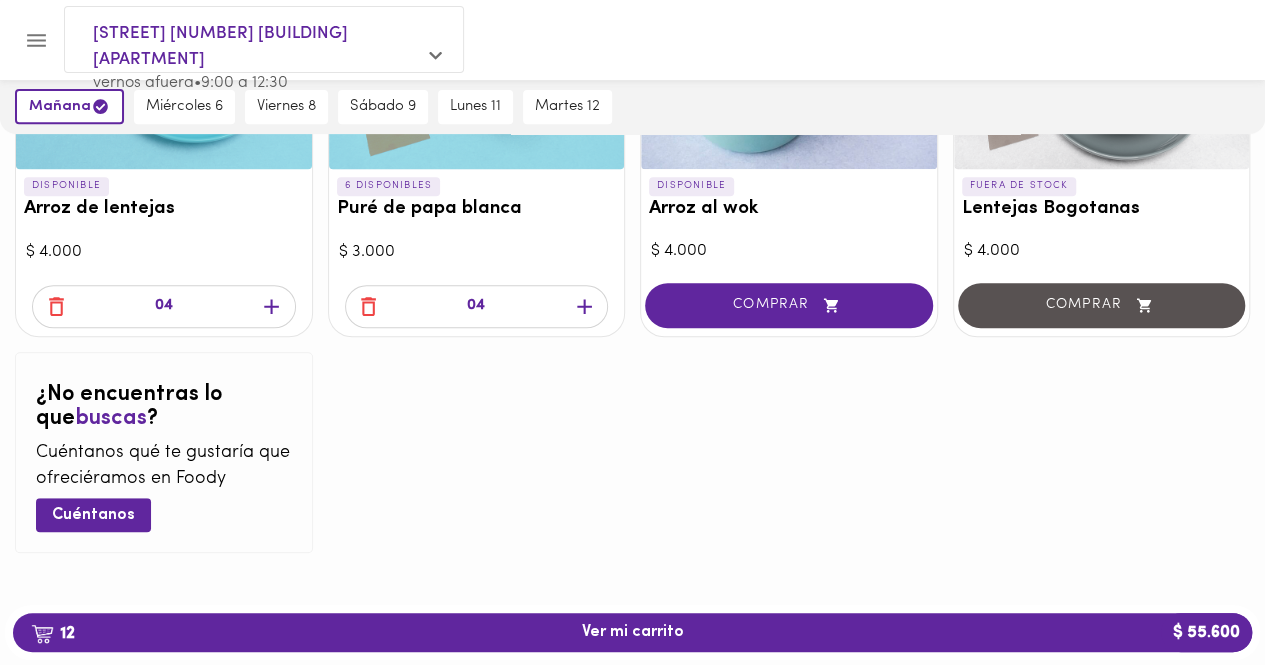 click 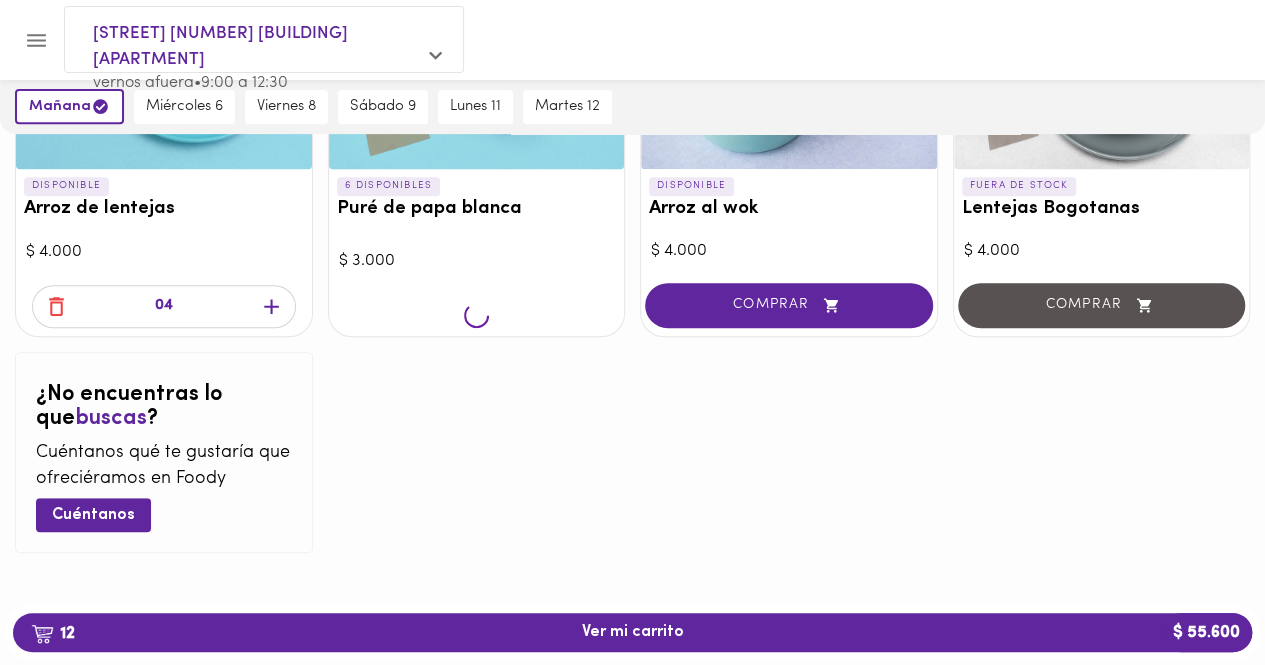 click at bounding box center (477, 317) 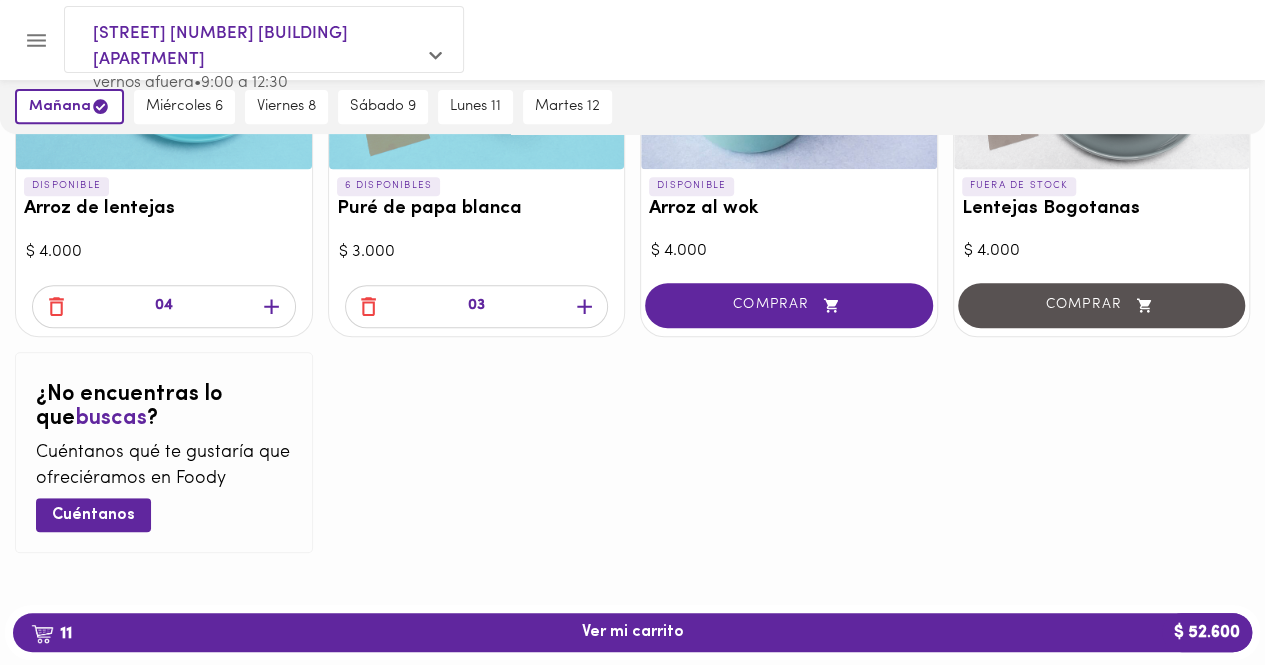 click 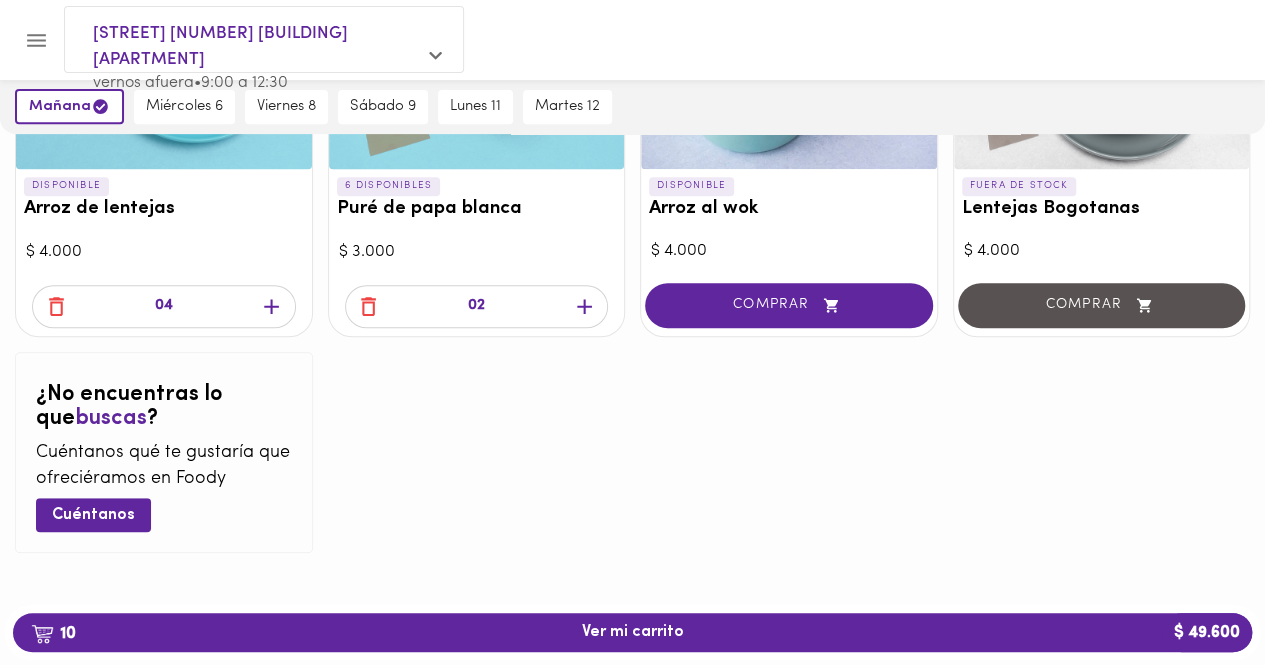 click 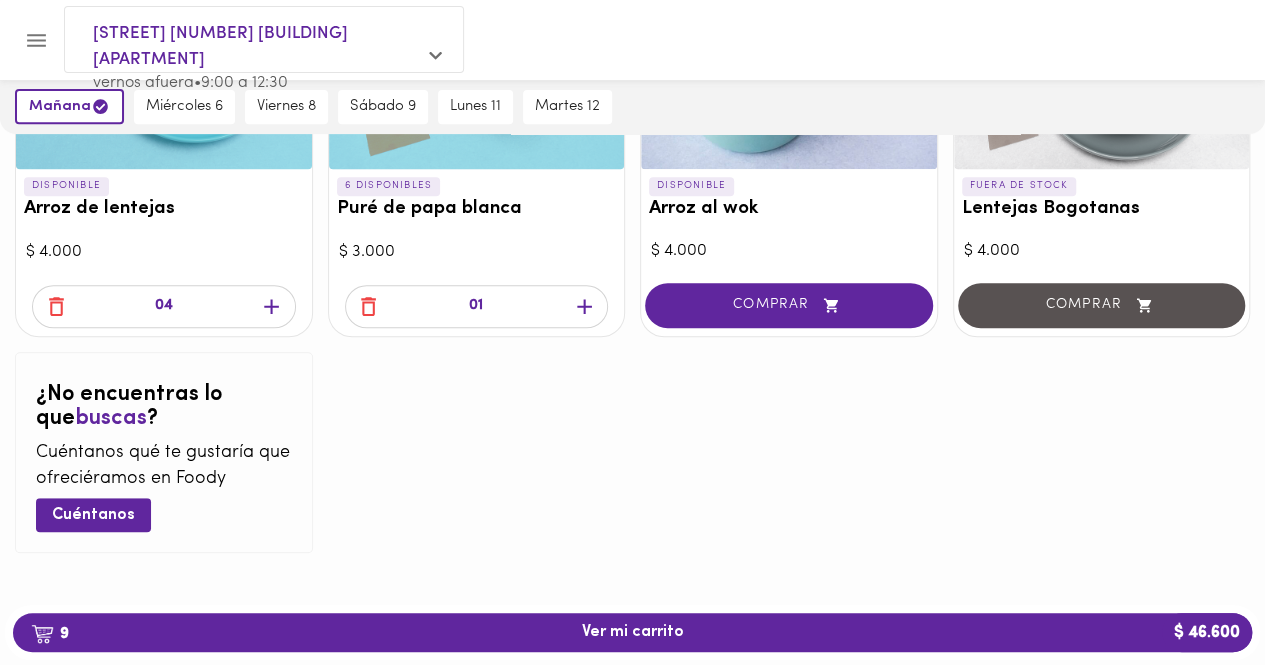 click 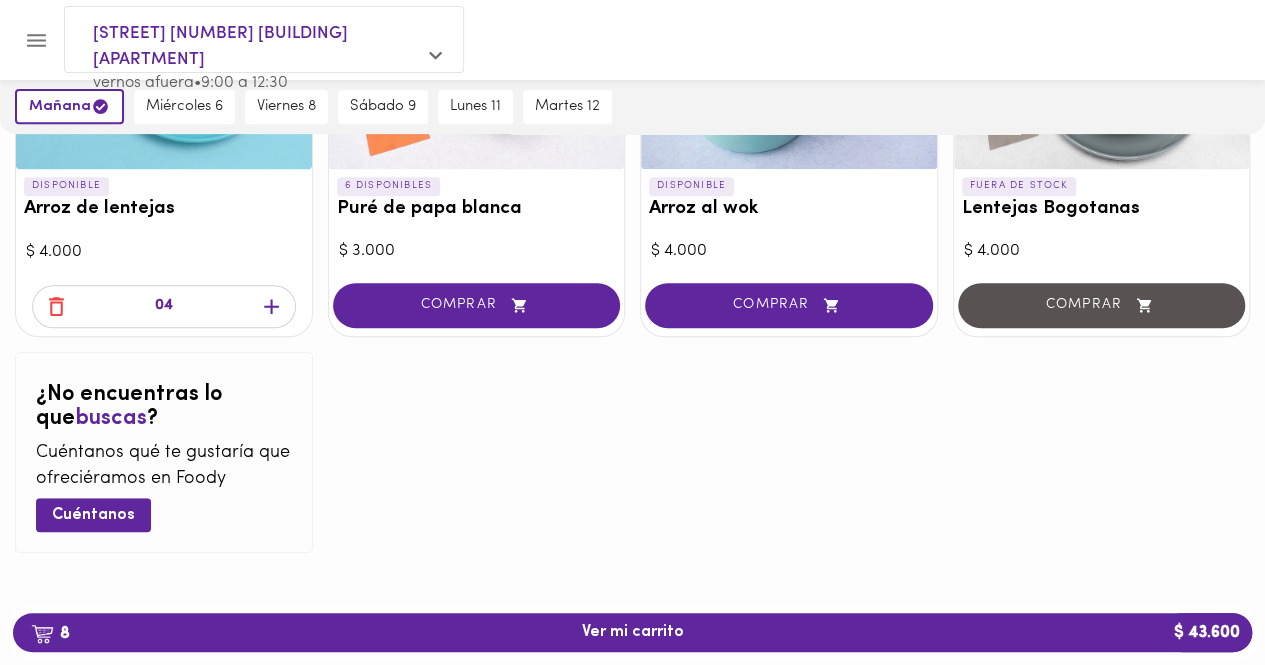 click on "COMPRAR" at bounding box center (477, 305) 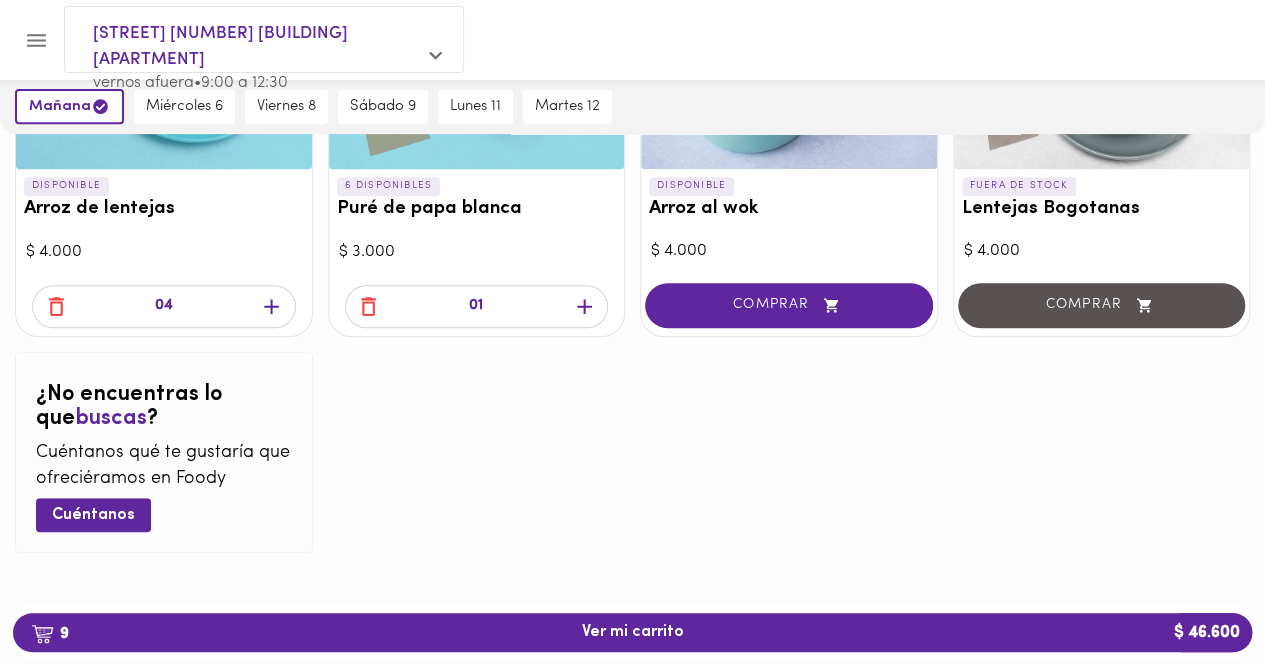 click at bounding box center [56, 306] 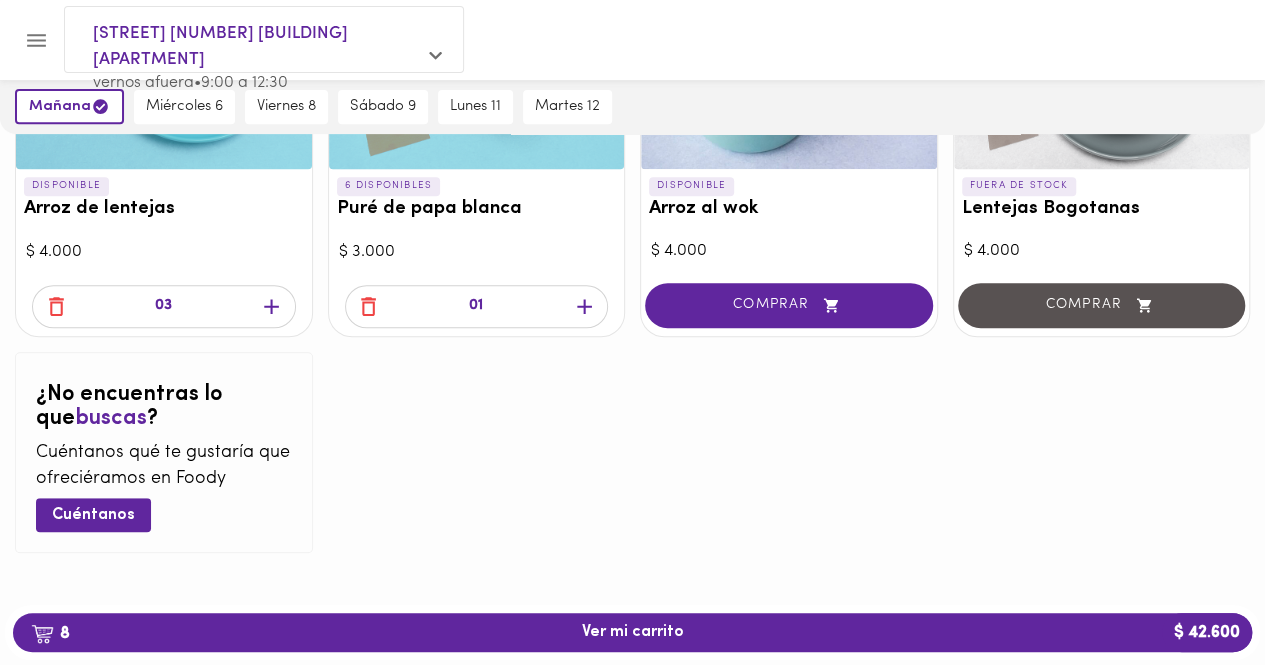 click at bounding box center (56, 306) 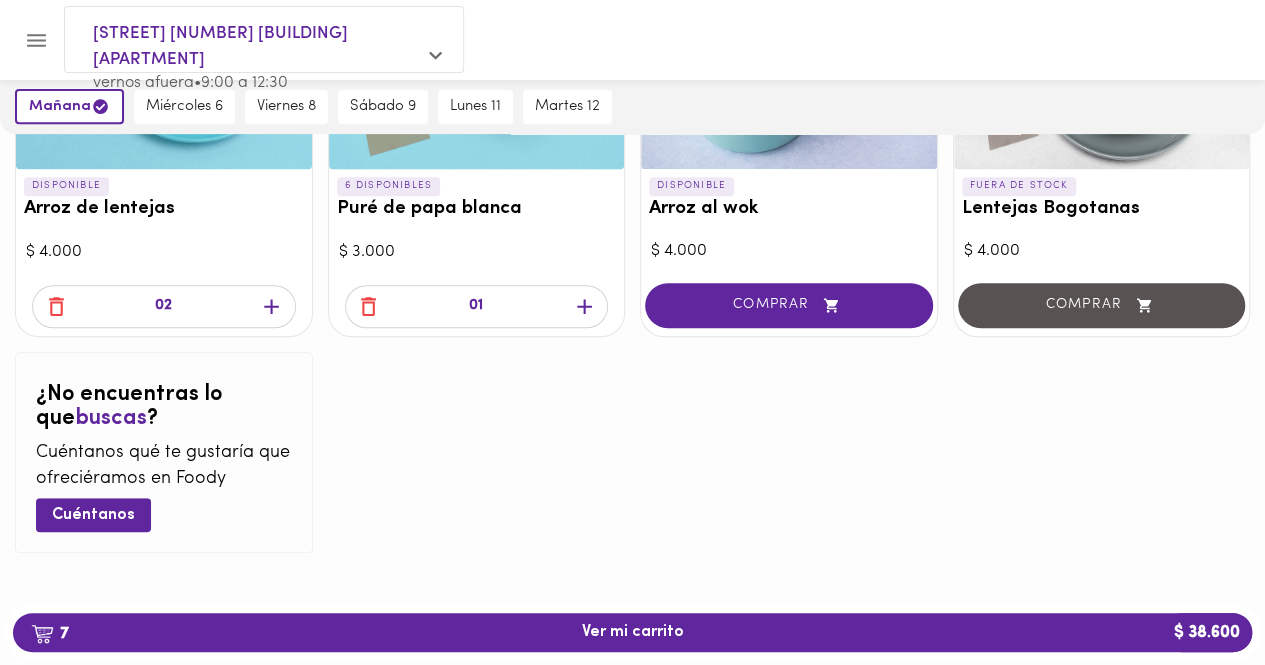 click at bounding box center (56, 306) 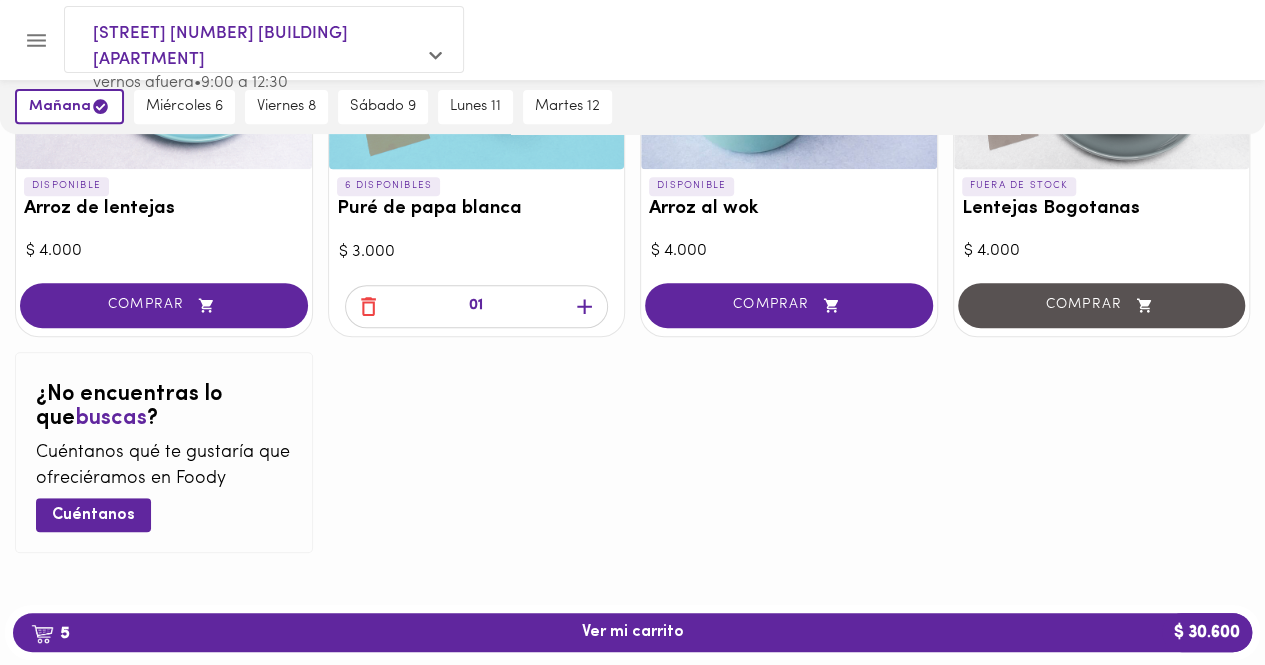 click on "COMPRAR" at bounding box center [164, 305] 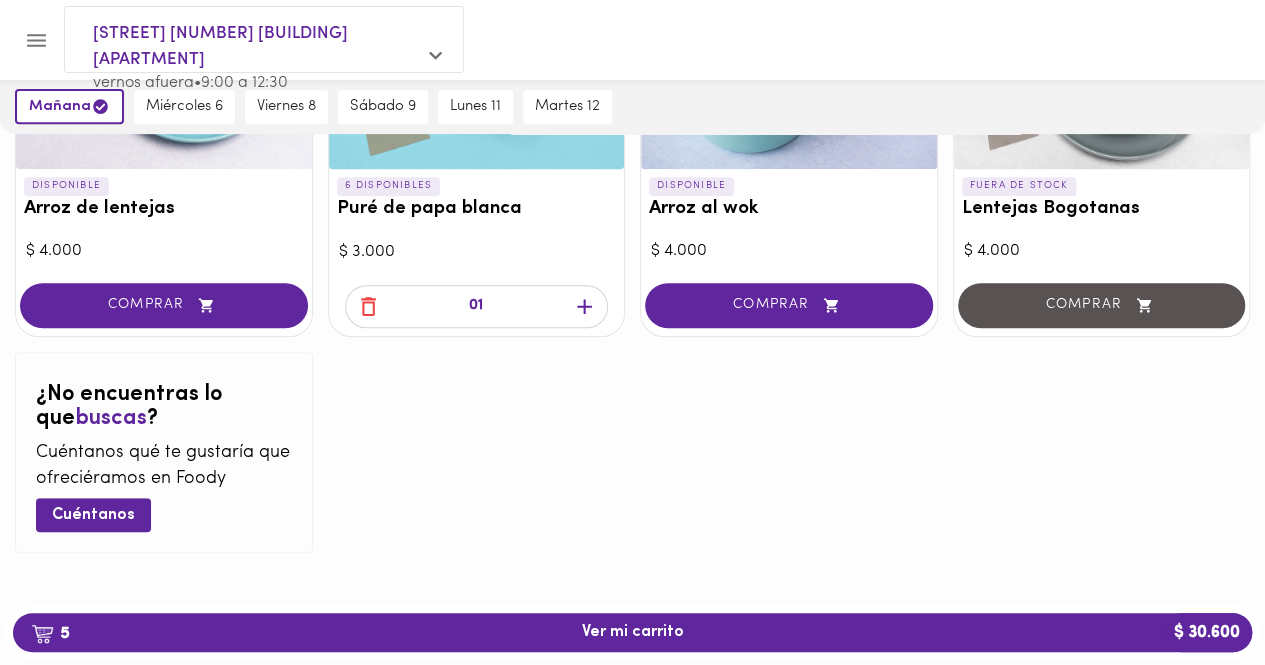 click 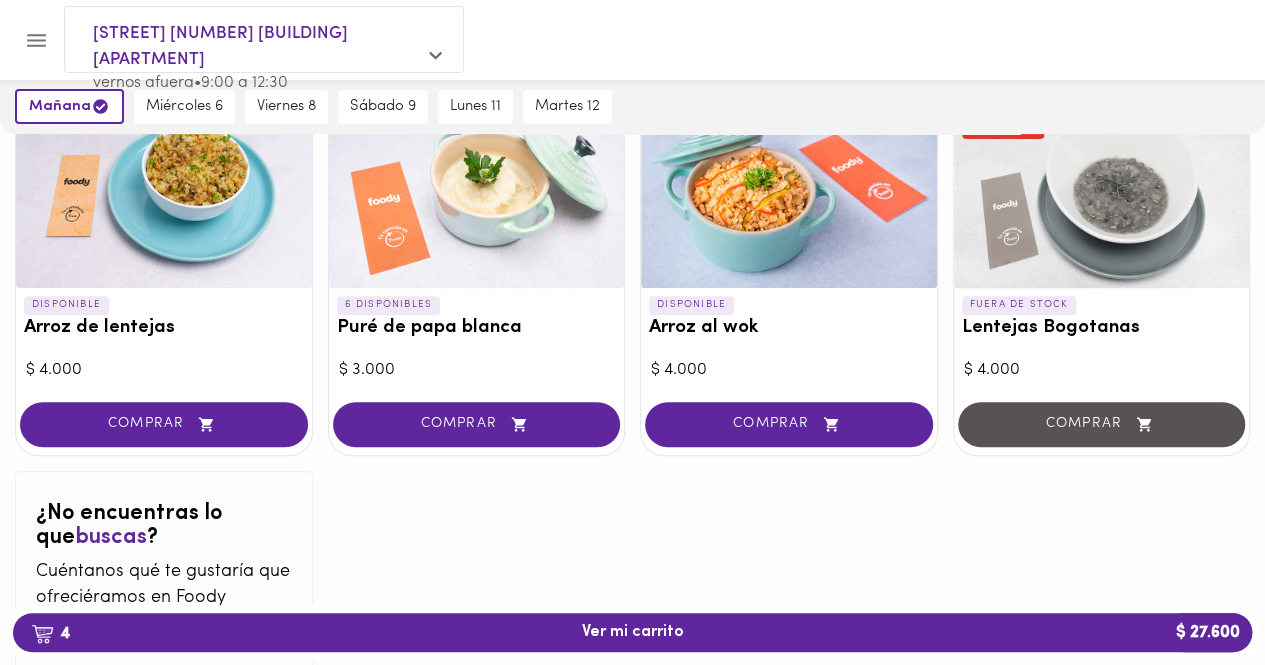 scroll, scrollTop: 0, scrollLeft: 0, axis: both 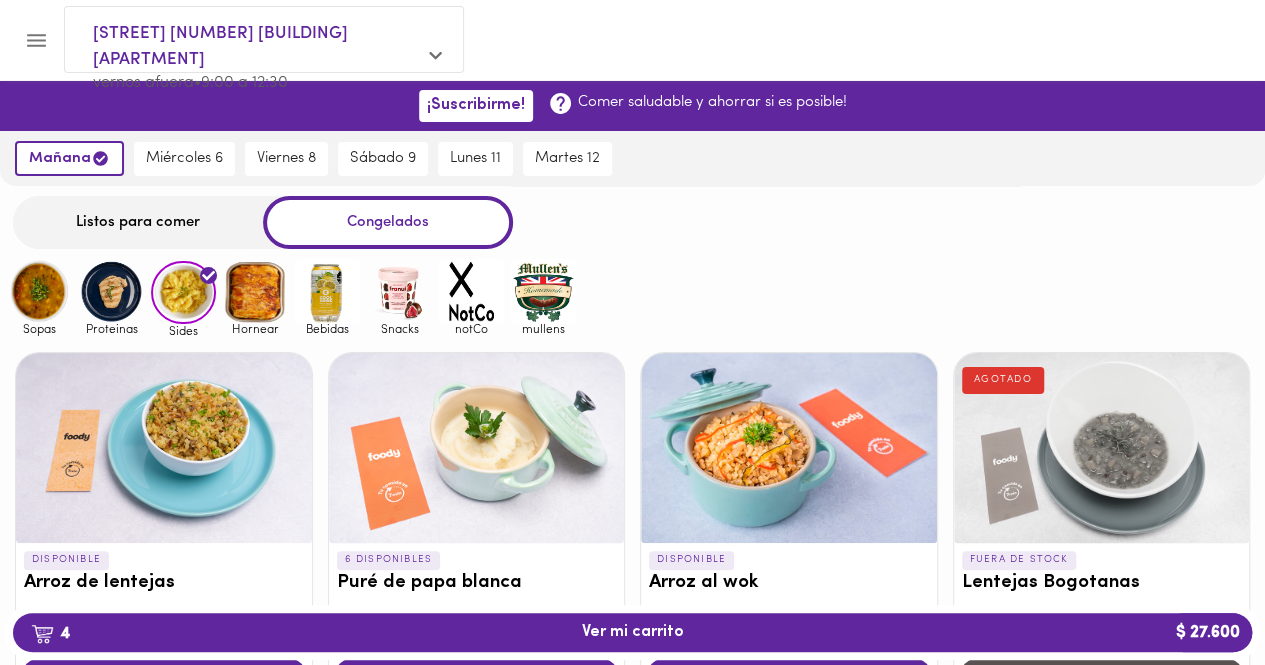 click at bounding box center (111, 291) 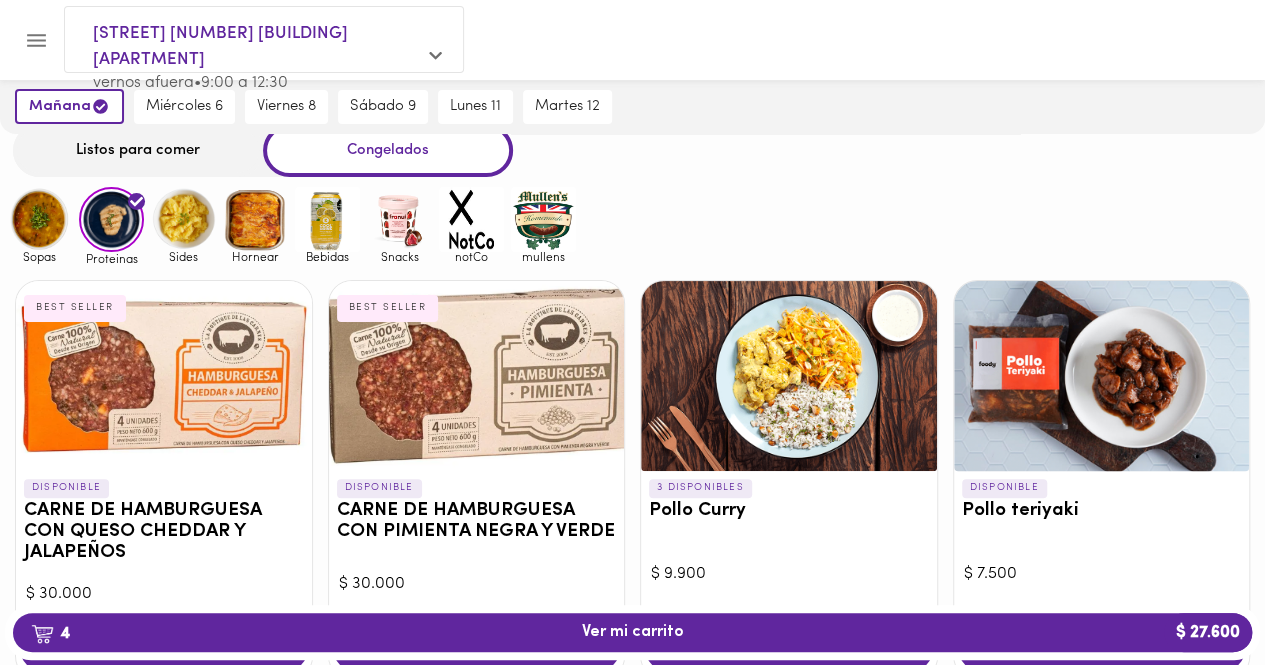 scroll, scrollTop: 0, scrollLeft: 0, axis: both 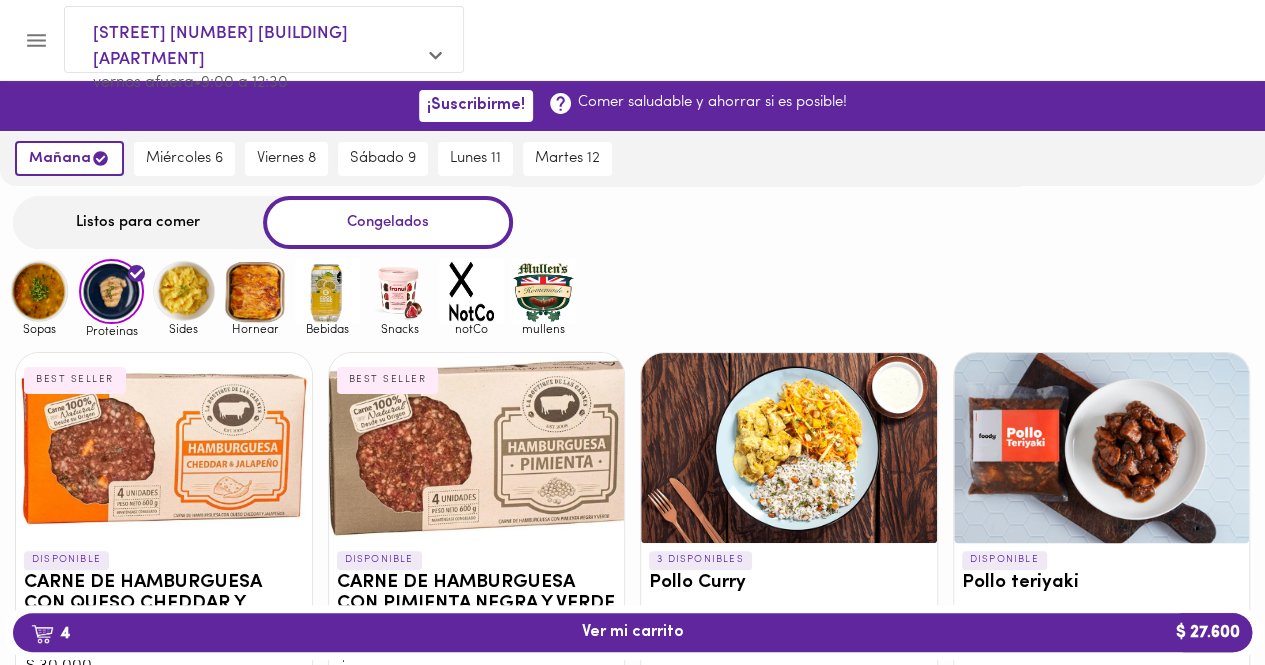 click at bounding box center (183, 291) 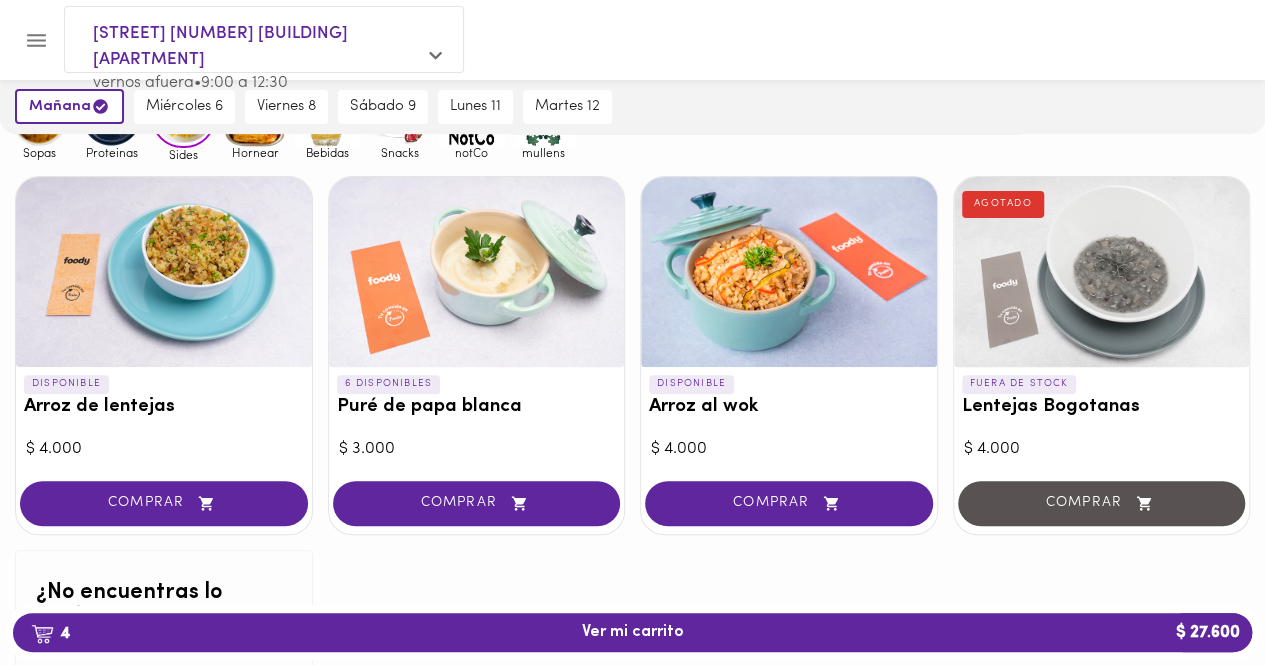 scroll, scrollTop: 74, scrollLeft: 0, axis: vertical 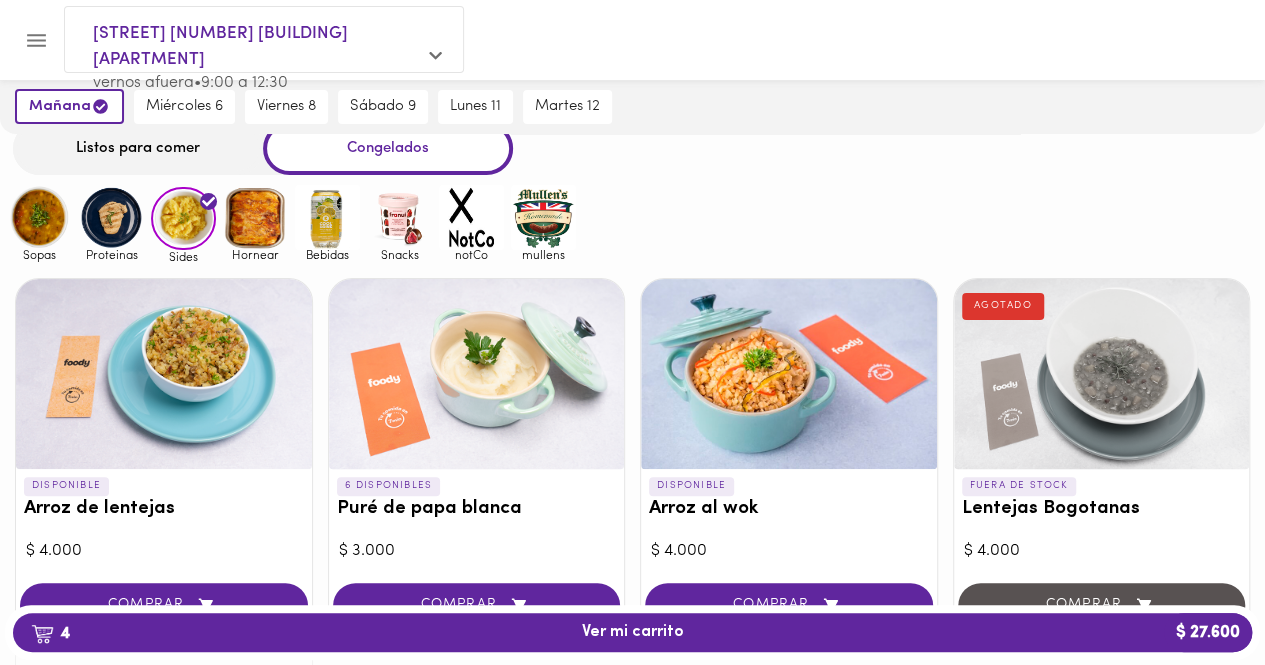 click at bounding box center [111, 217] 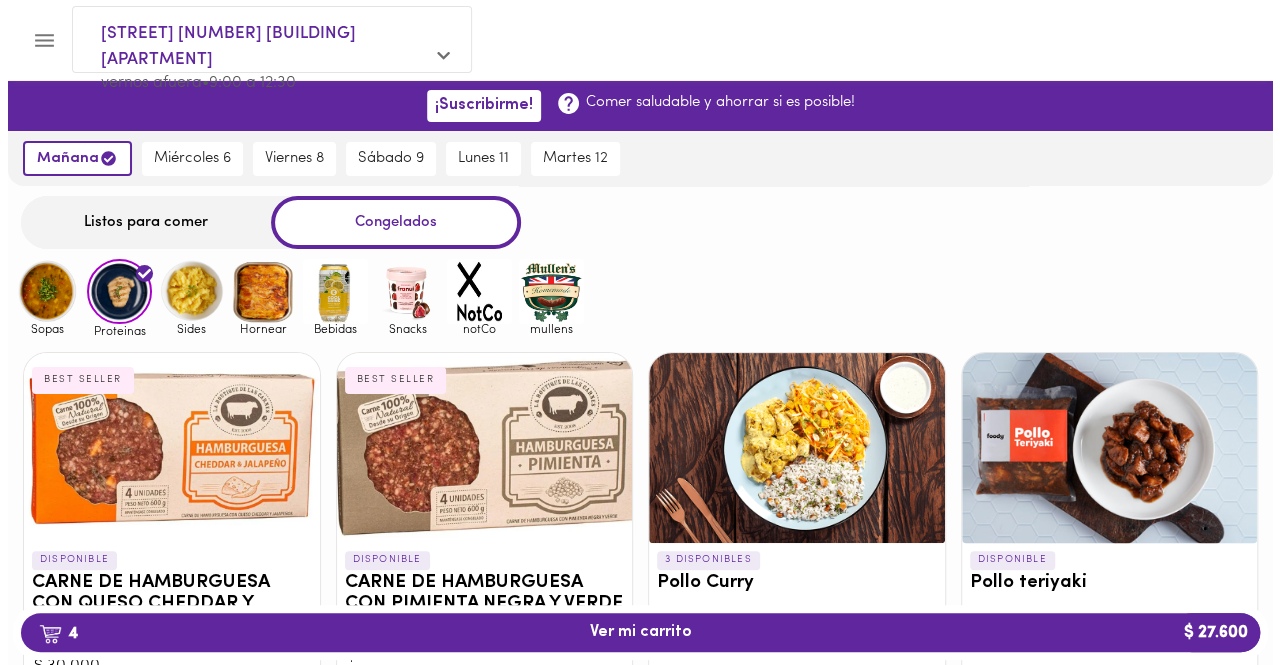 scroll, scrollTop: 200, scrollLeft: 0, axis: vertical 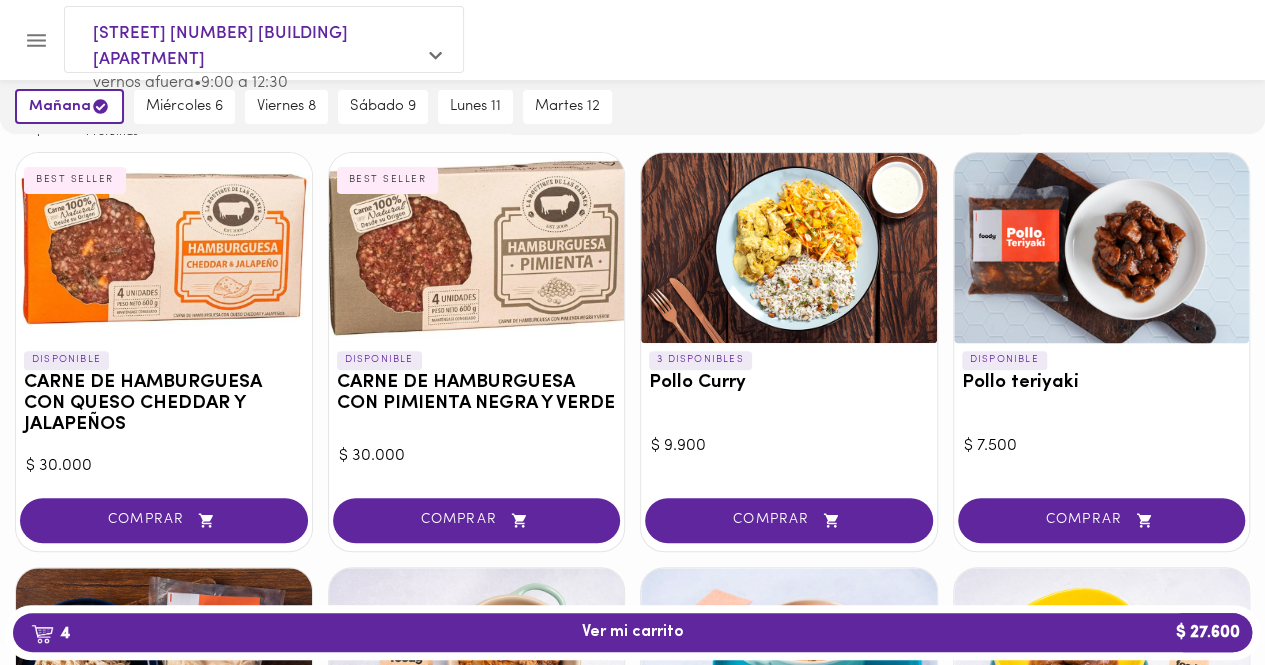 click at bounding box center (1102, 248) 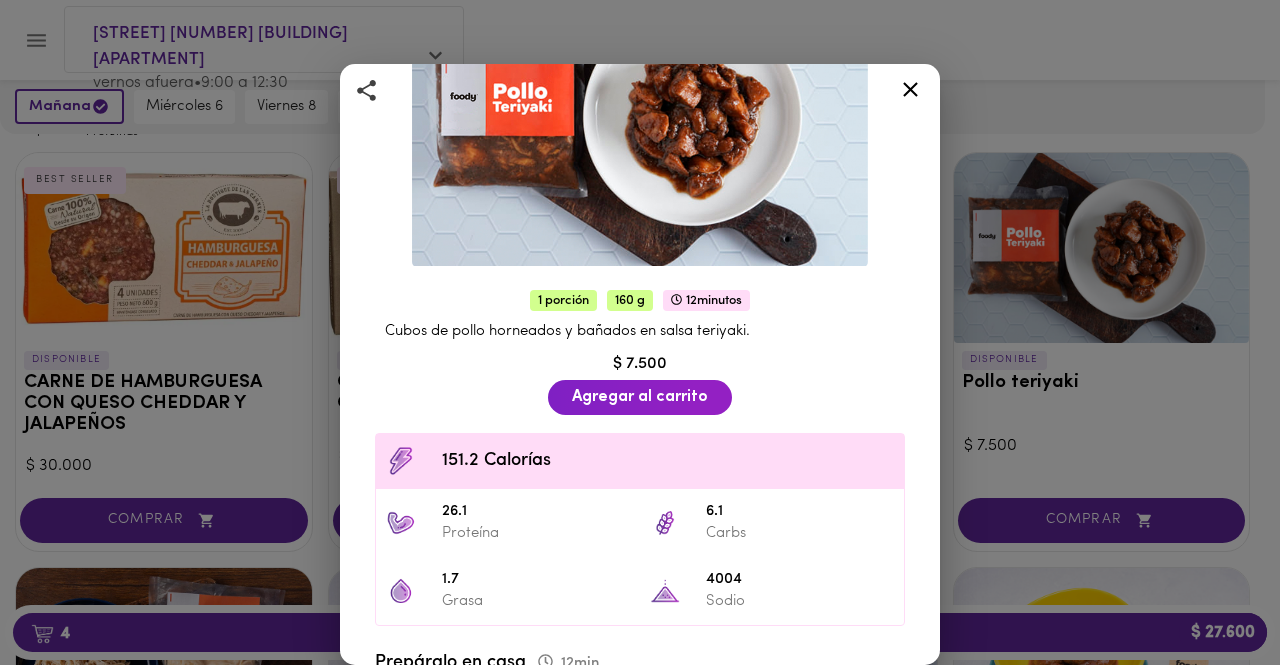 scroll, scrollTop: 100, scrollLeft: 0, axis: vertical 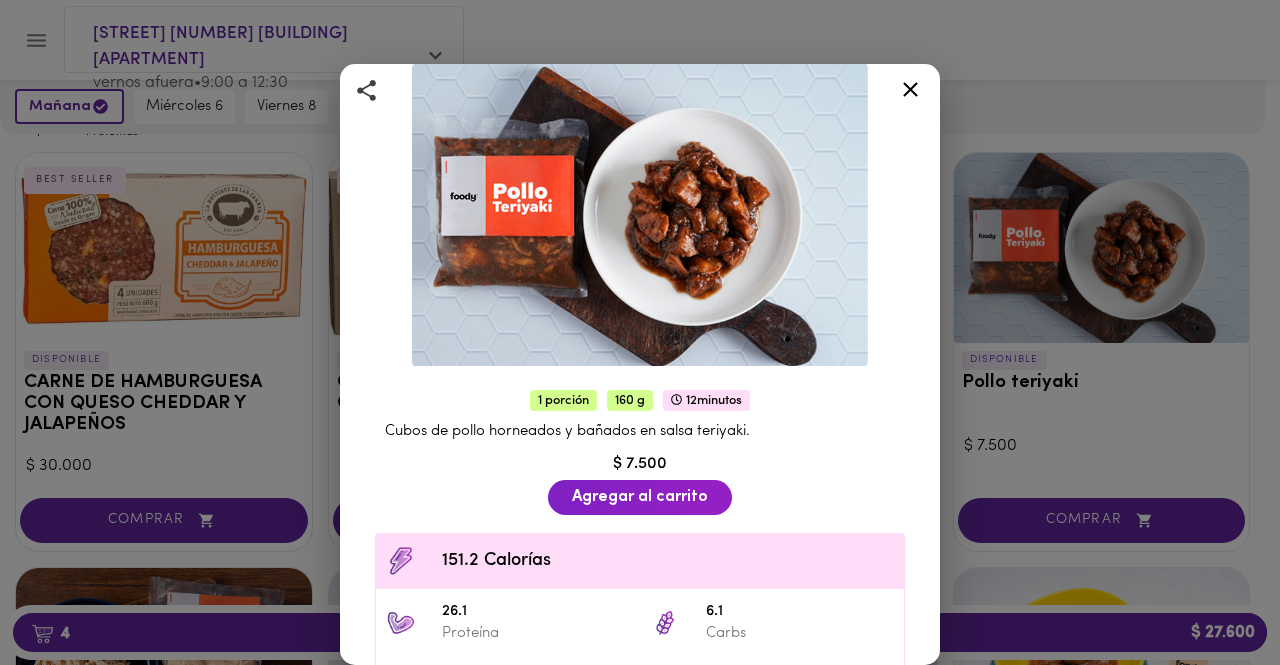 click 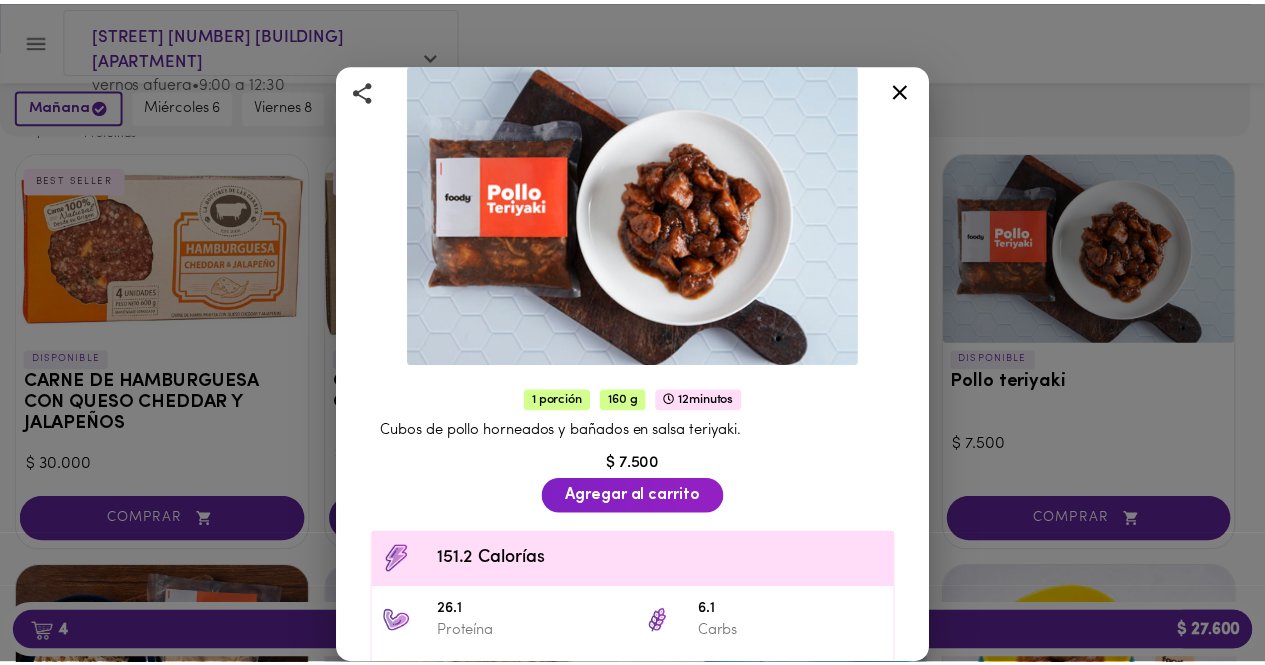 scroll, scrollTop: 0, scrollLeft: 0, axis: both 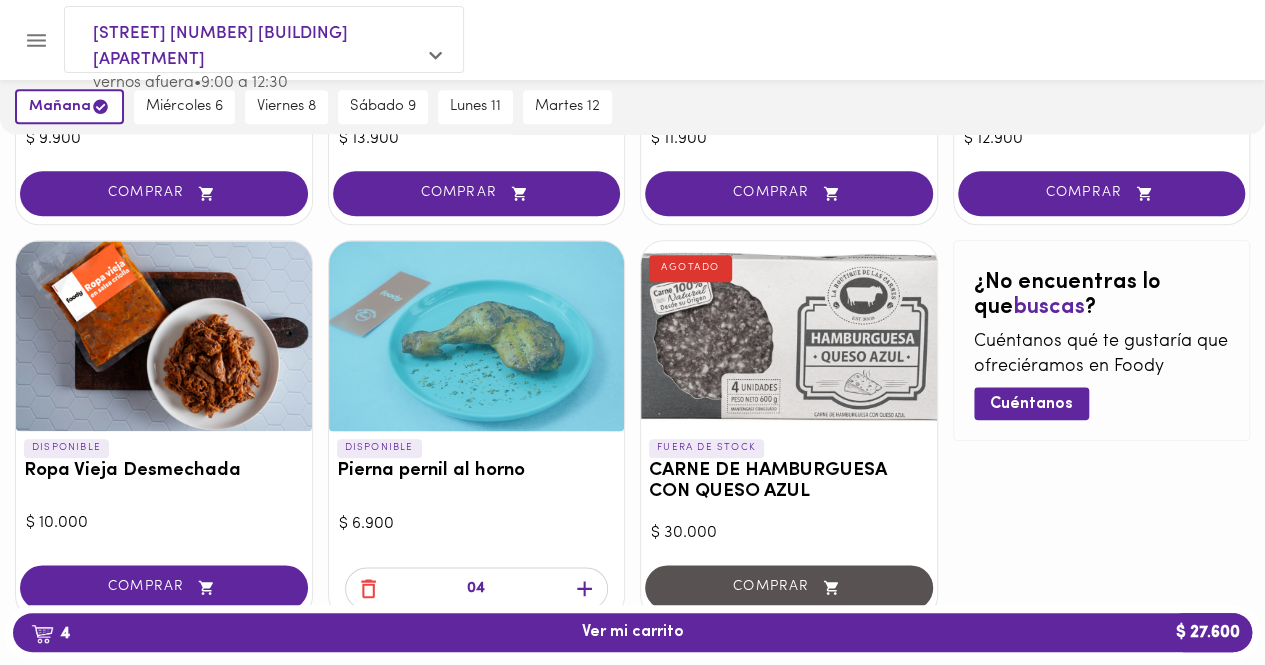 click at bounding box center (477, 336) 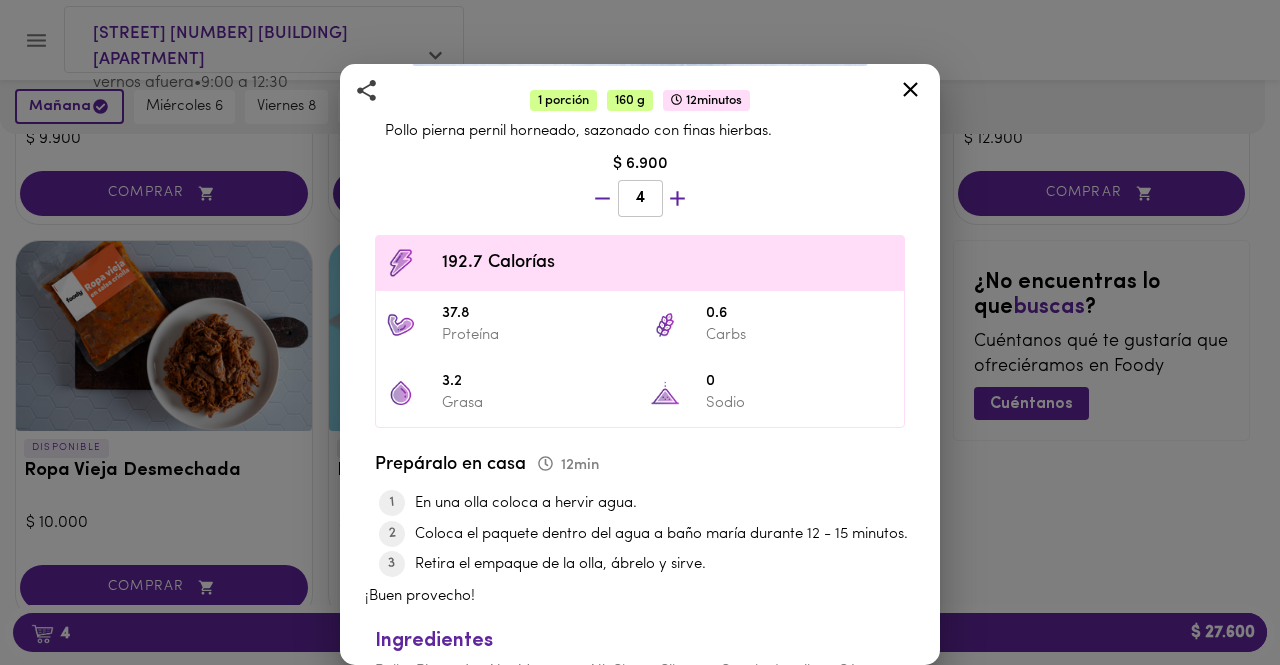 scroll, scrollTop: 475, scrollLeft: 0, axis: vertical 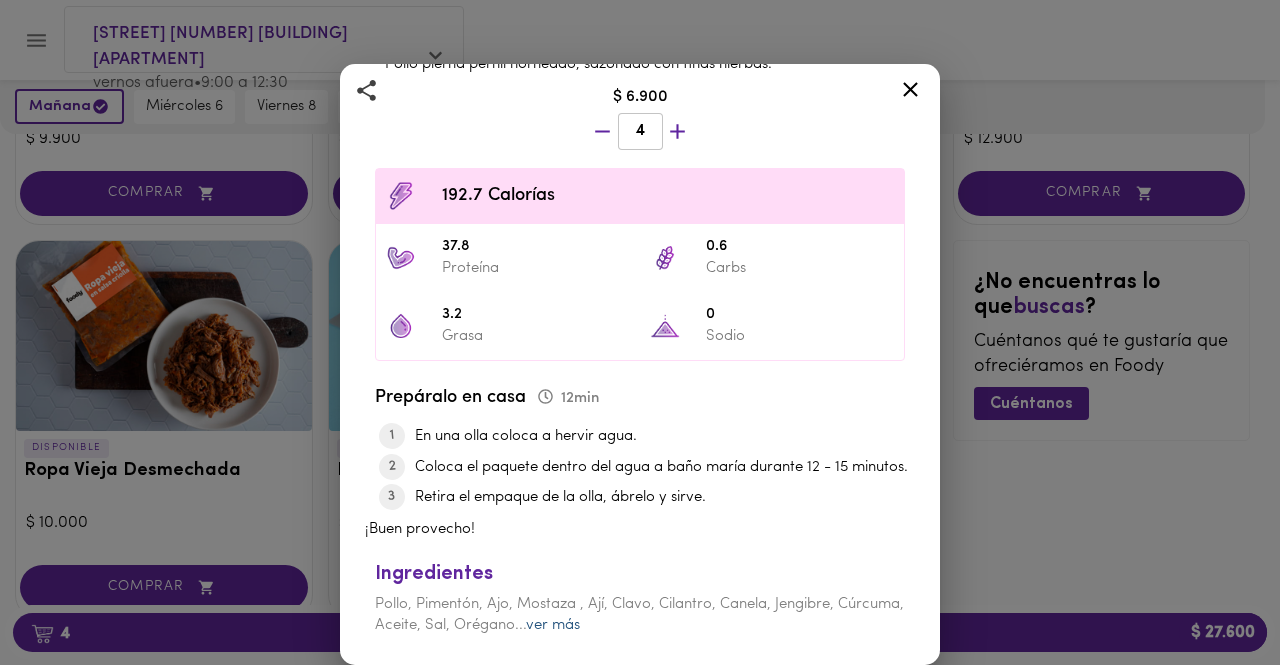click on "ver más" at bounding box center [553, 625] 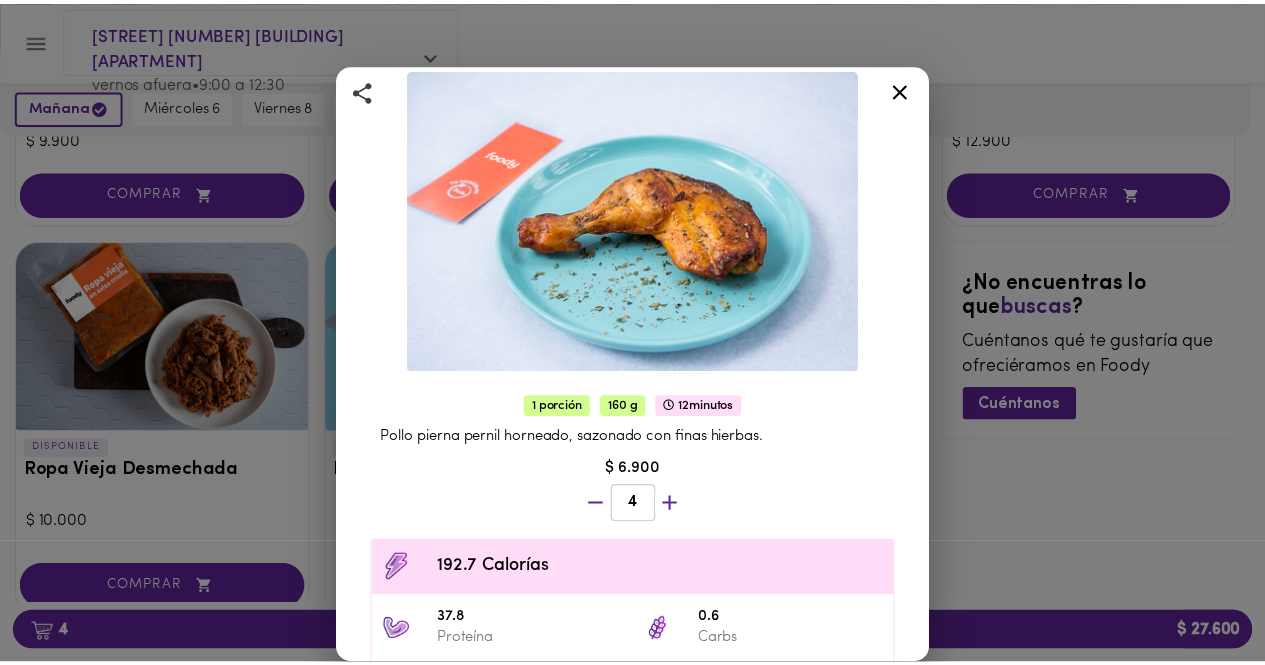 scroll, scrollTop: 0, scrollLeft: 0, axis: both 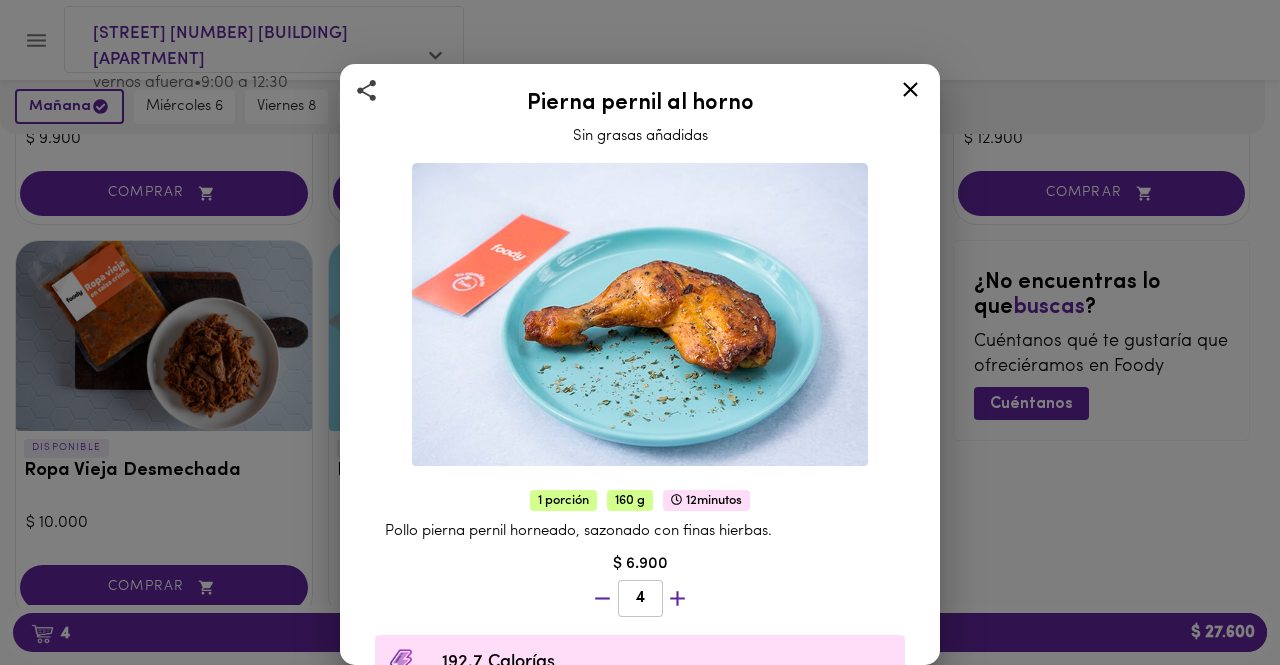 click 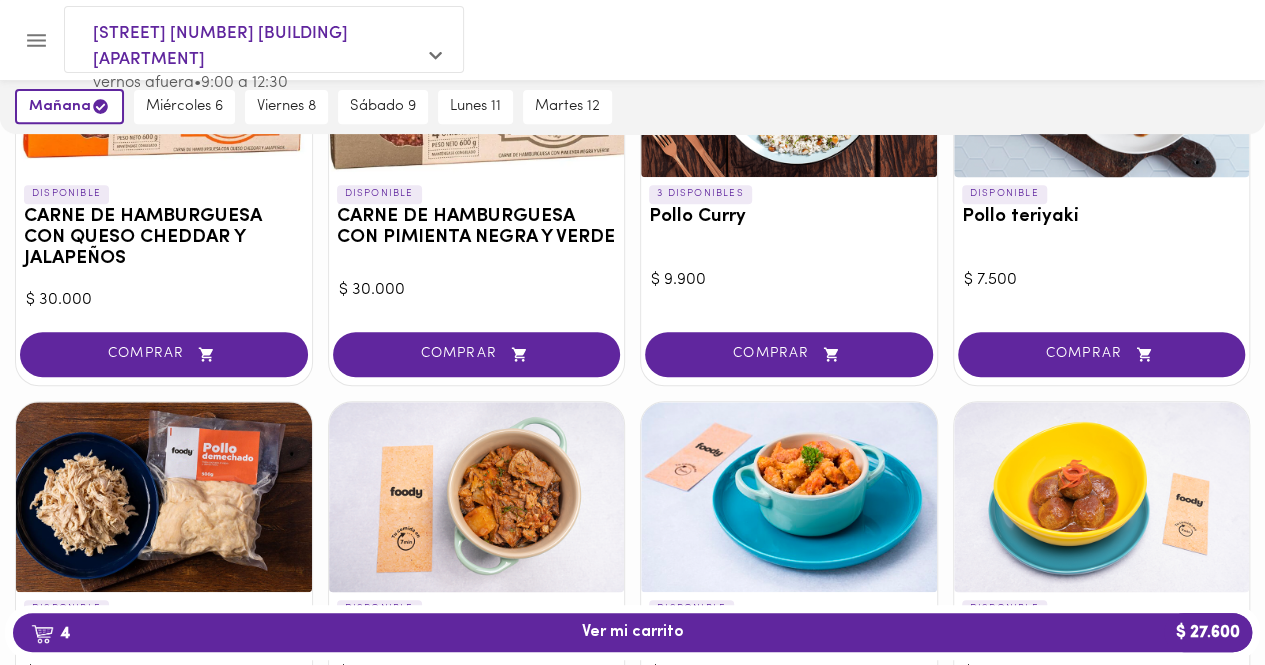 scroll, scrollTop: 0, scrollLeft: 0, axis: both 